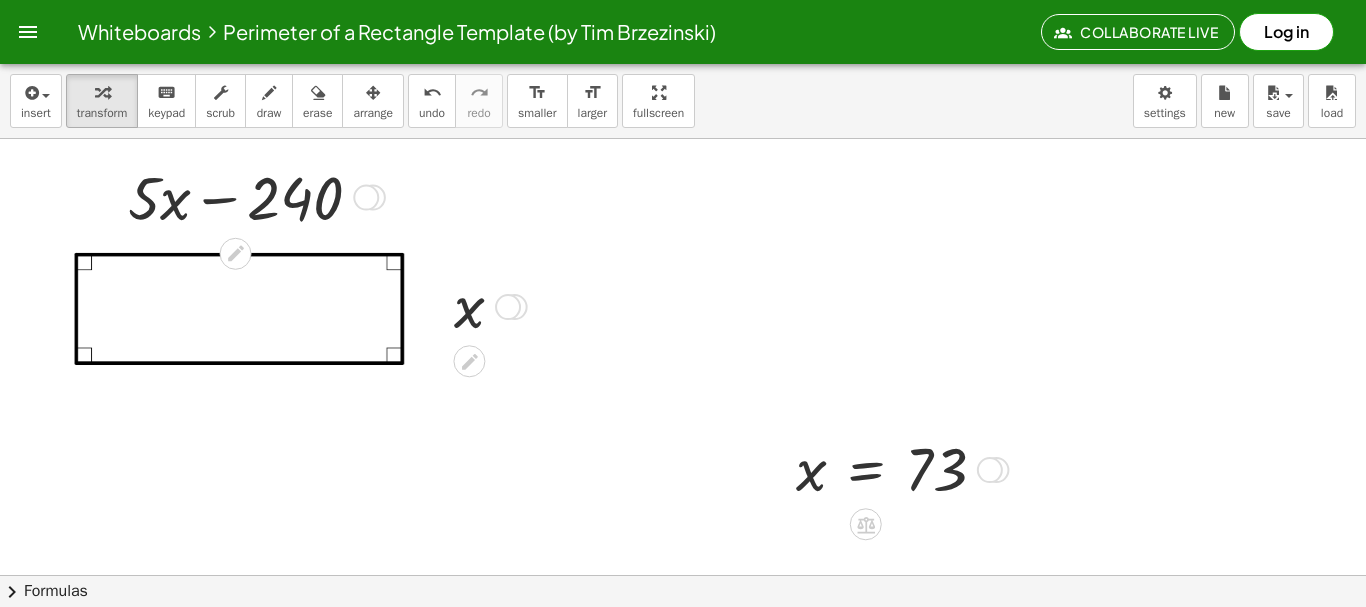 scroll, scrollTop: 0, scrollLeft: 0, axis: both 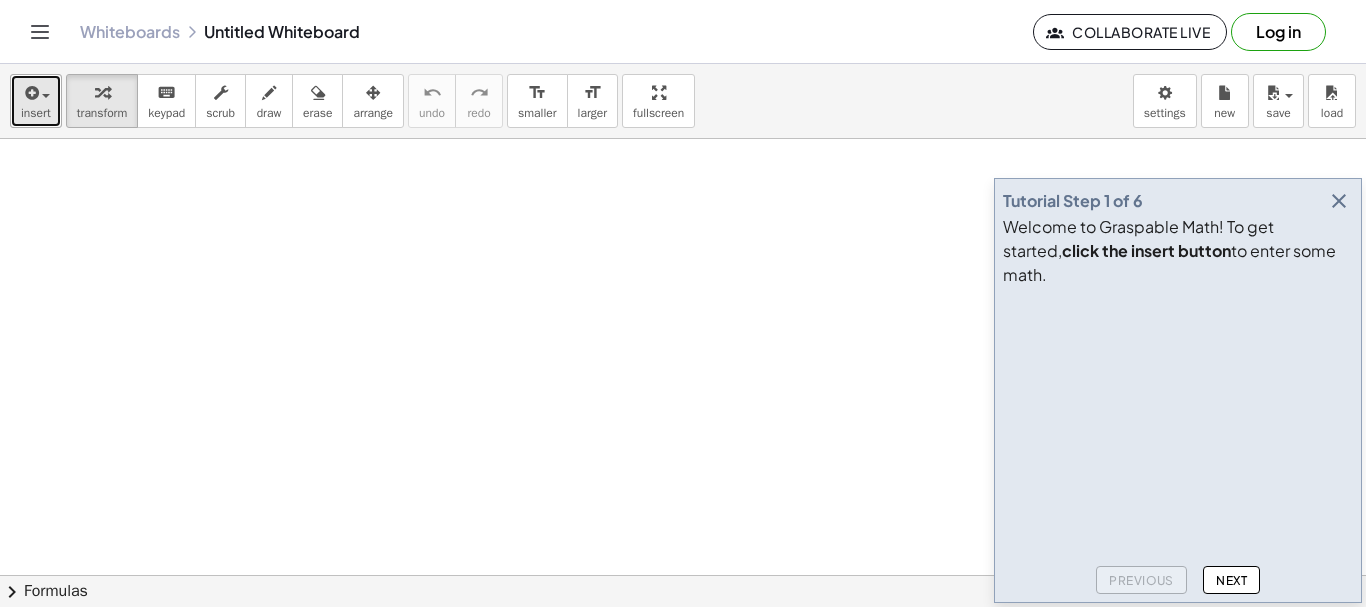 click at bounding box center (30, 93) 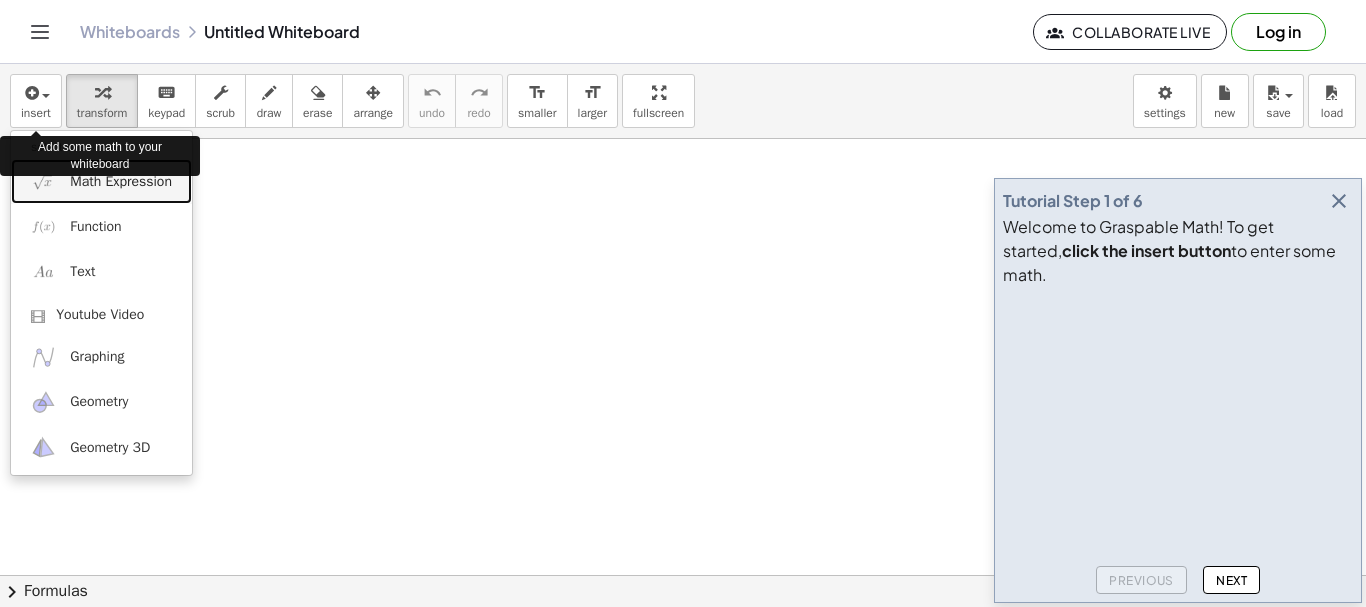 click on "Math Expression" at bounding box center (121, 182) 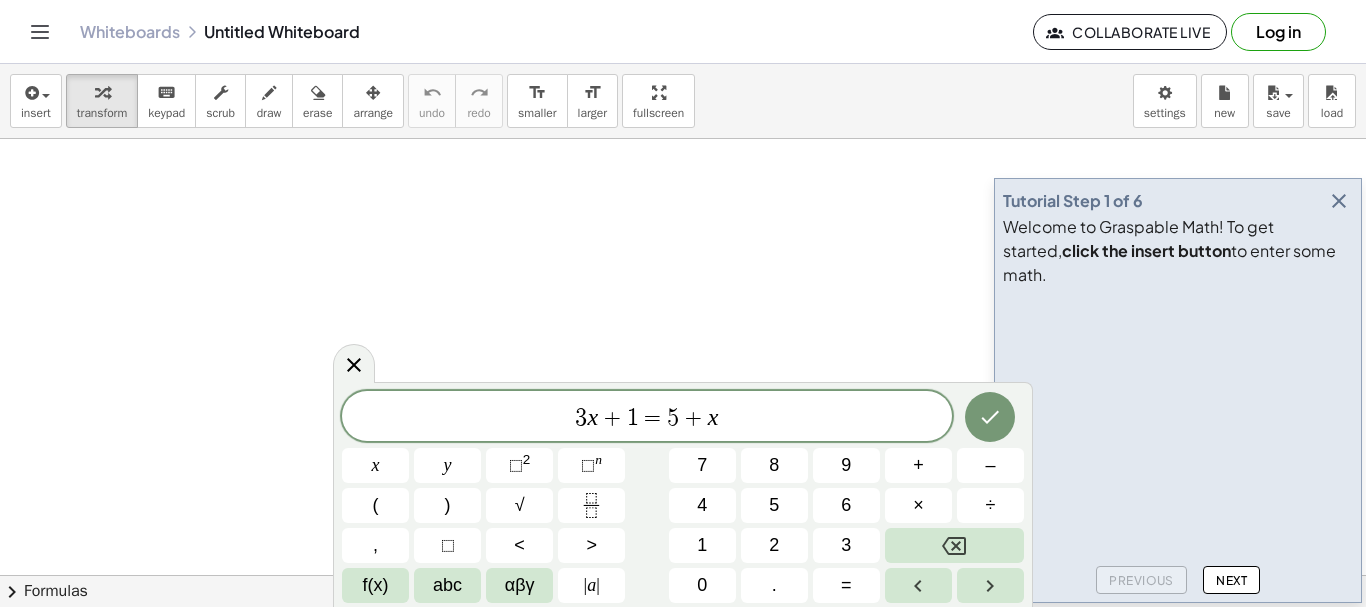 click at bounding box center (1339, 201) 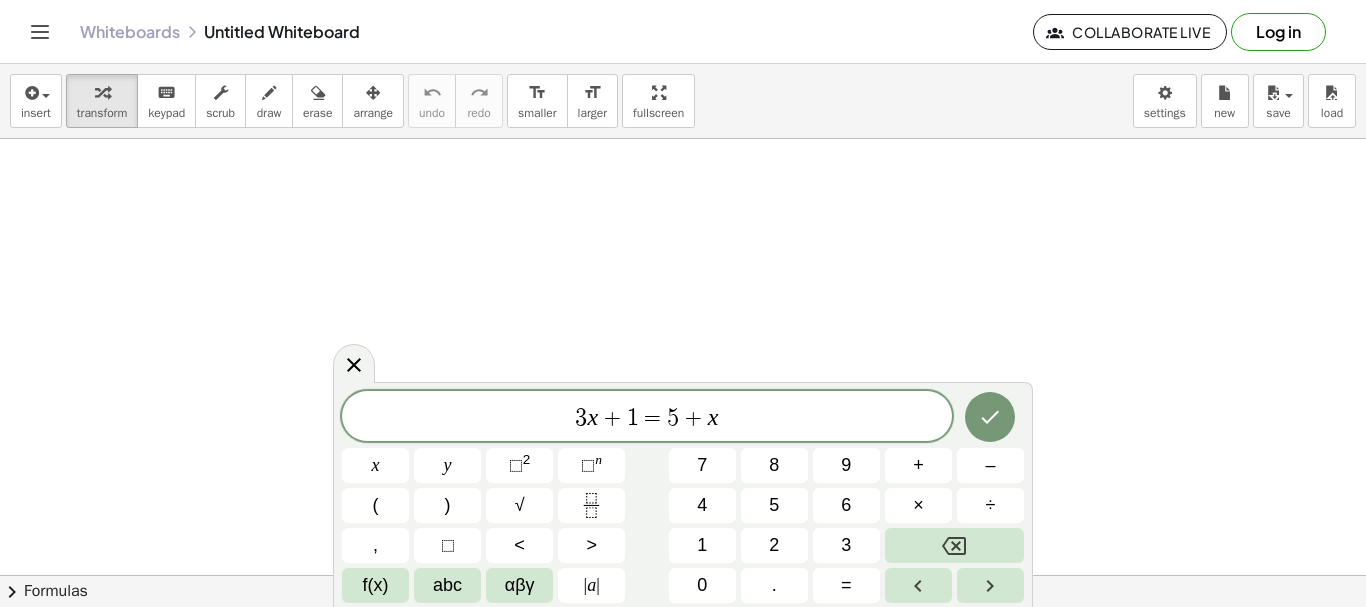 click on "3 x + 1 = 5 + x" at bounding box center (647, 418) 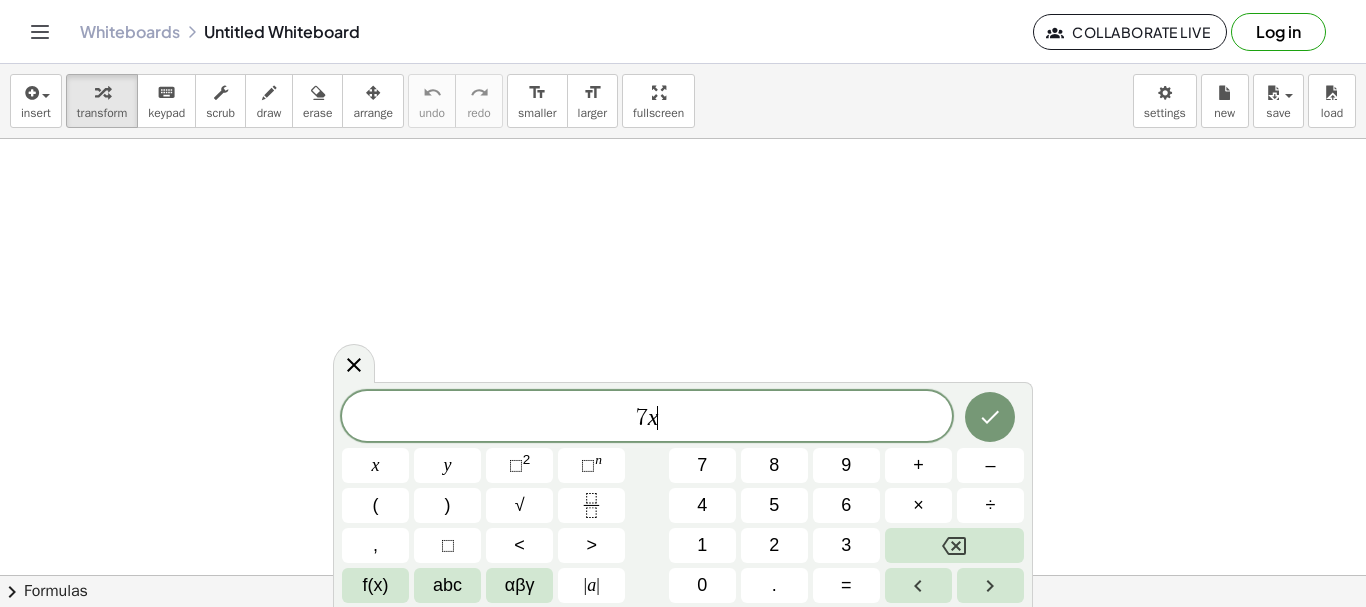 click 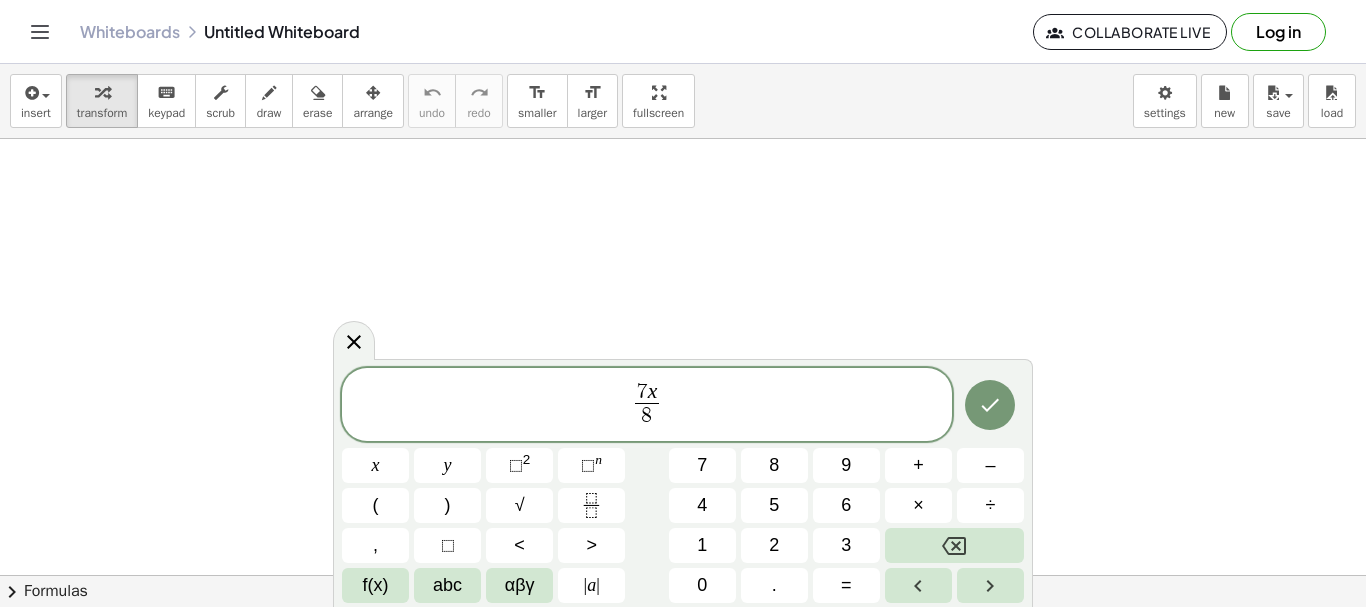 click on "7 x 8 ​ ​" at bounding box center [647, 406] 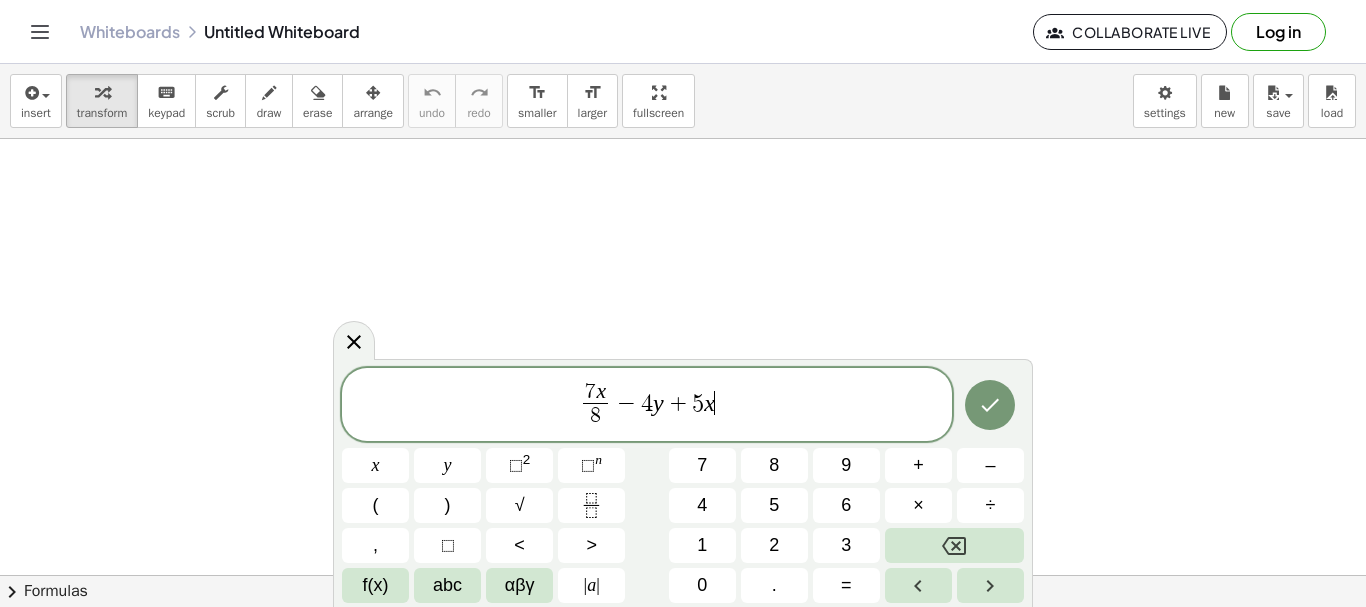 click 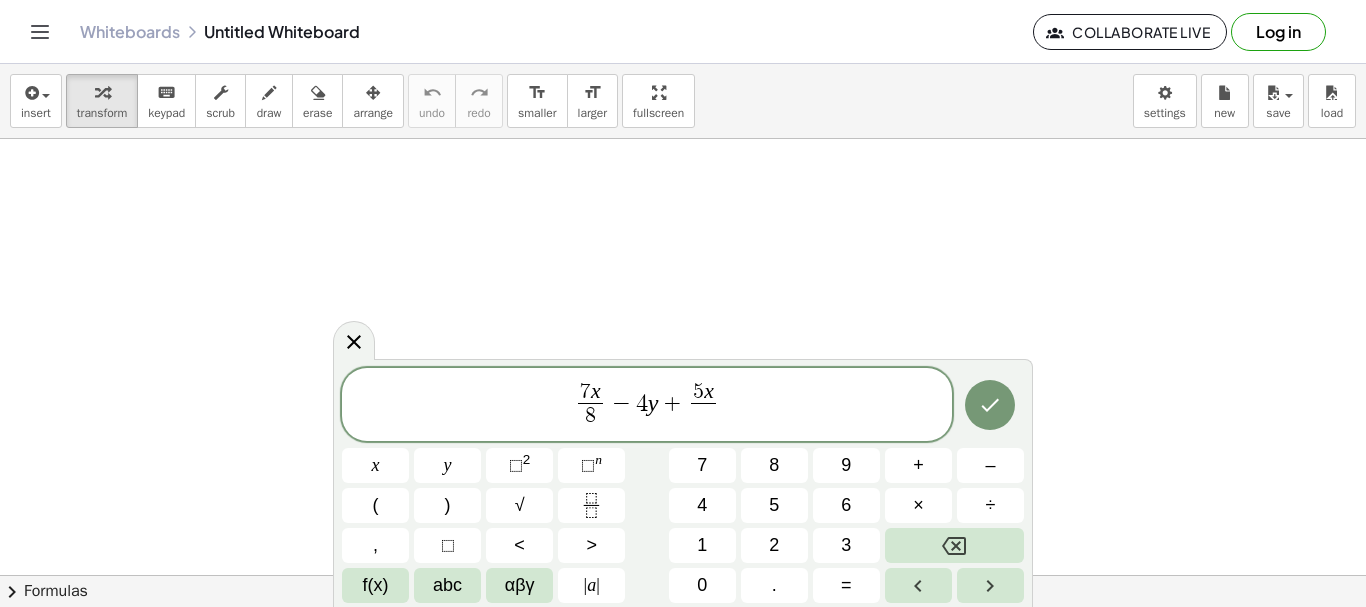 click on "7 x 8 ​ − 4 y + 5 x ​ ​" at bounding box center (647, 406) 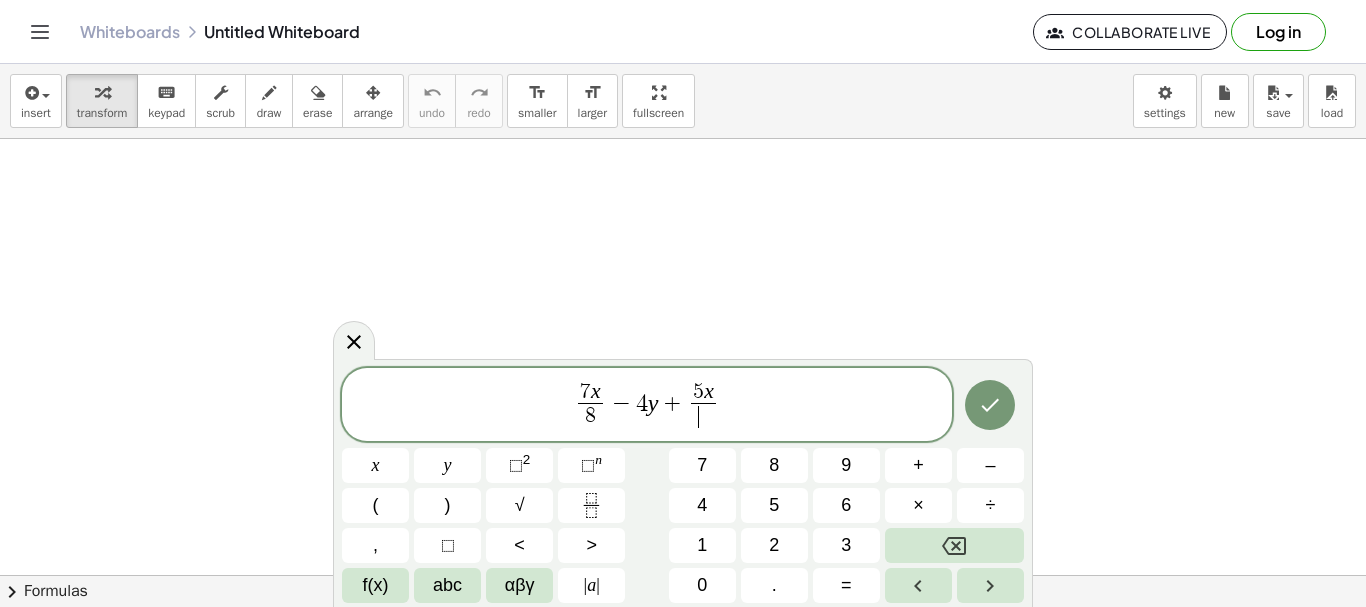 click on "+" at bounding box center (672, 403) 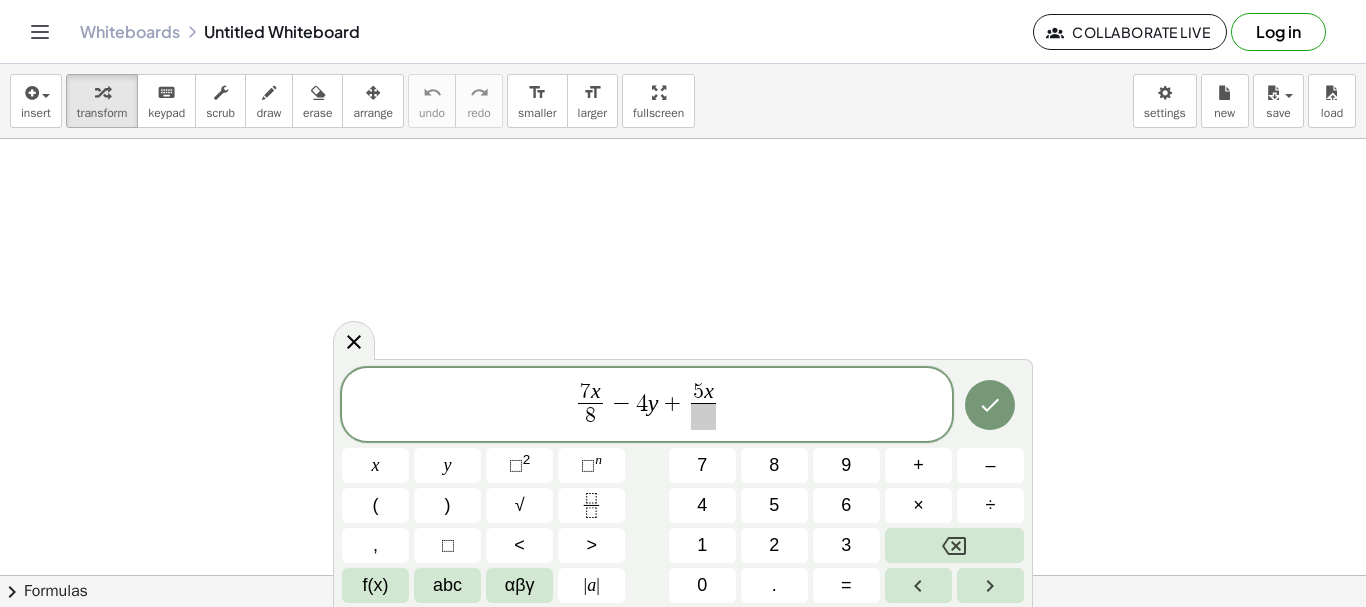 click on "7 x 8 ​ − 4 y ​ + 5 x ​" at bounding box center (647, 406) 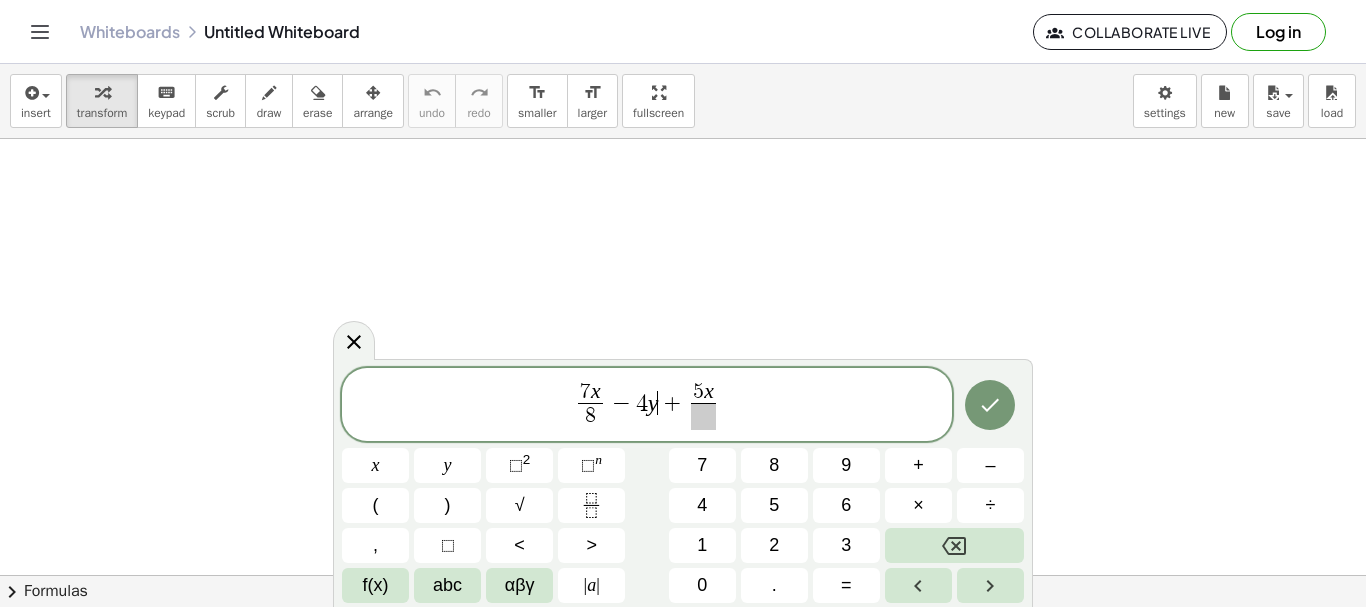 click on "7 x 8 ​ − 4 y ​ + 5 x ​" at bounding box center (647, 406) 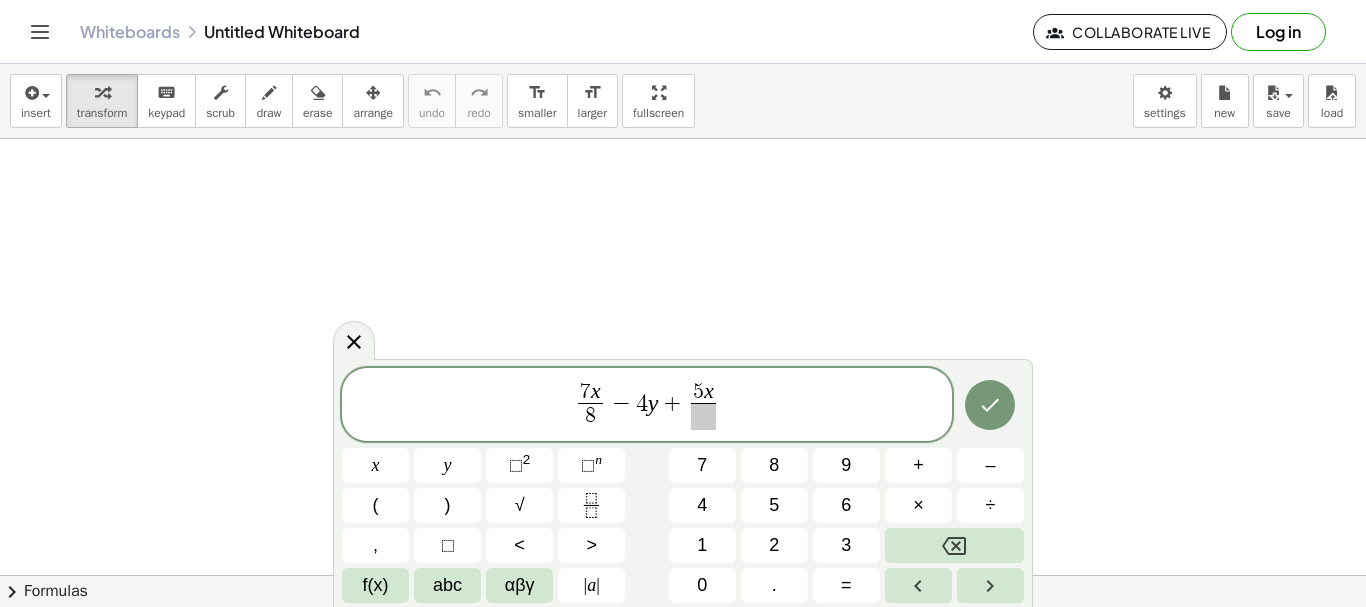 click on "7 x 8 ​ − 4 ​ y + 5 x ​" at bounding box center [647, 406] 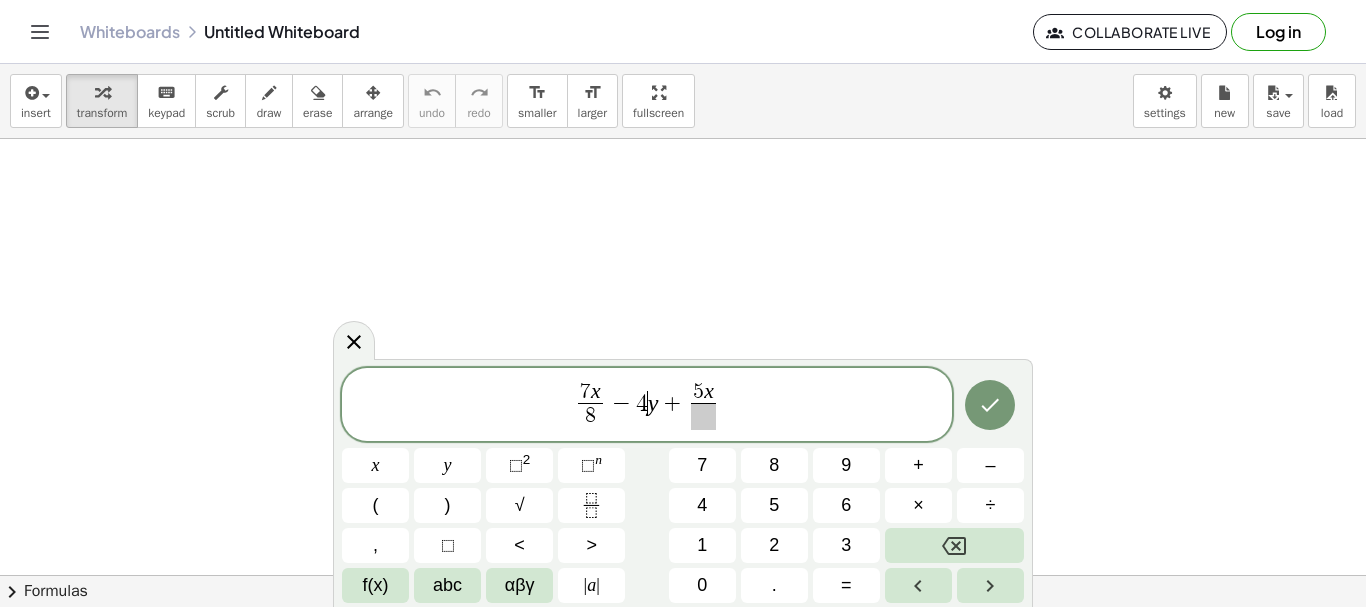 click on "7 x 8 ​ − 4 ​ y + 5 x ​" at bounding box center (647, 406) 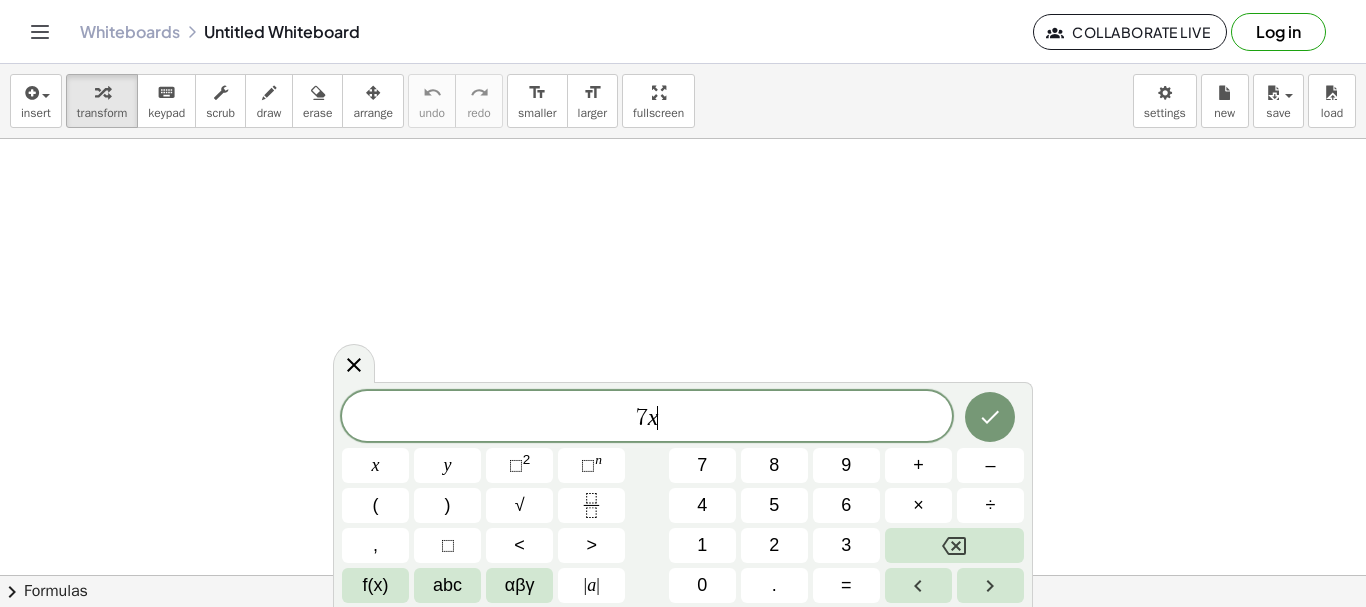 click 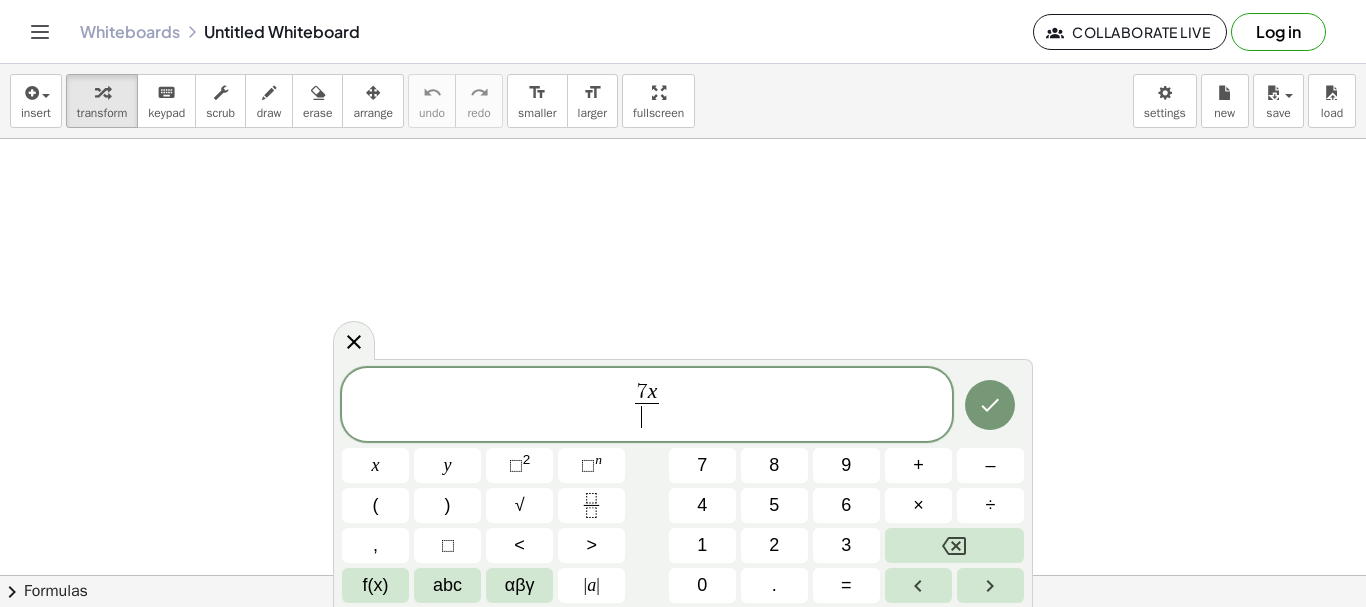 click on "8" at bounding box center [774, 465] 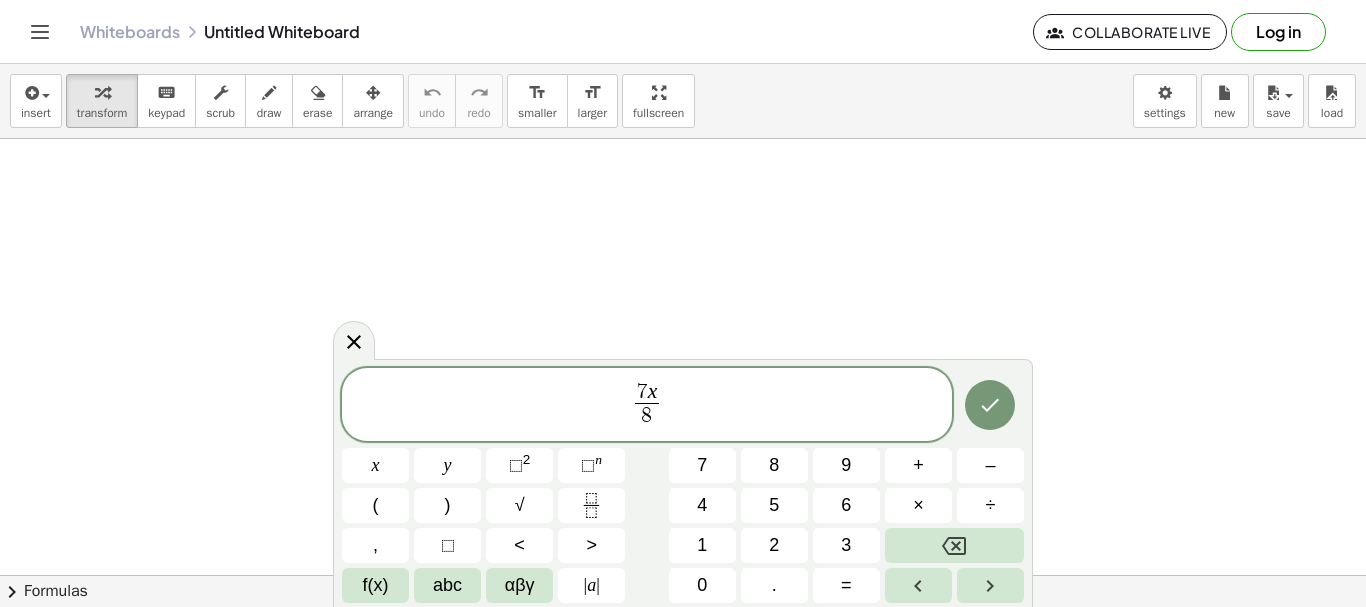 click on "7 x 8 ​ ​" at bounding box center [647, 406] 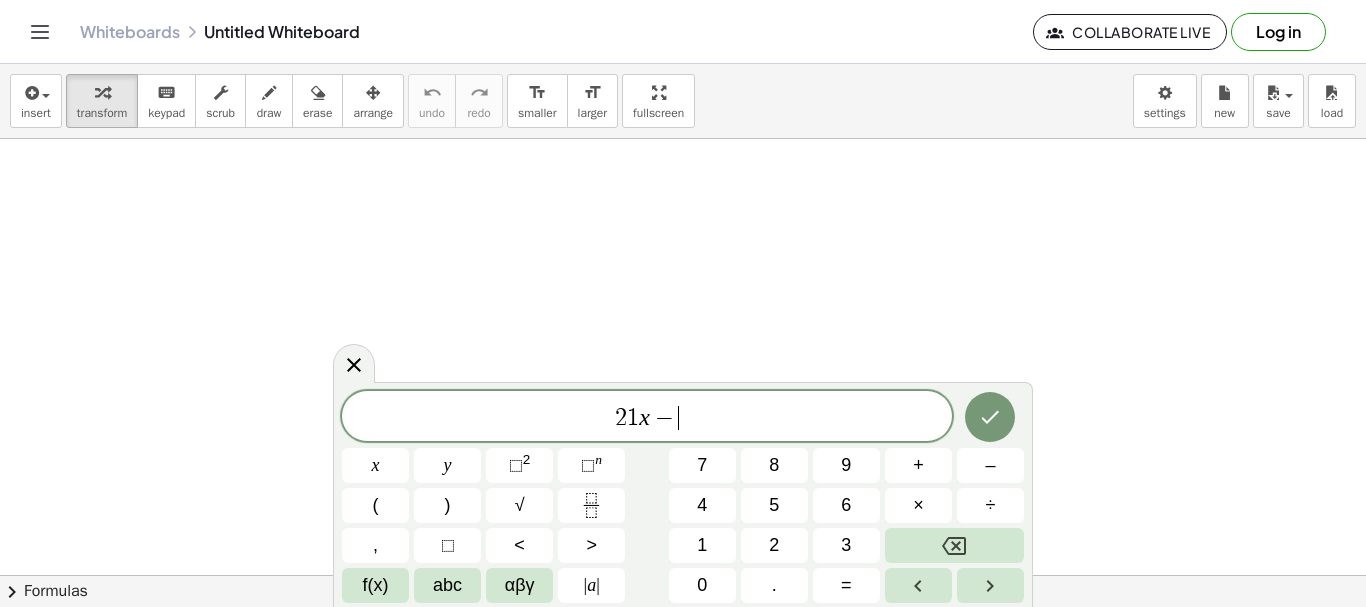 click 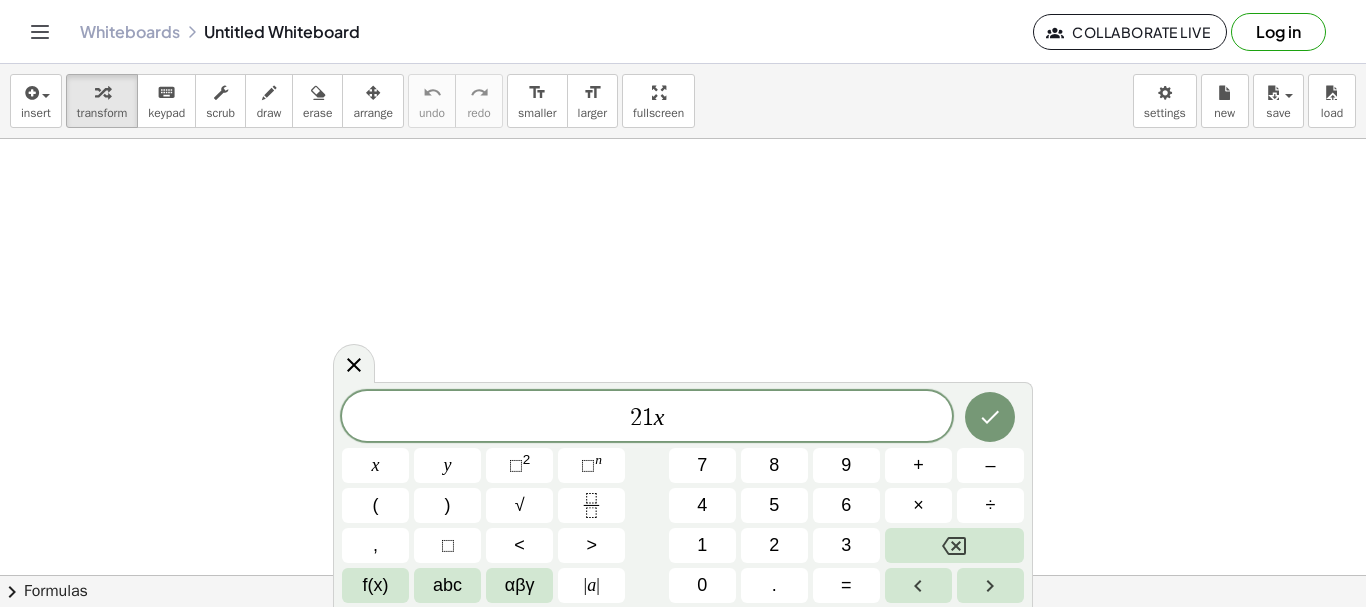 click 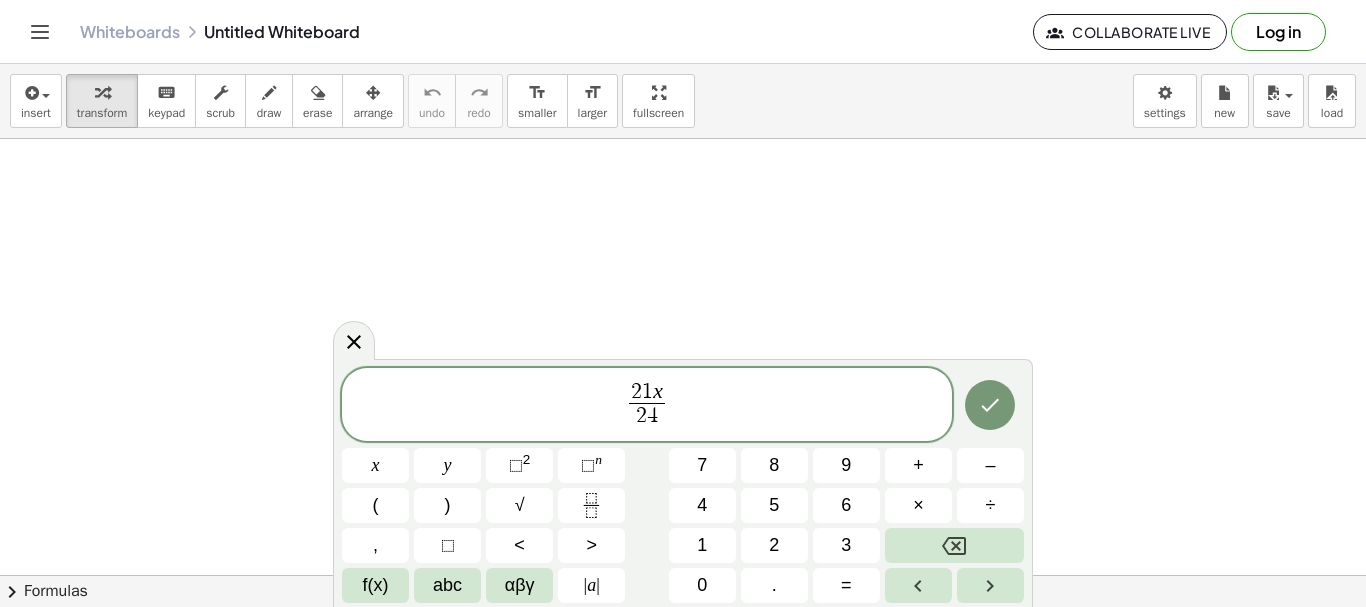 click on "2 1 x 2 4 ​ ​" at bounding box center (647, 406) 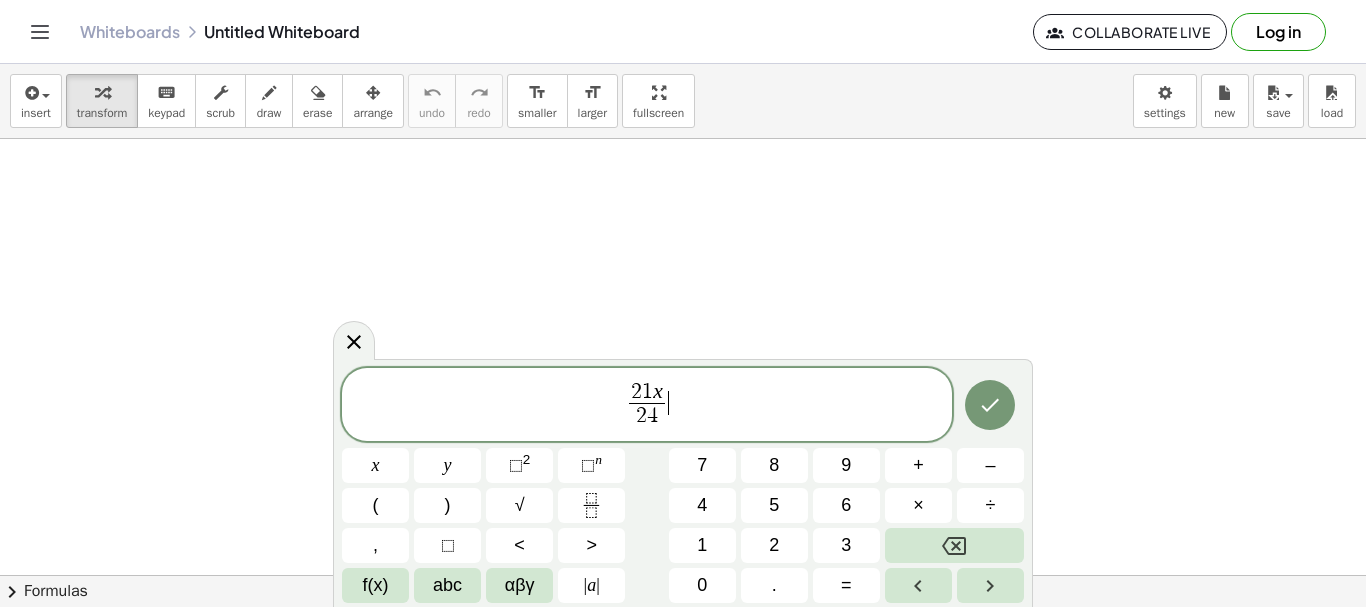 click on "2 1 x 2 4 ​" at bounding box center (647, 406) 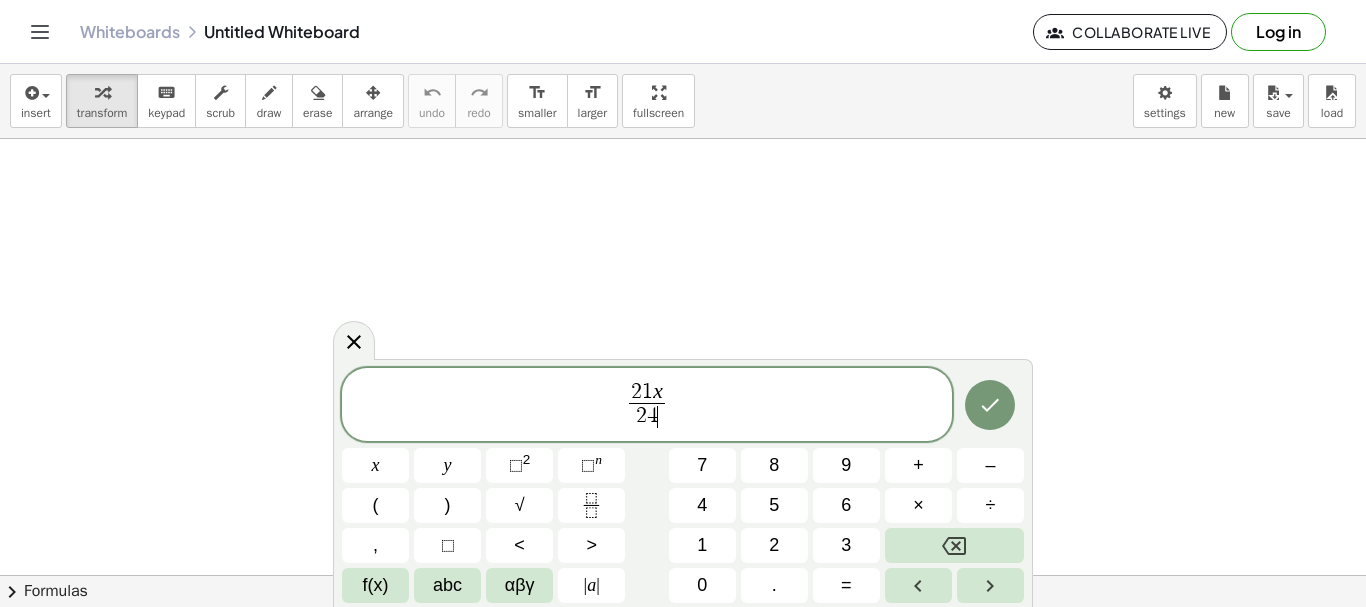 click on "2 1 x" at bounding box center [647, 393] 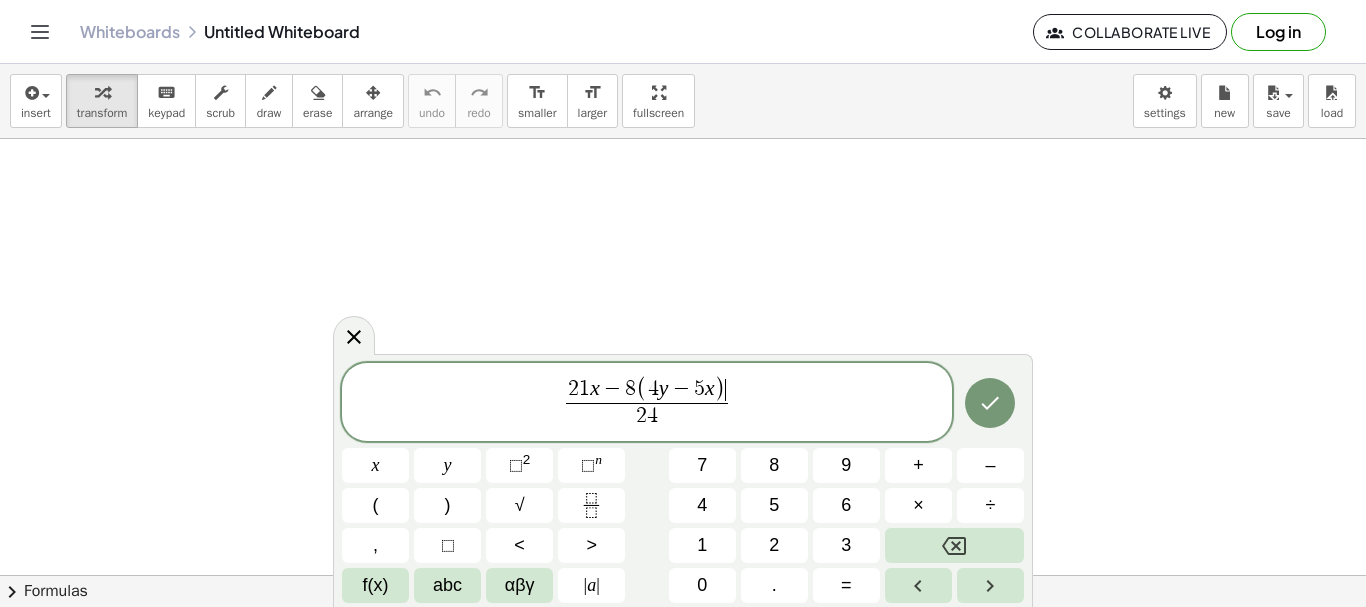 click at bounding box center [990, 403] 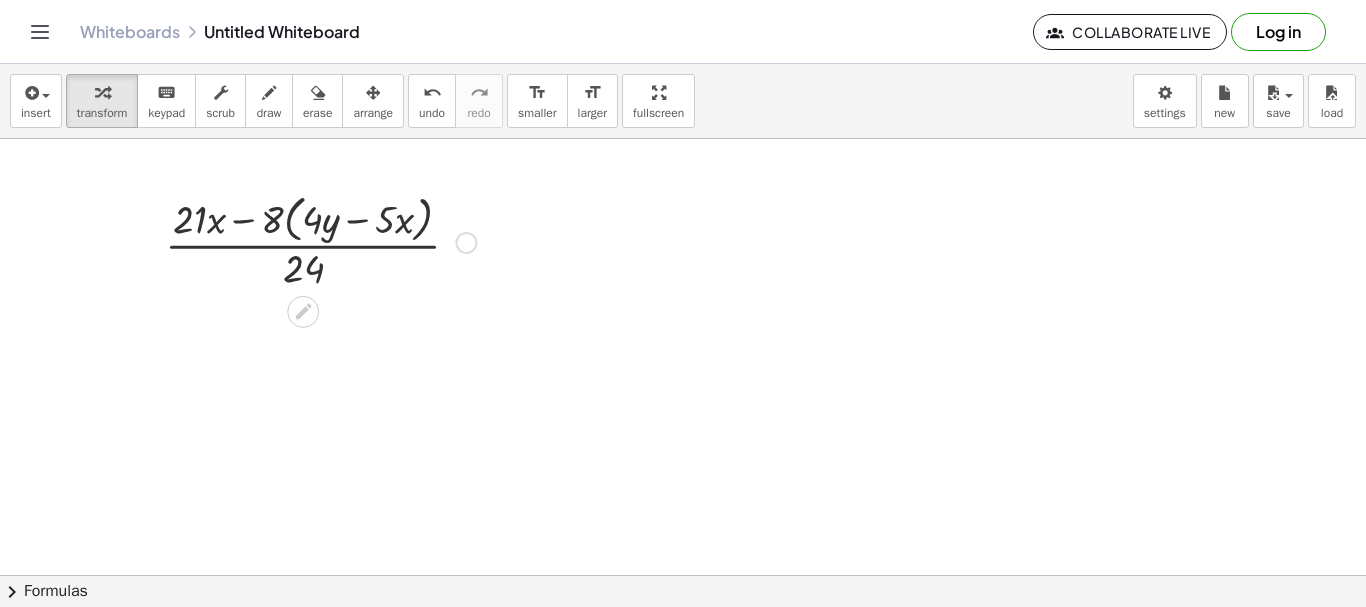 click at bounding box center (320, 241) 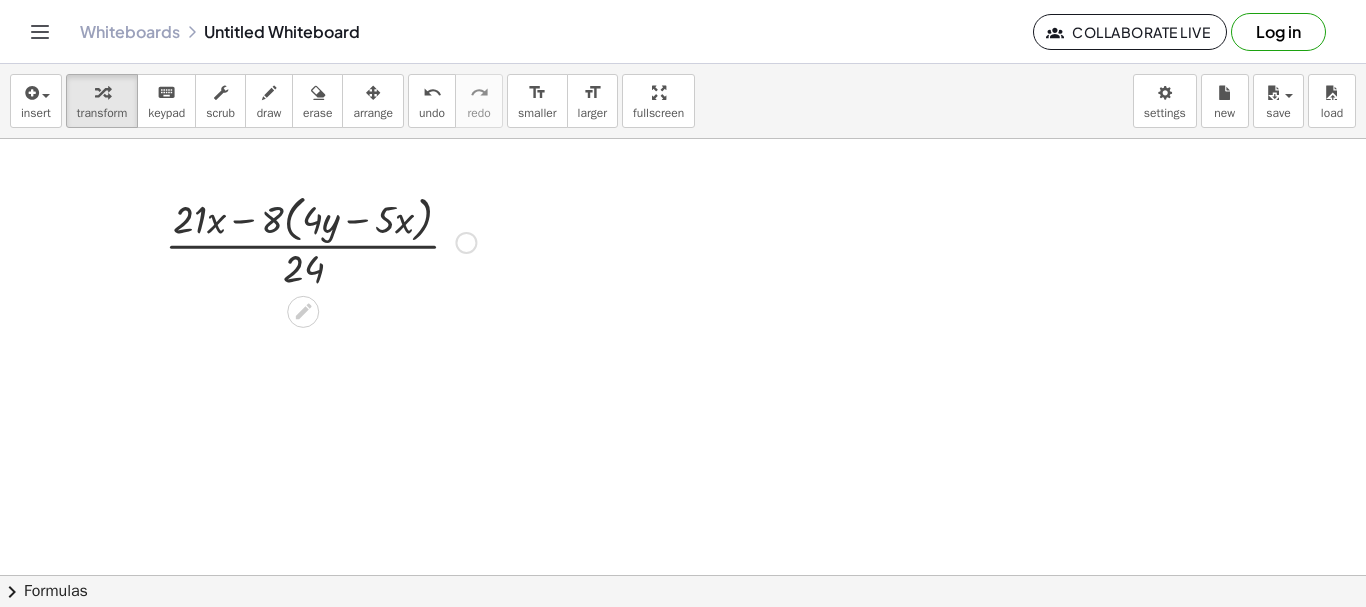 click at bounding box center (320, 241) 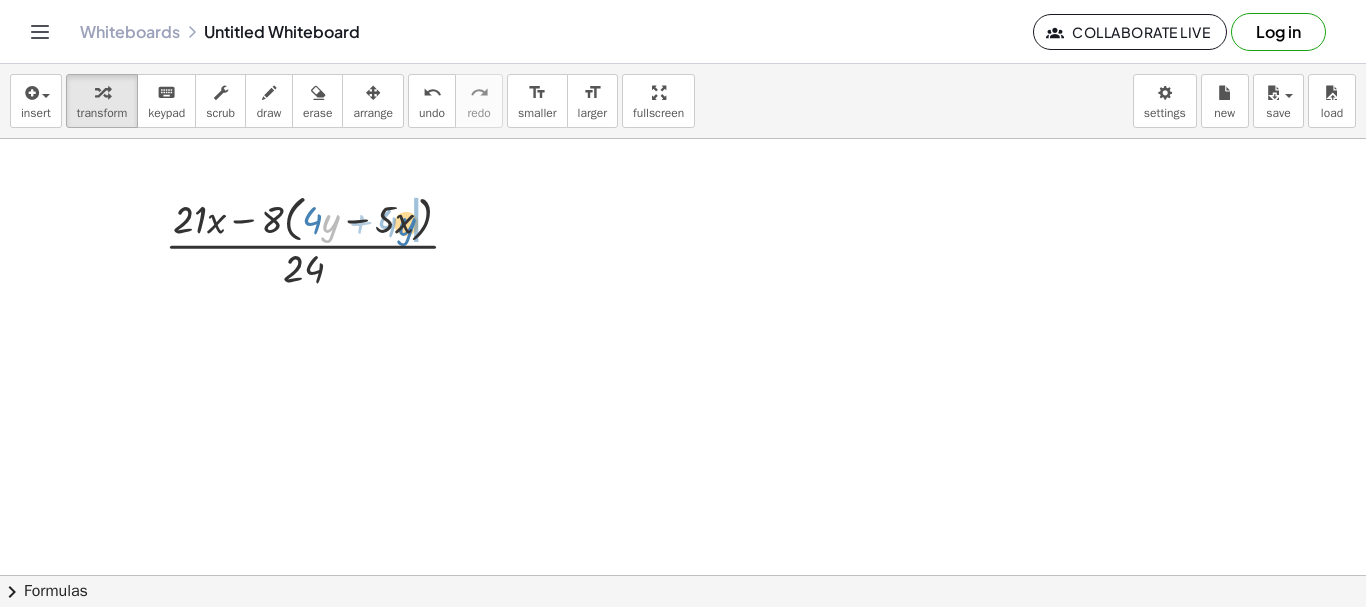 drag, startPoint x: 327, startPoint y: 222, endPoint x: 402, endPoint y: 225, distance: 75.059975 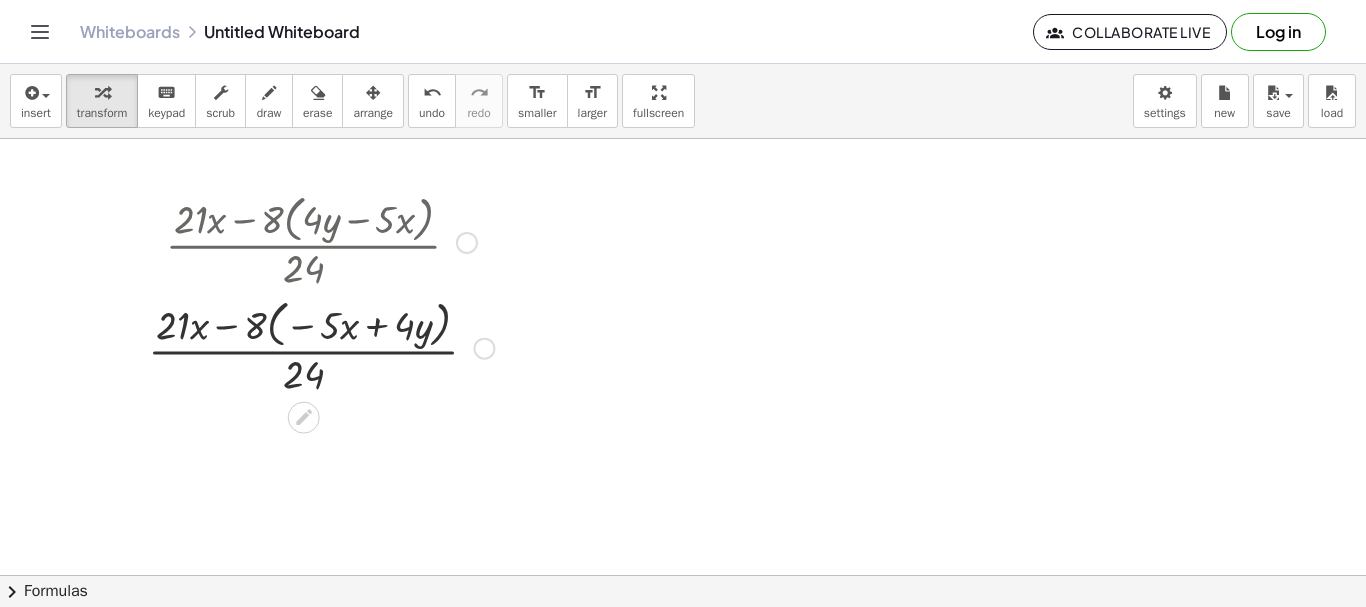 click at bounding box center (321, 347) 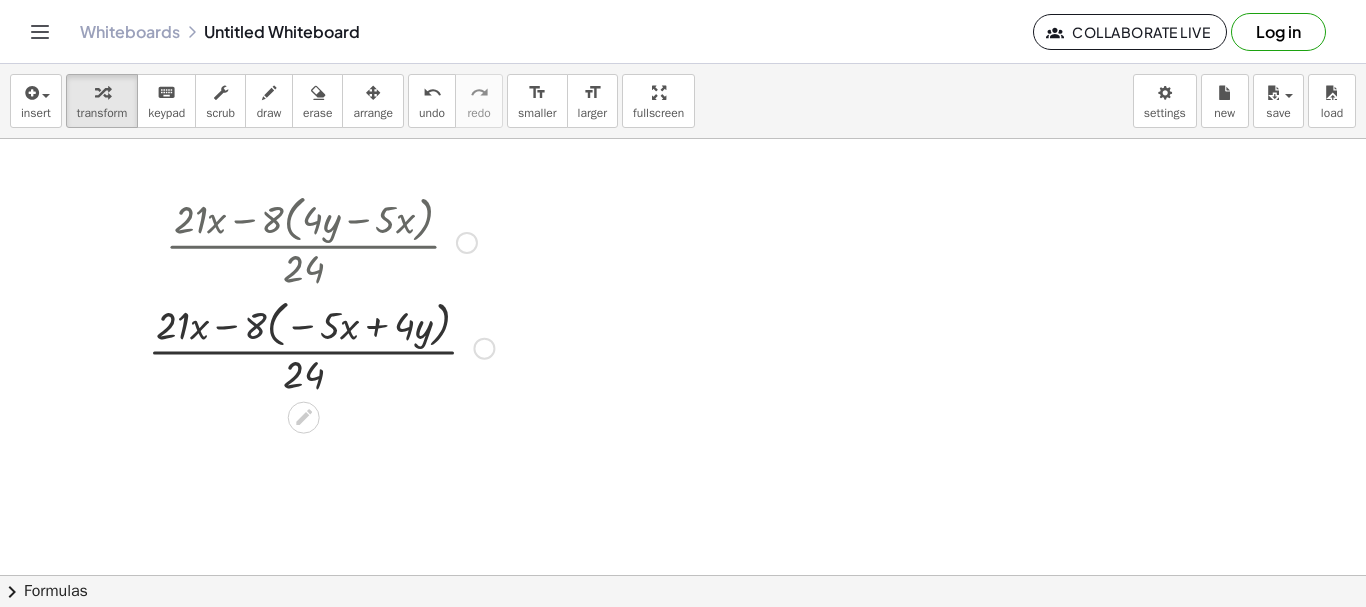 click at bounding box center (321, 347) 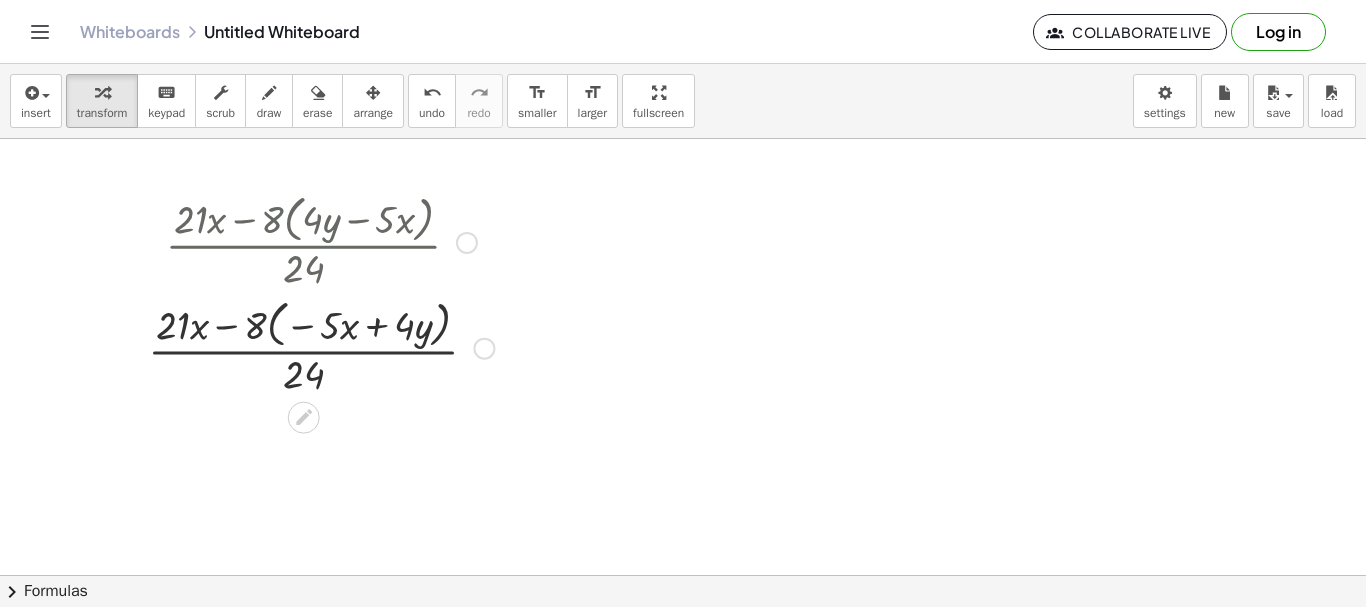 click at bounding box center (321, 347) 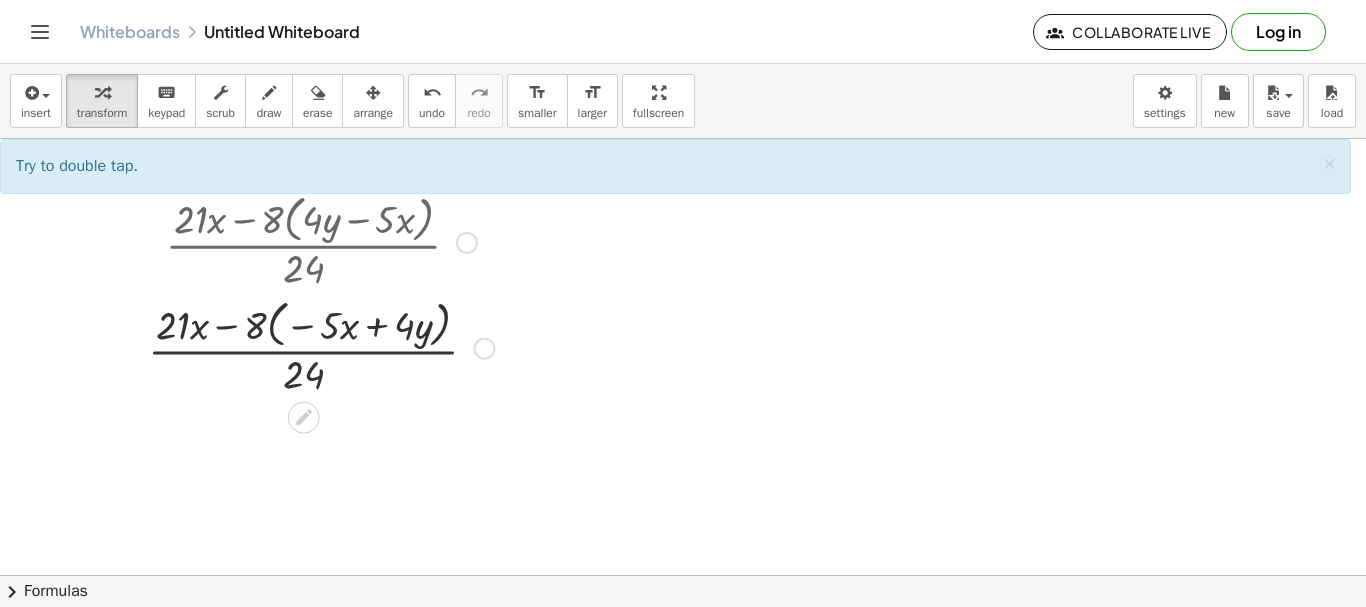 click at bounding box center (321, 347) 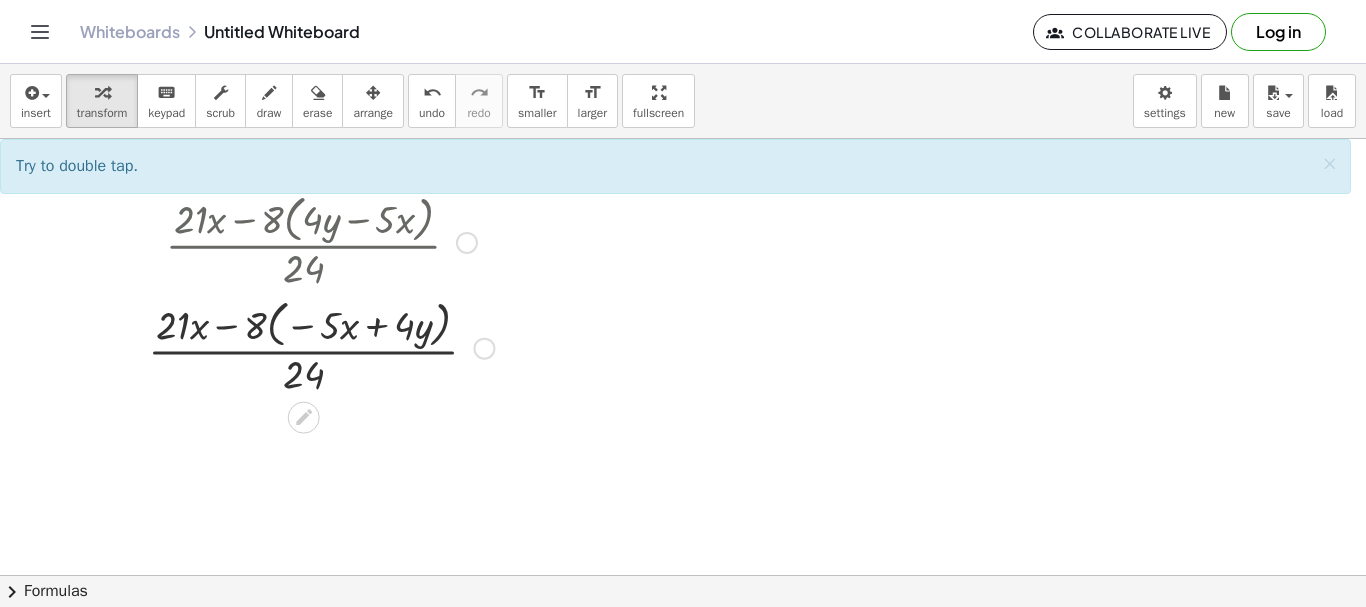 click at bounding box center (321, 347) 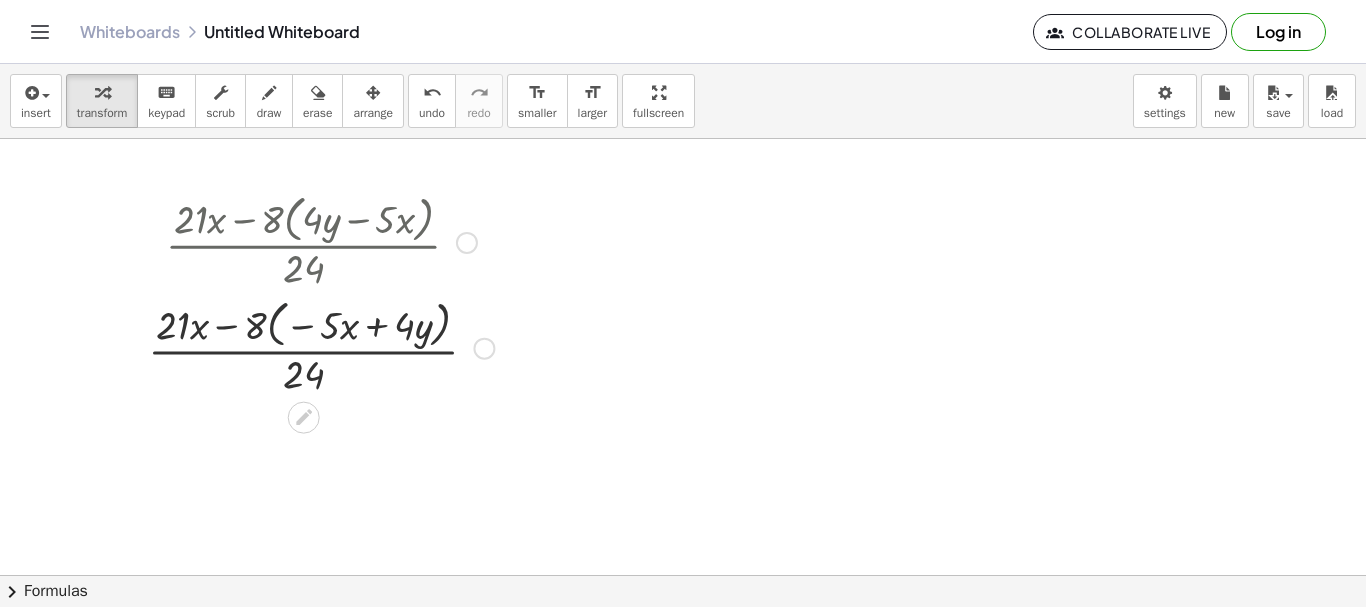 click at bounding box center (321, 347) 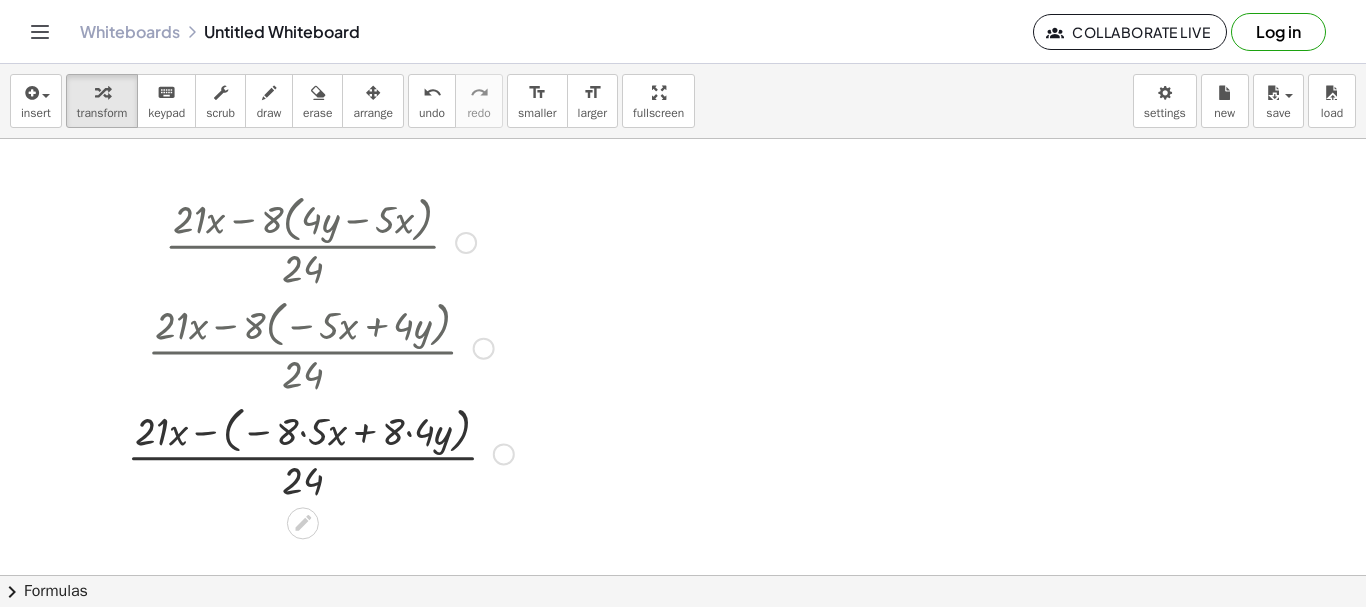 click at bounding box center [320, 453] 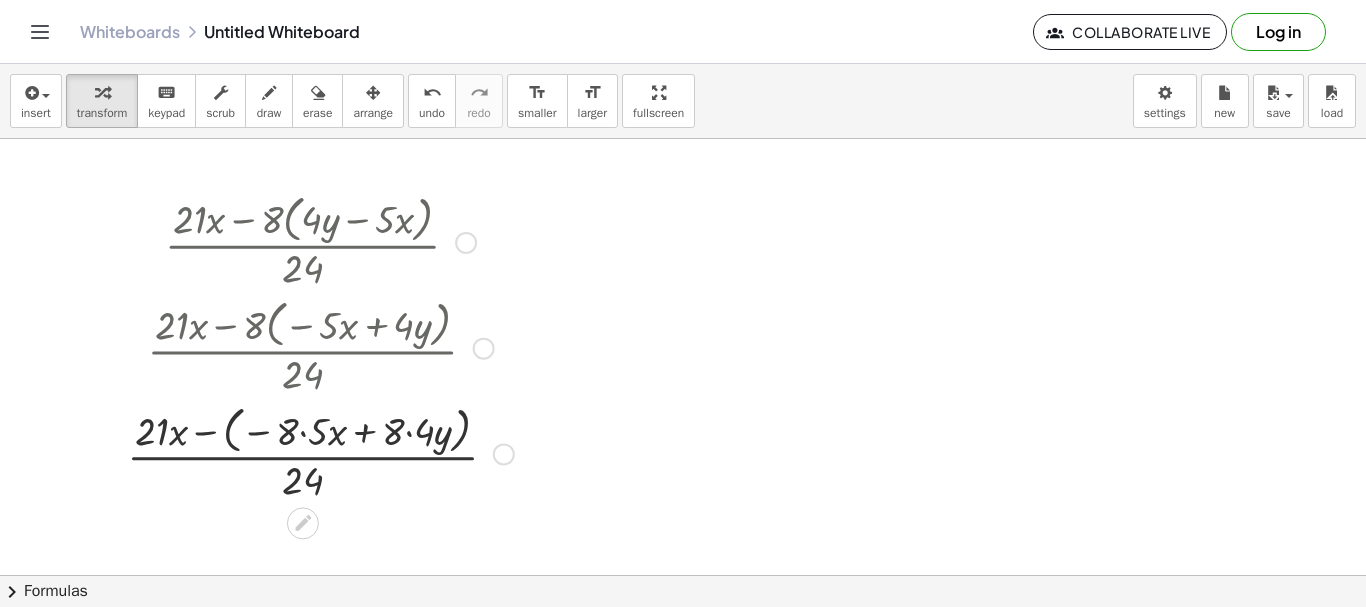 click at bounding box center (320, 453) 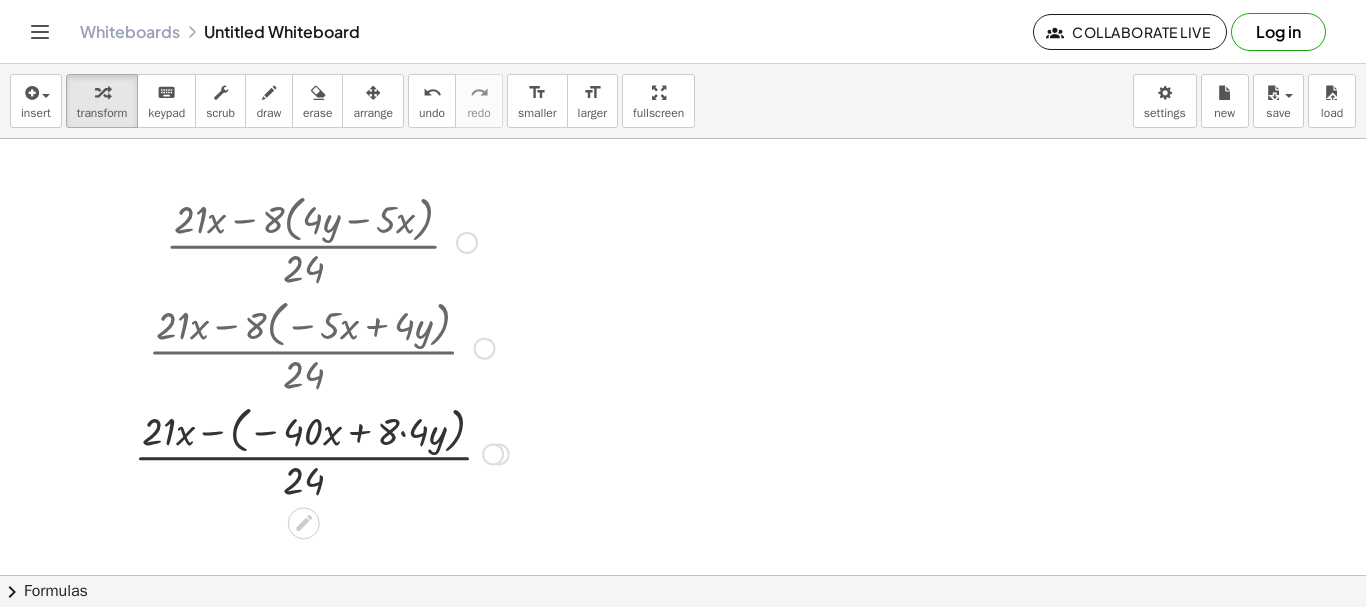 click at bounding box center [321, 453] 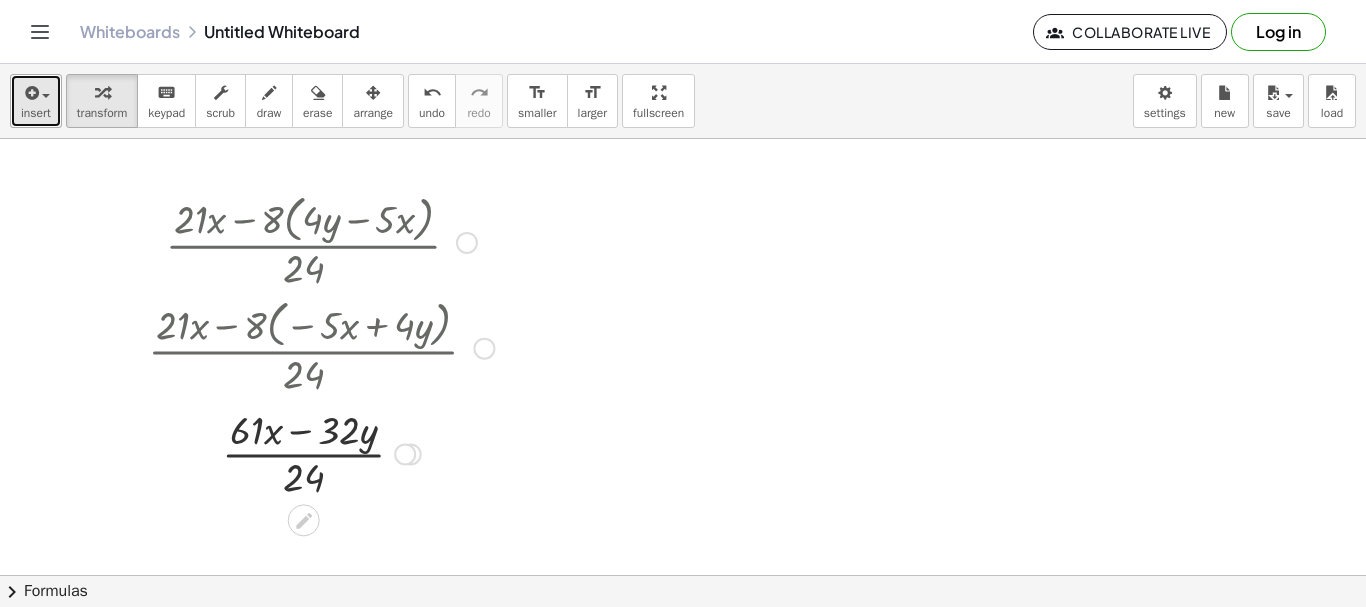 click at bounding box center (30, 93) 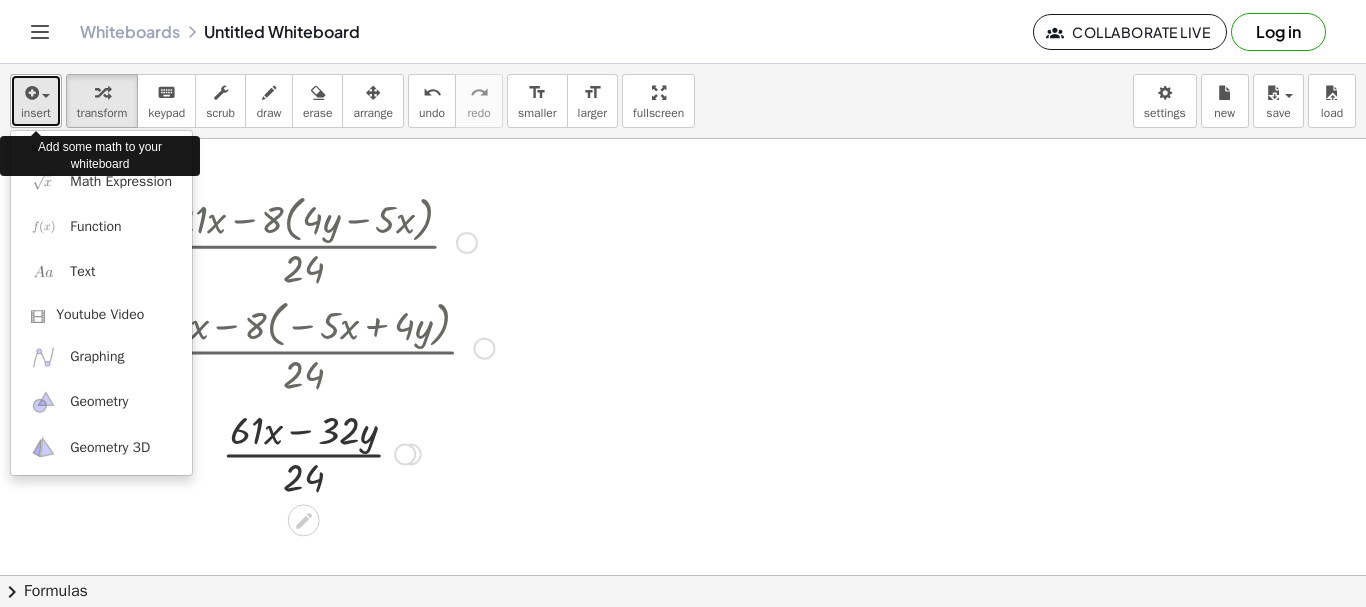 scroll, scrollTop: 1, scrollLeft: 0, axis: vertical 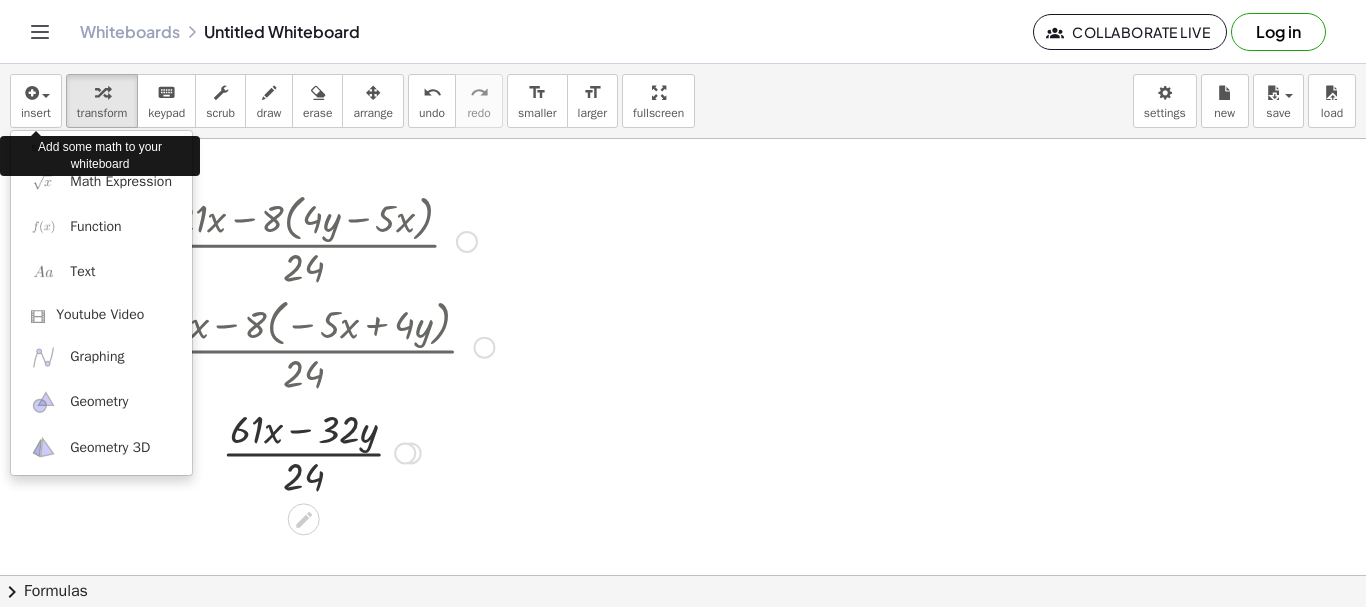 click 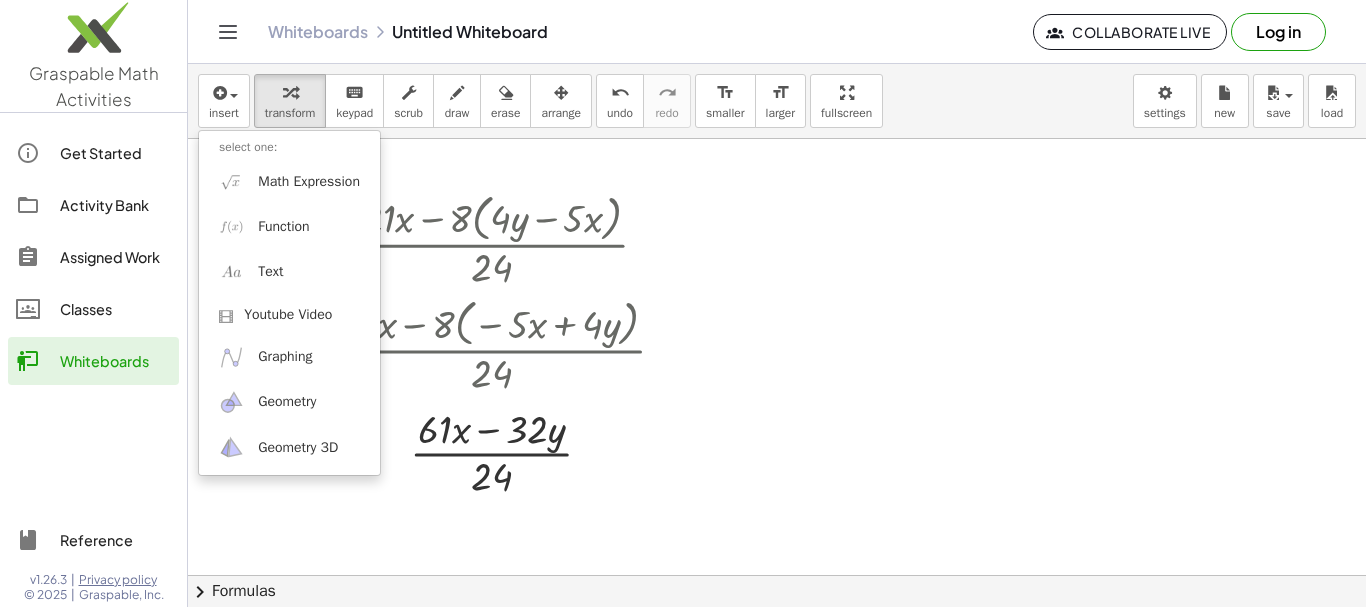 click on "Whiteboards" 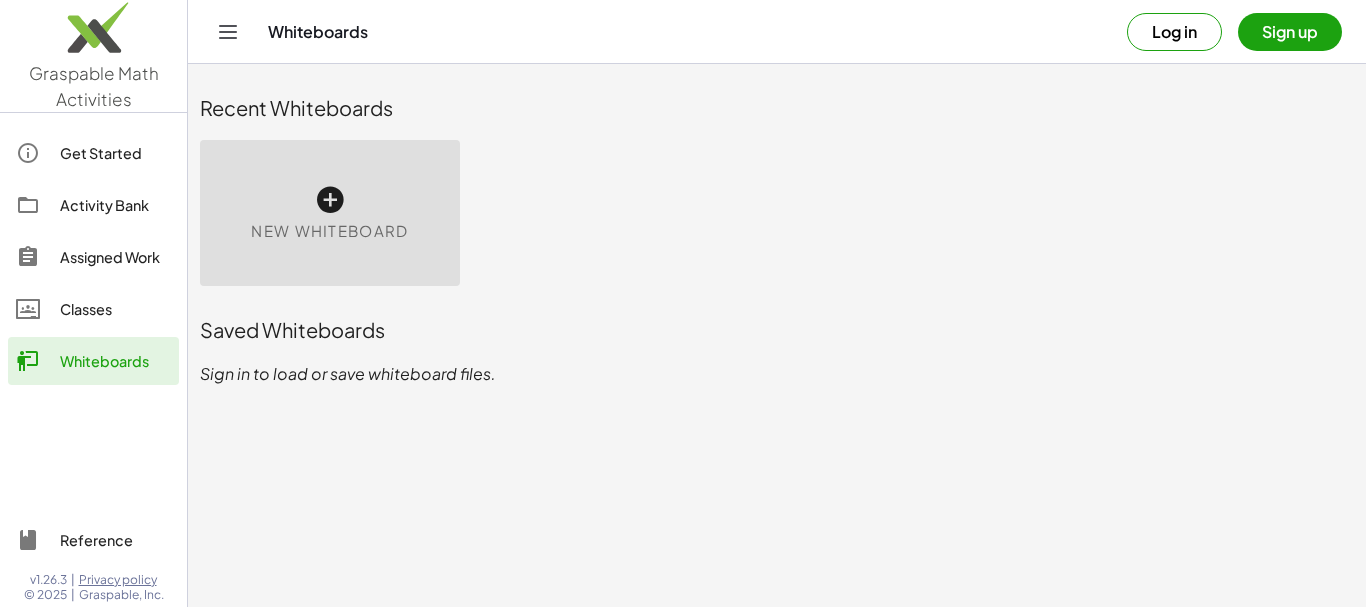 click on "New Whiteboard" at bounding box center [330, 213] 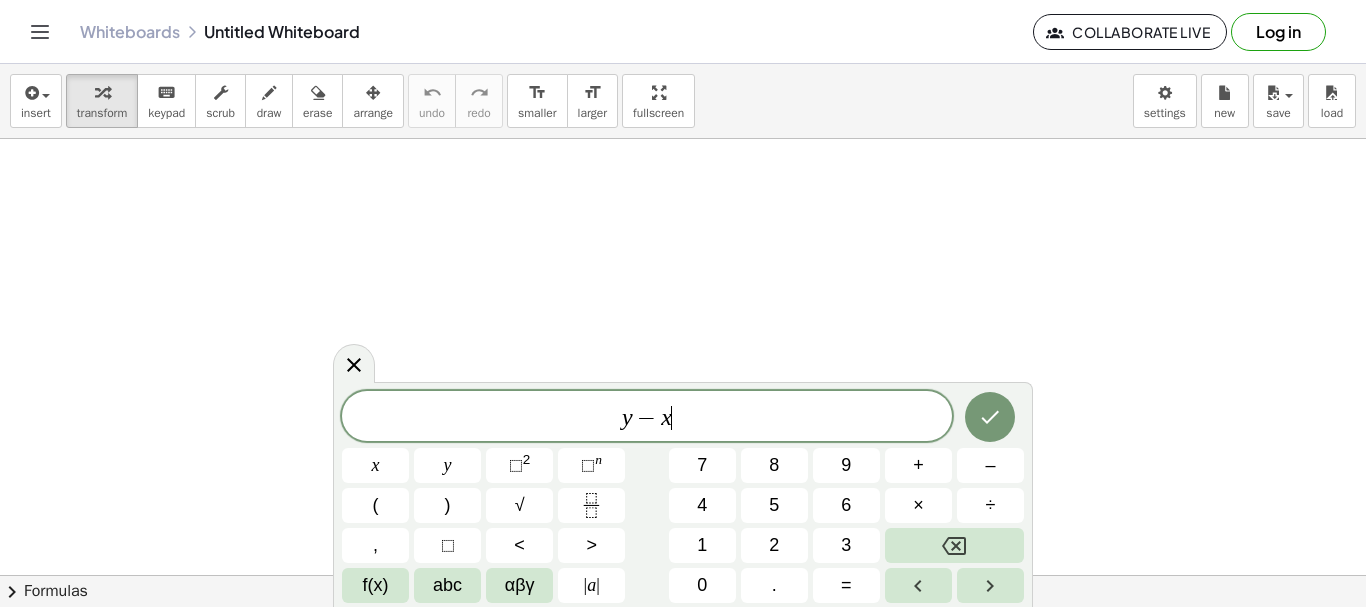 click on "y − x ​" at bounding box center (647, 418) 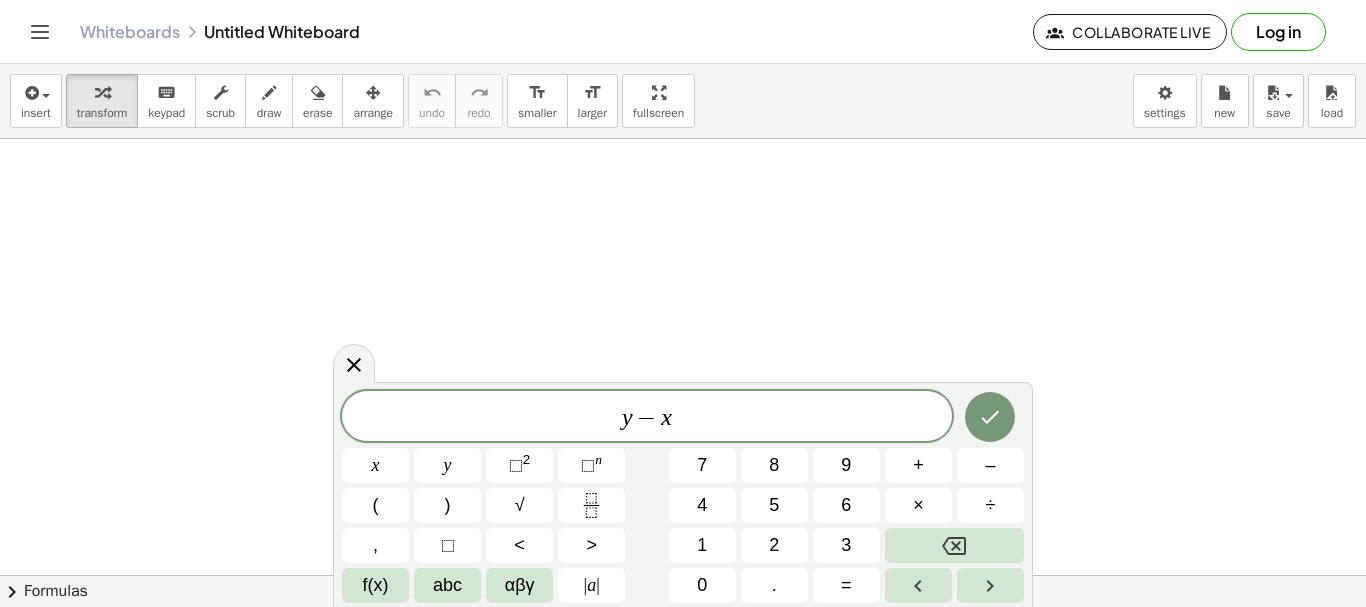 click on "y − x" at bounding box center [647, 418] 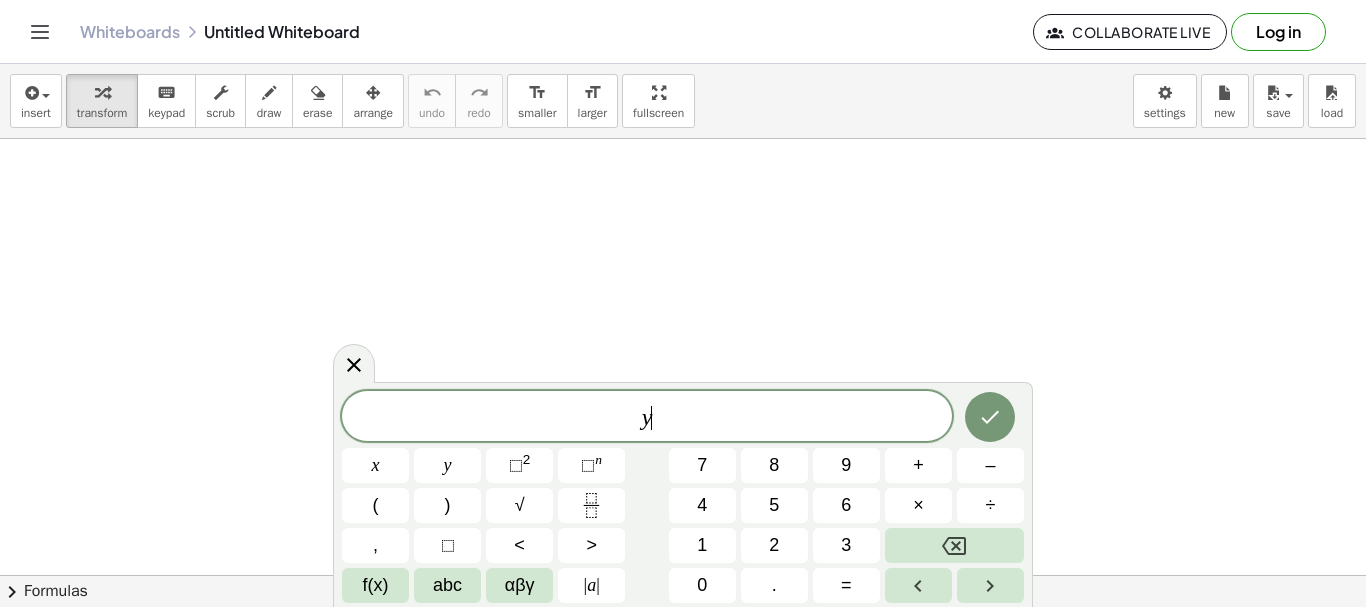 click 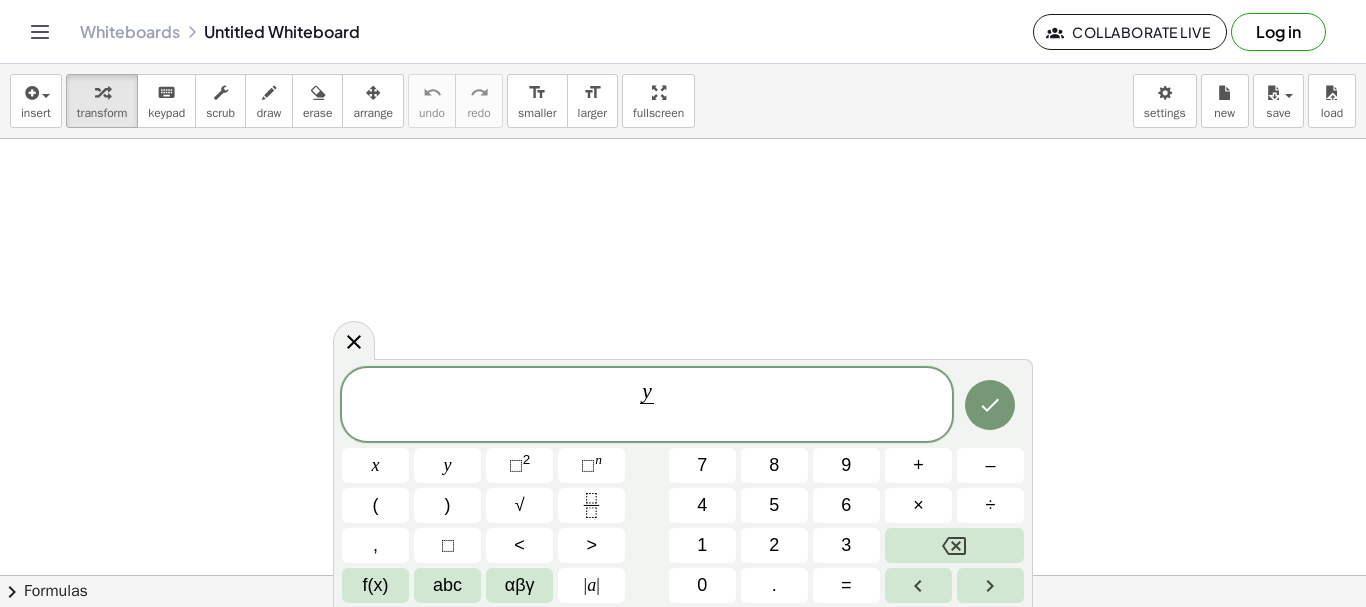 click on "y ​ ​" at bounding box center (647, 406) 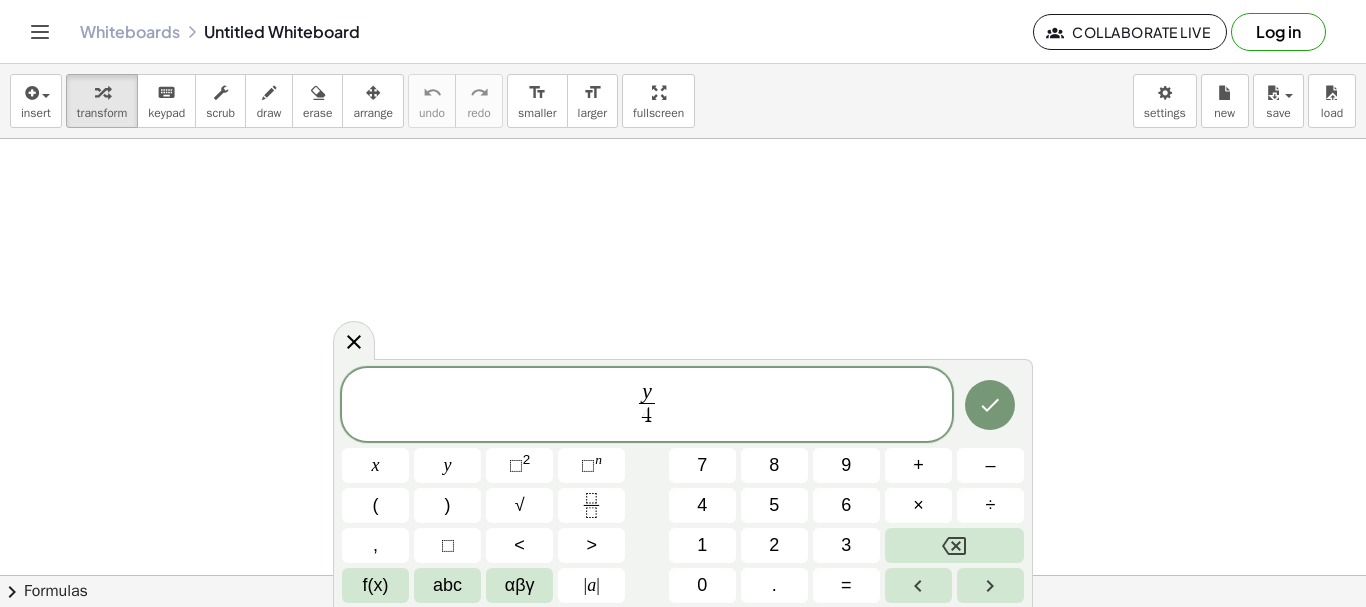 click on "y" at bounding box center [646, 393] 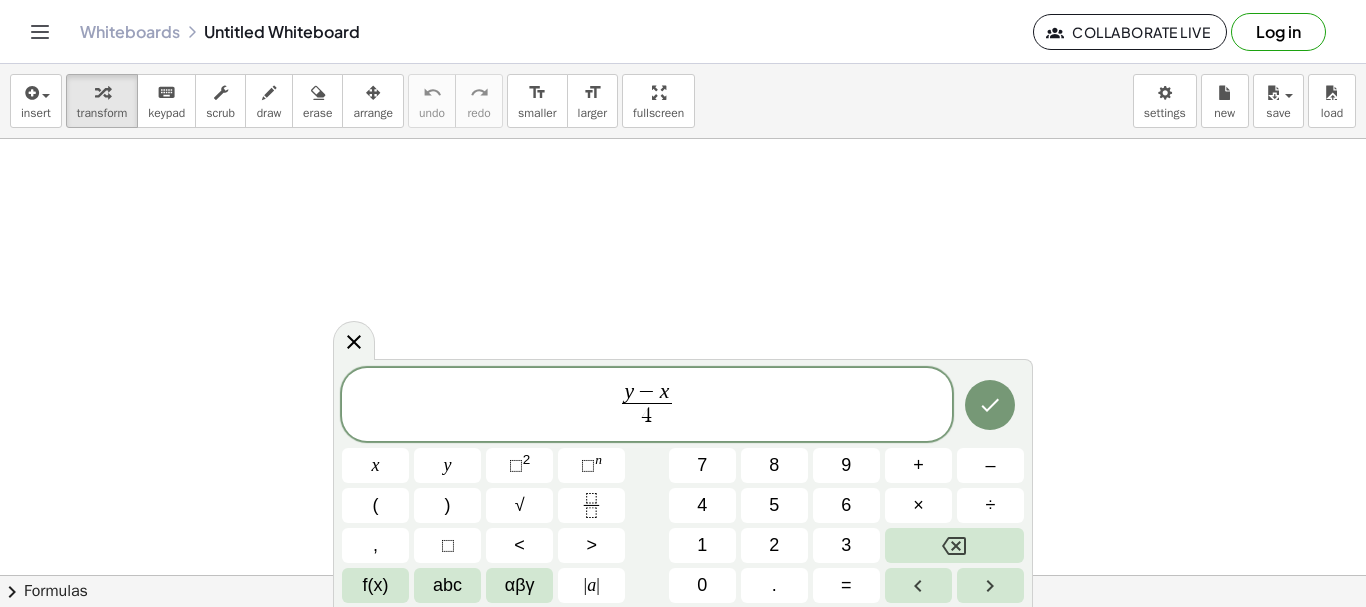 click on "y − x ​ 4 ​" at bounding box center (647, 406) 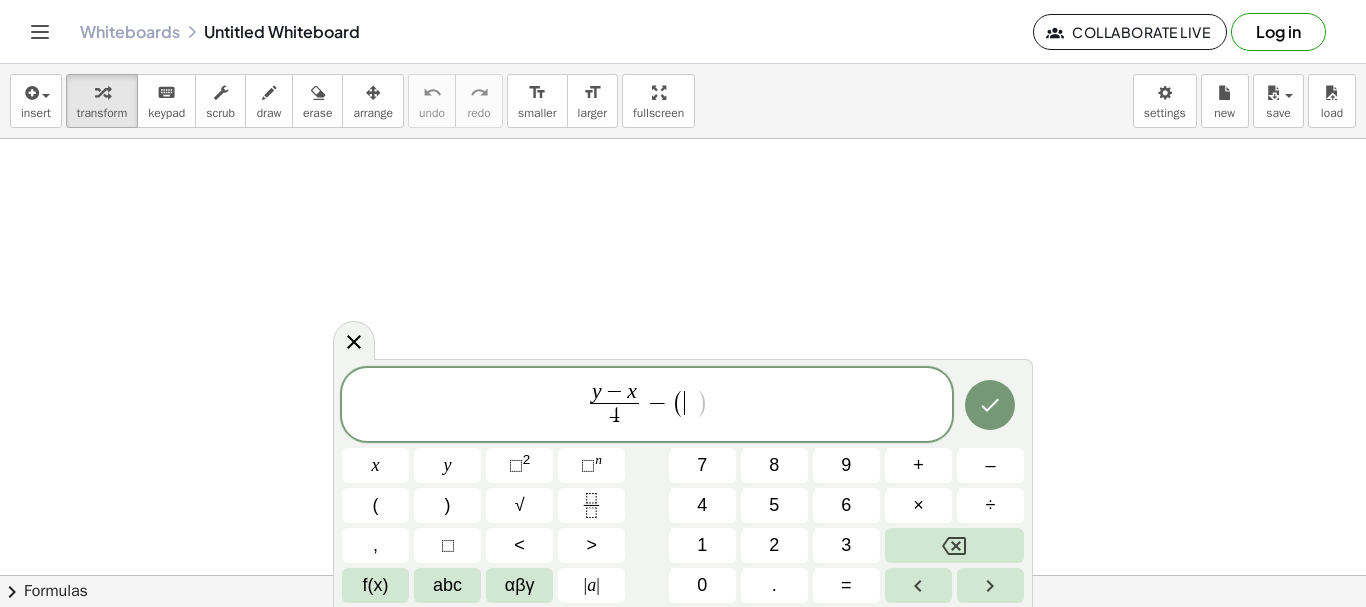 click 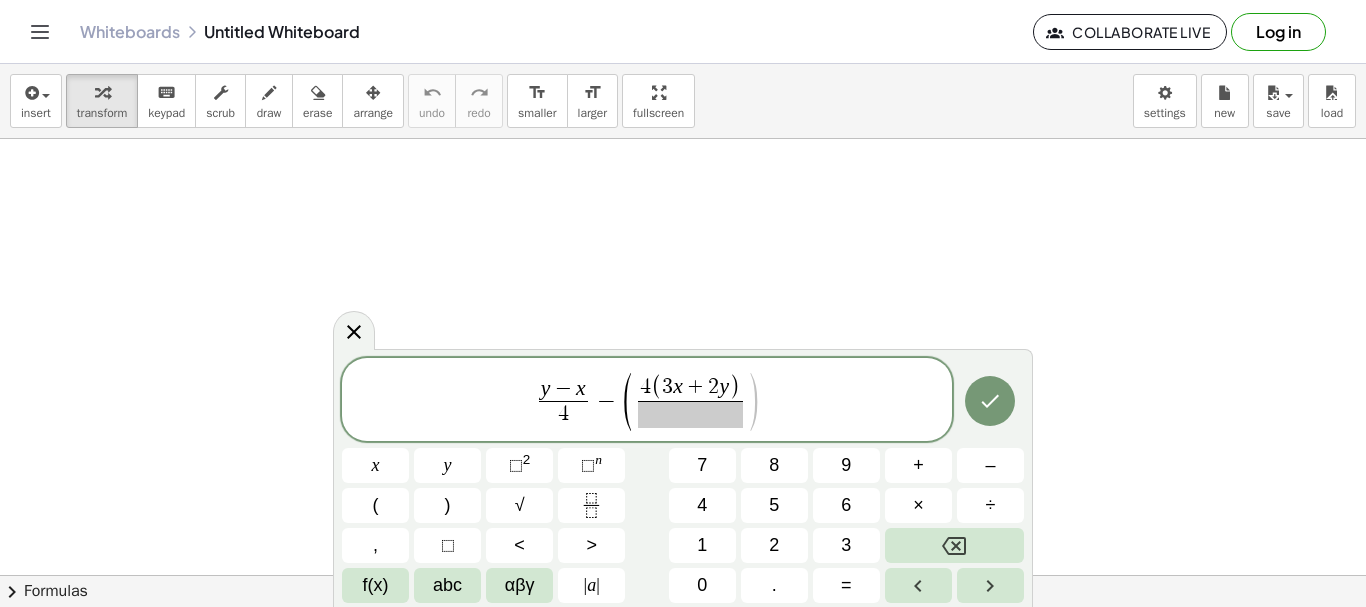 click at bounding box center (690, 414) 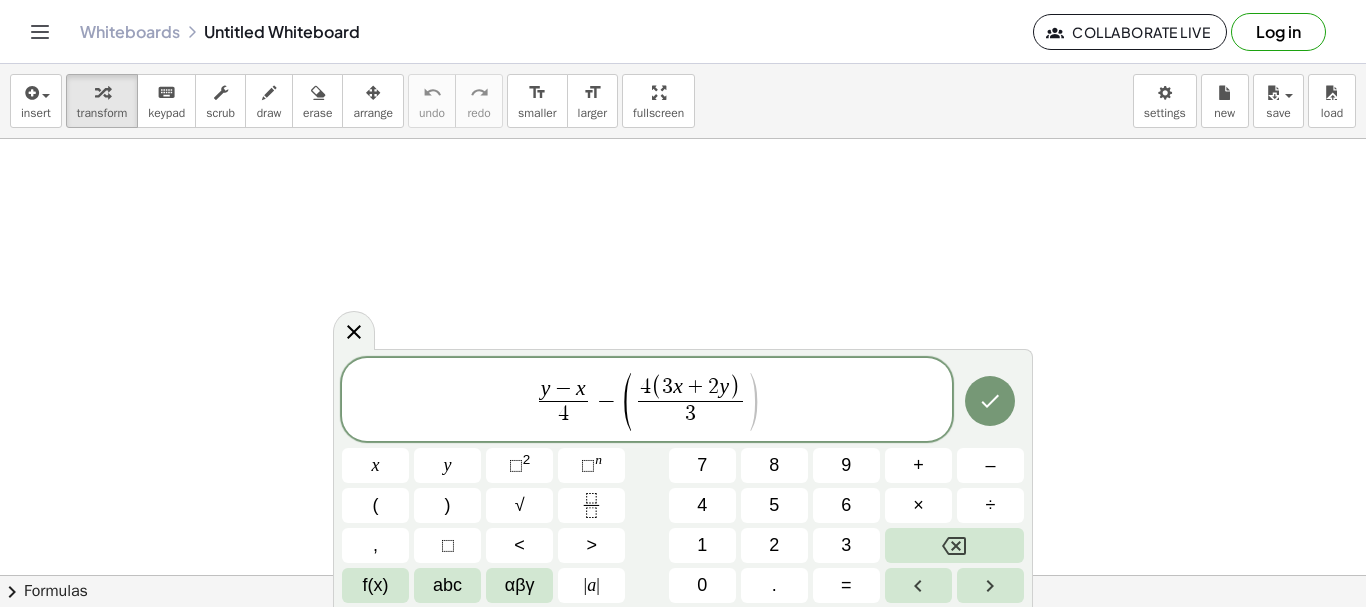 click on ")" at bounding box center [753, 402] 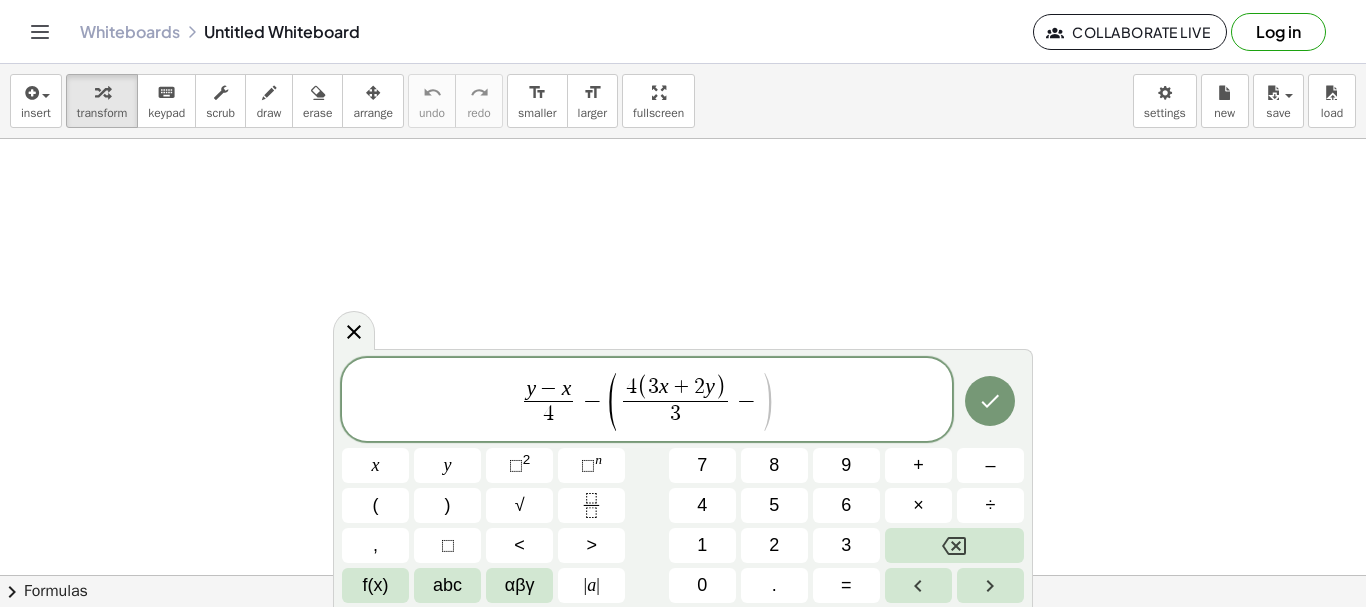 click 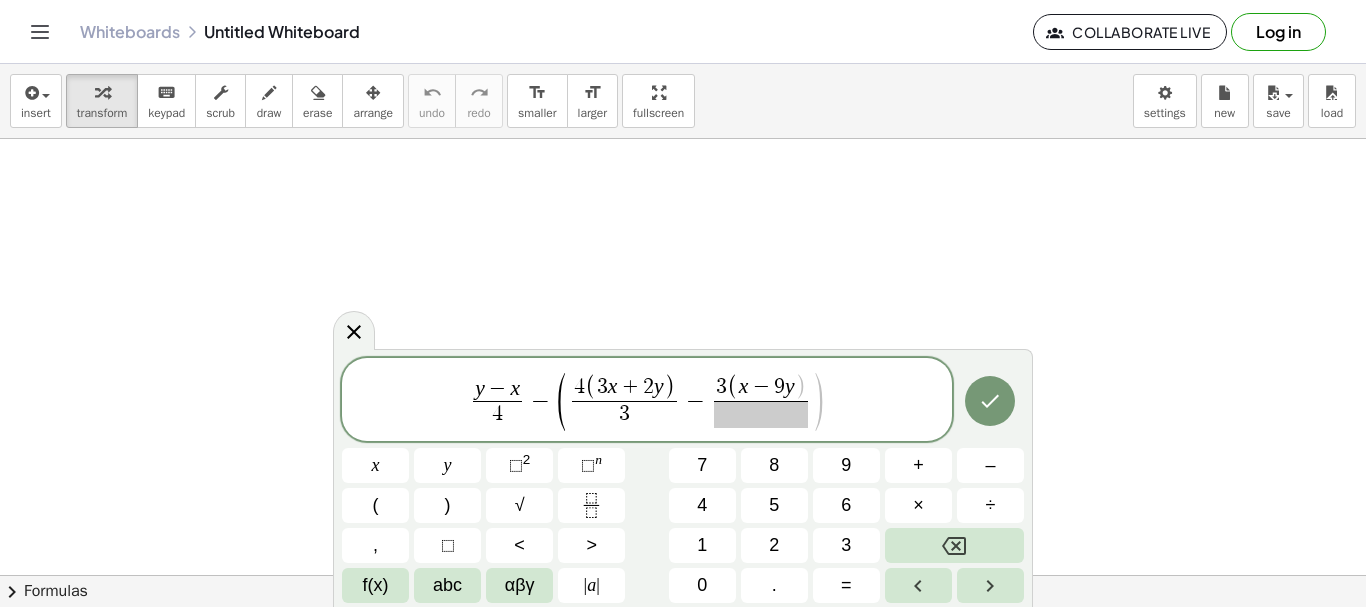 click at bounding box center (761, 414) 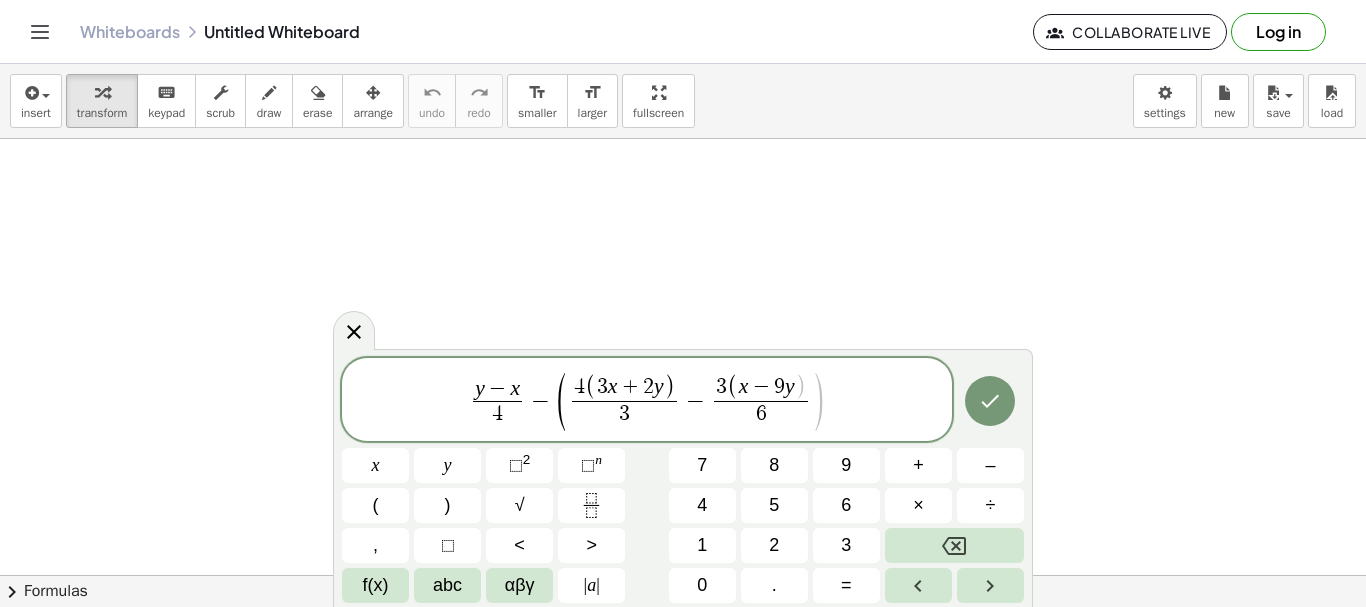 click on ")" at bounding box center [800, 388] 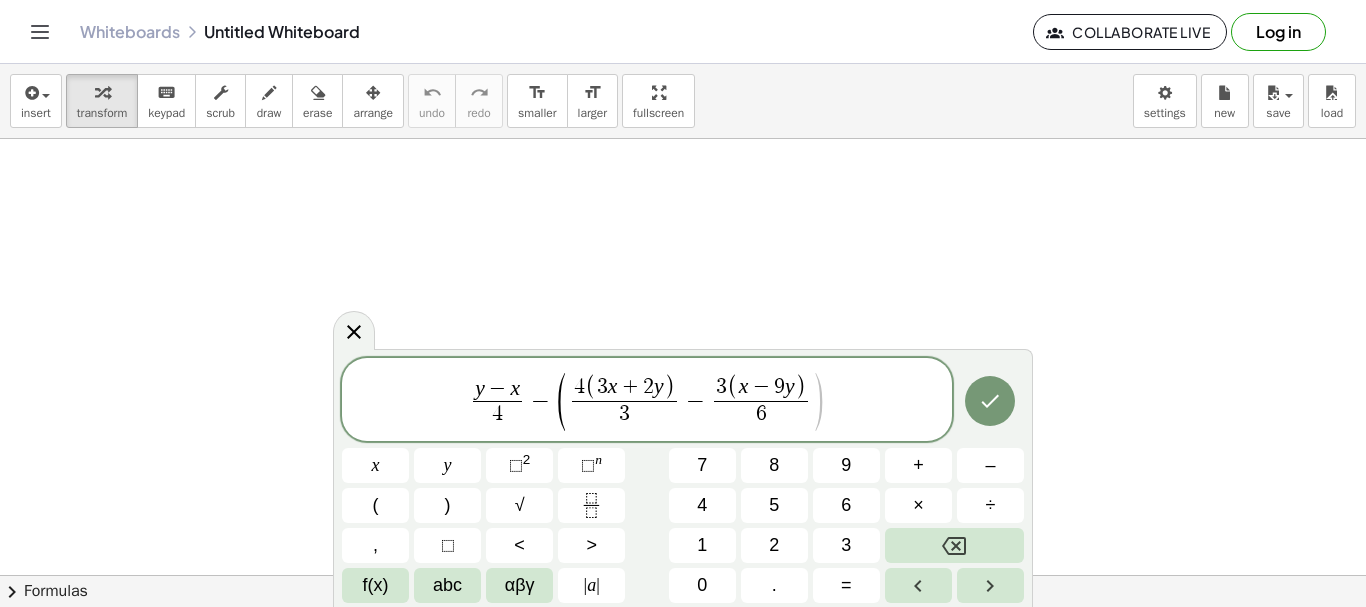click on ")" at bounding box center (818, 402) 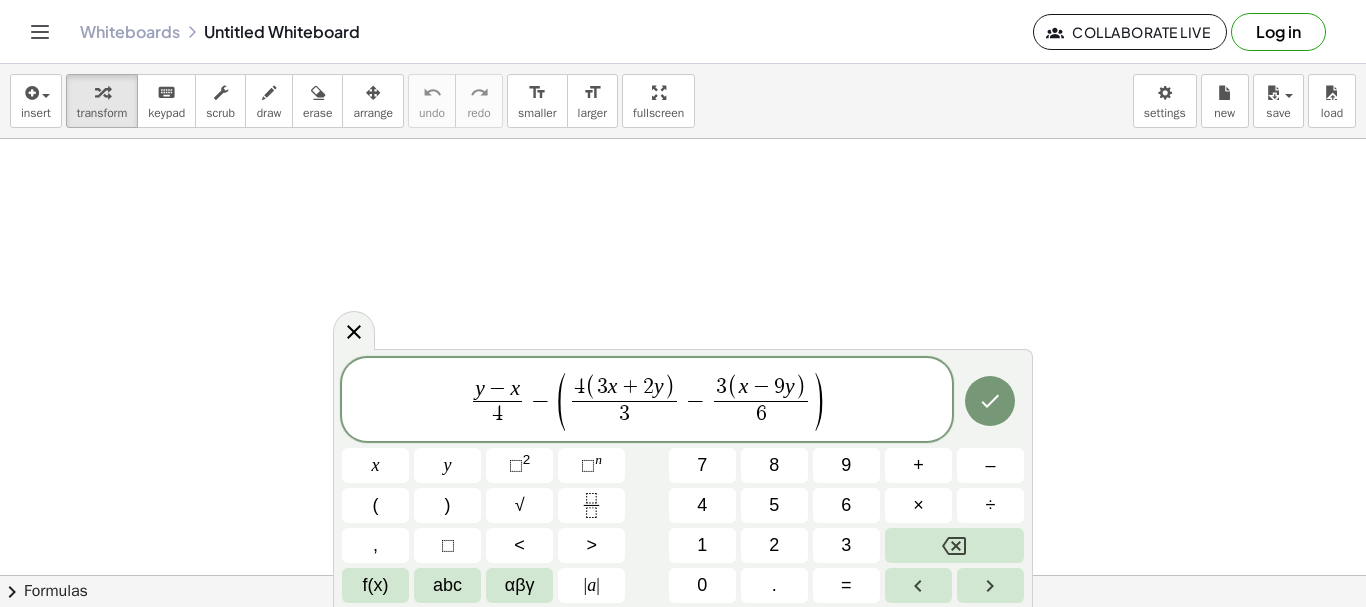 click 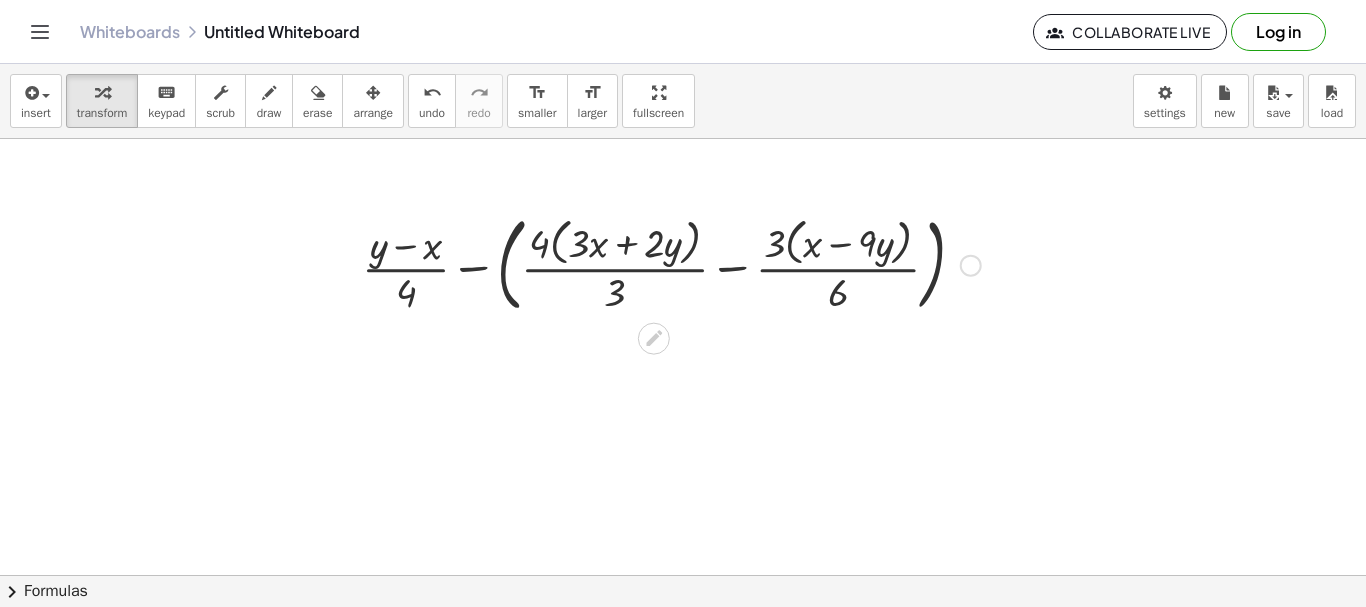 click at bounding box center (671, 263) 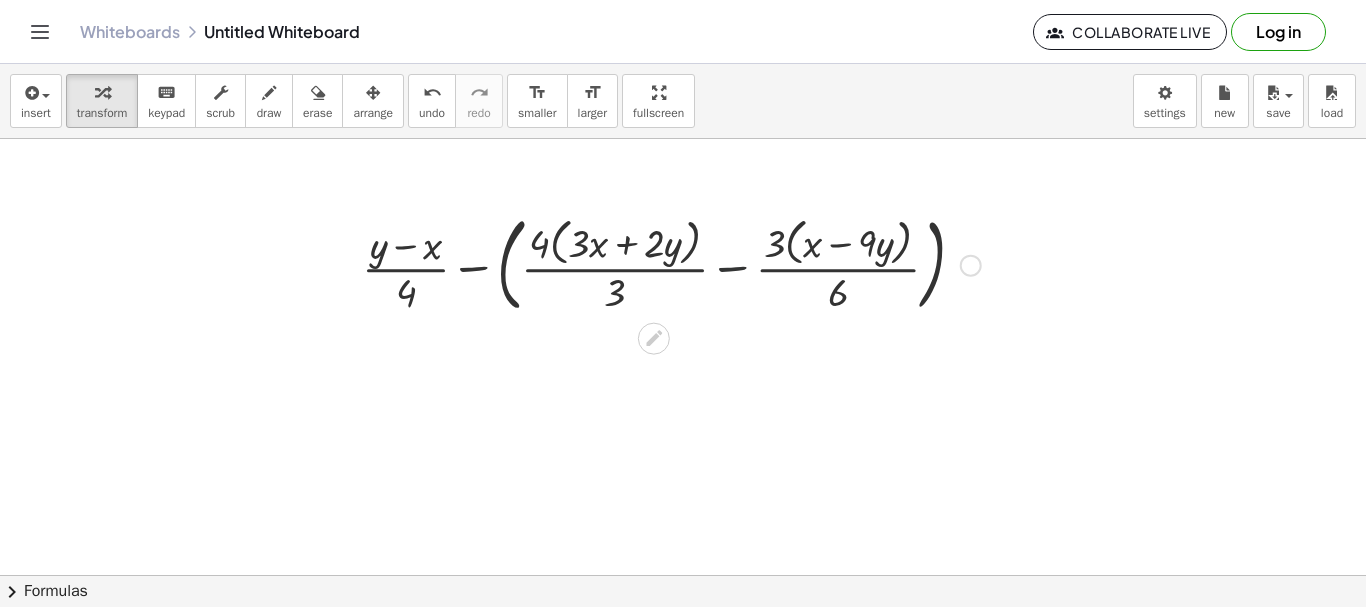 click at bounding box center [671, 263] 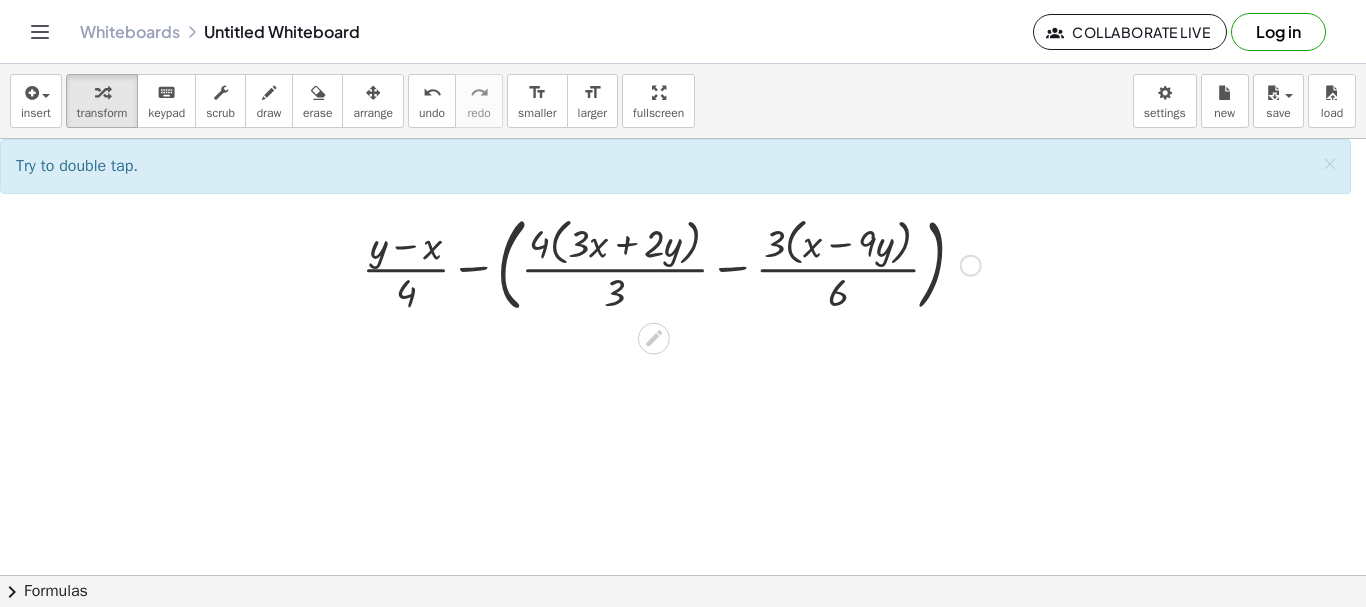 click at bounding box center (671, 263) 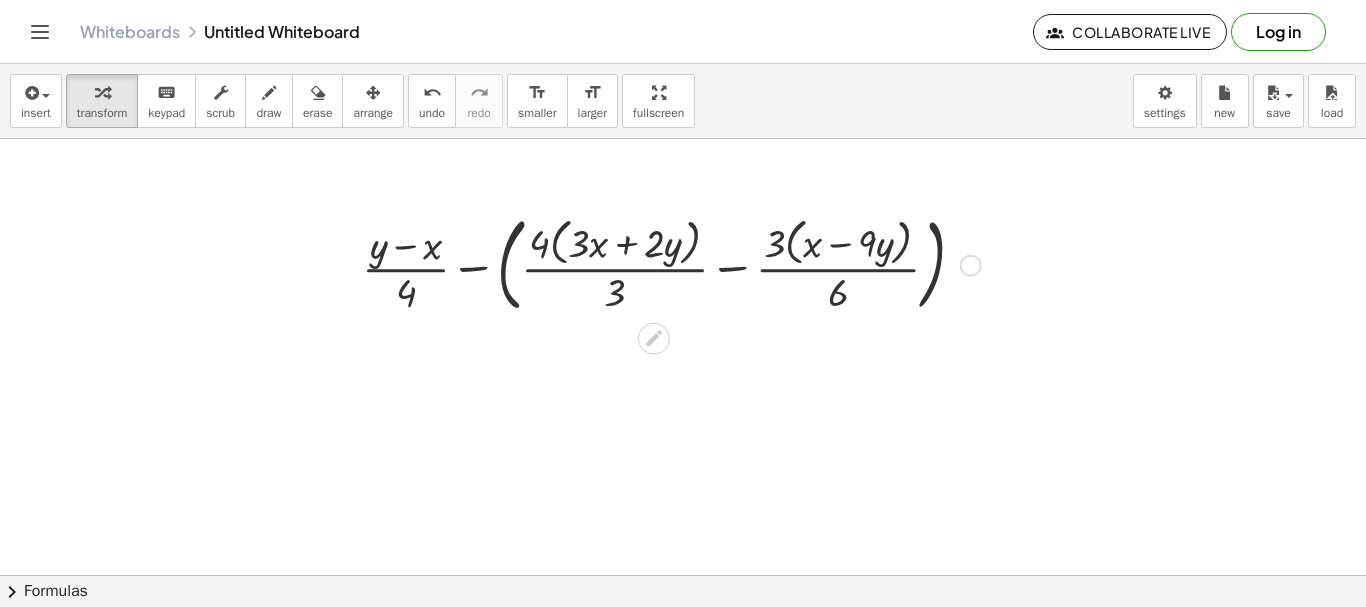 click at bounding box center (671, 263) 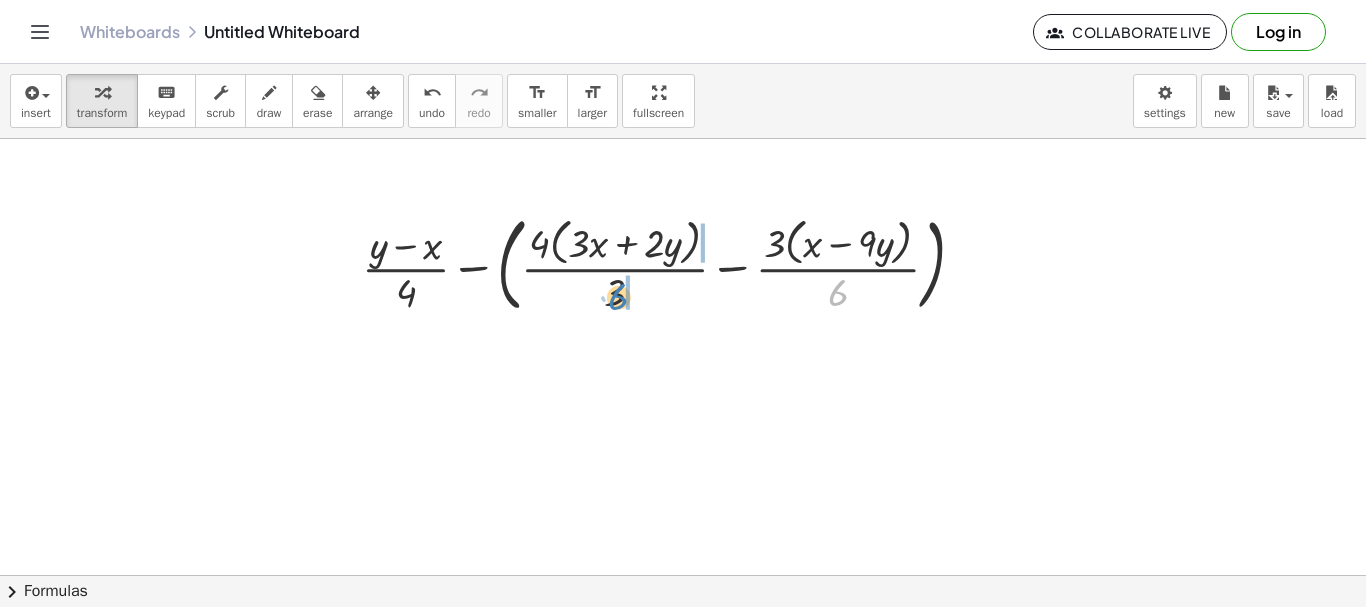 drag, startPoint x: 835, startPoint y: 291, endPoint x: 616, endPoint y: 295, distance: 219.03653 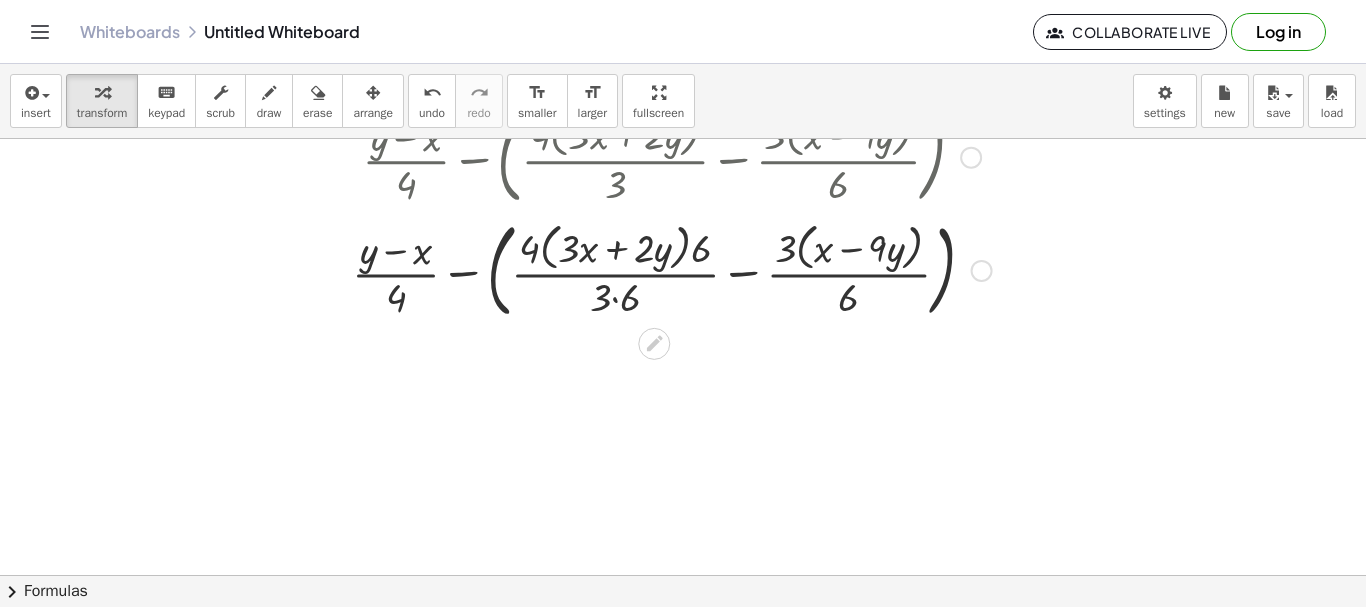 scroll, scrollTop: 107, scrollLeft: 0, axis: vertical 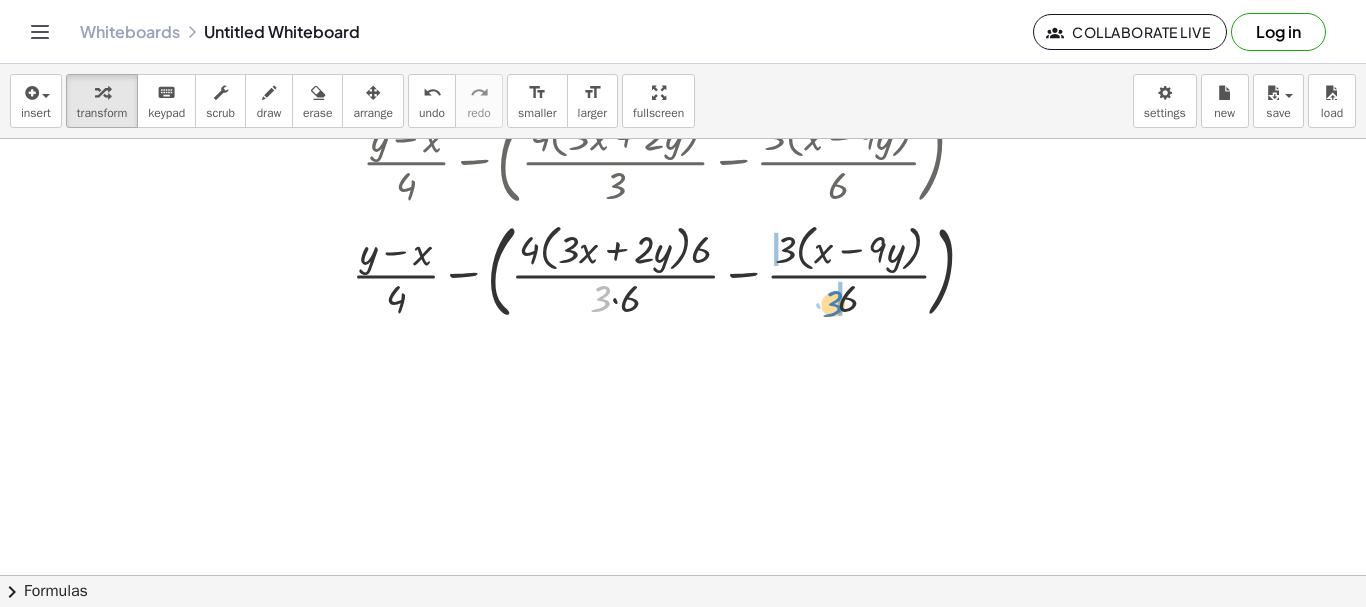 drag, startPoint x: 595, startPoint y: 307, endPoint x: 828, endPoint y: 312, distance: 233.05363 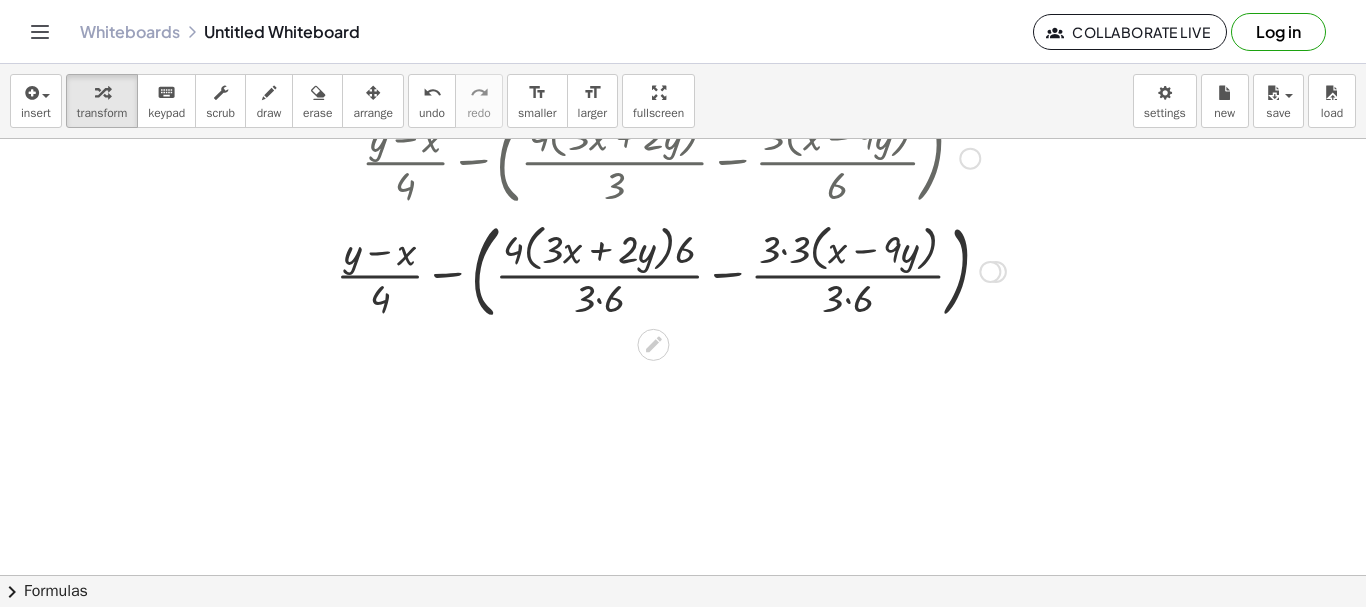 click at bounding box center [671, 269] 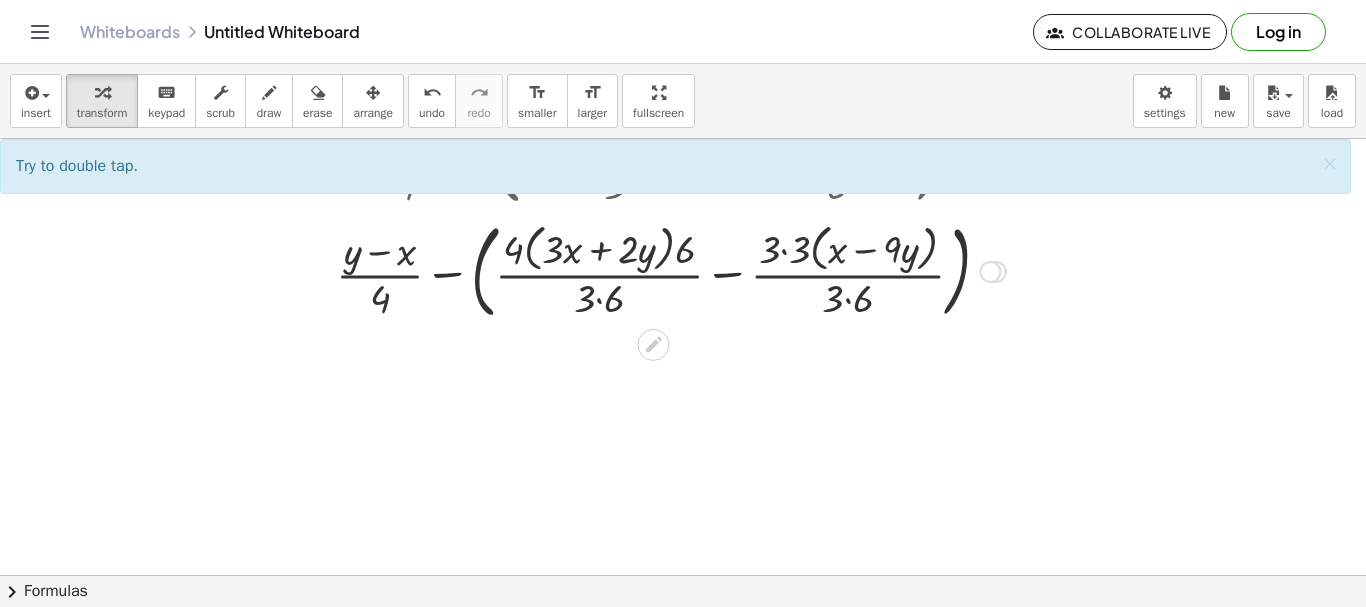 click at bounding box center [671, 269] 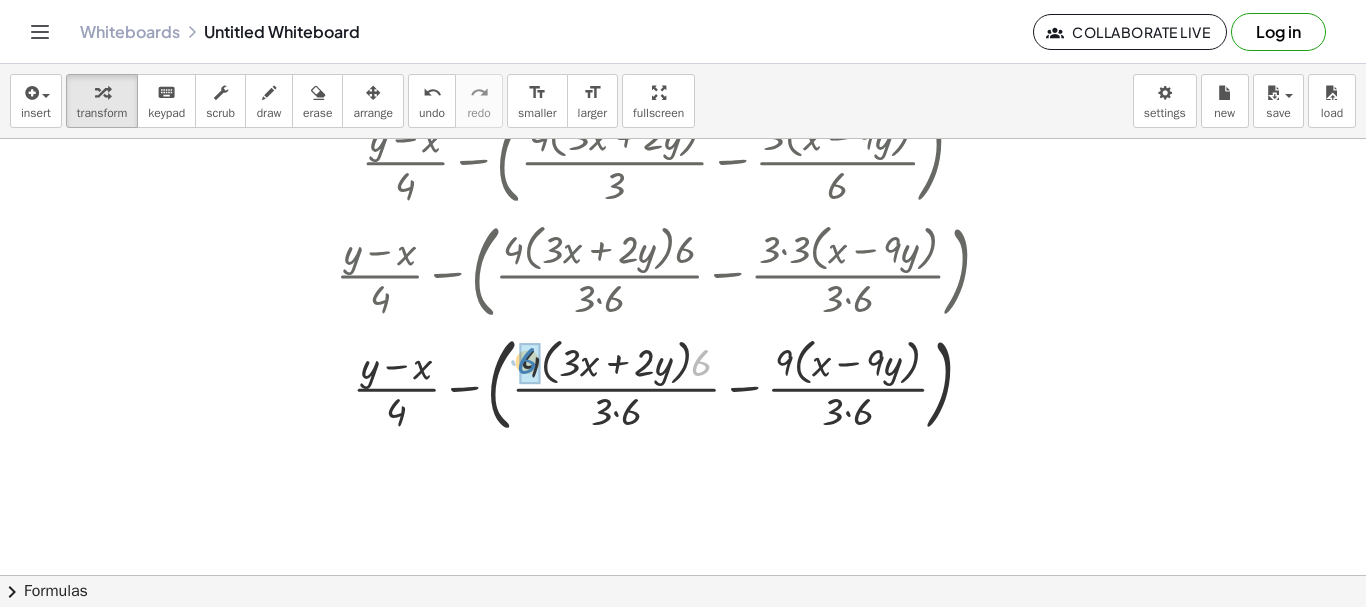 drag, startPoint x: 702, startPoint y: 367, endPoint x: 528, endPoint y: 365, distance: 174.01149 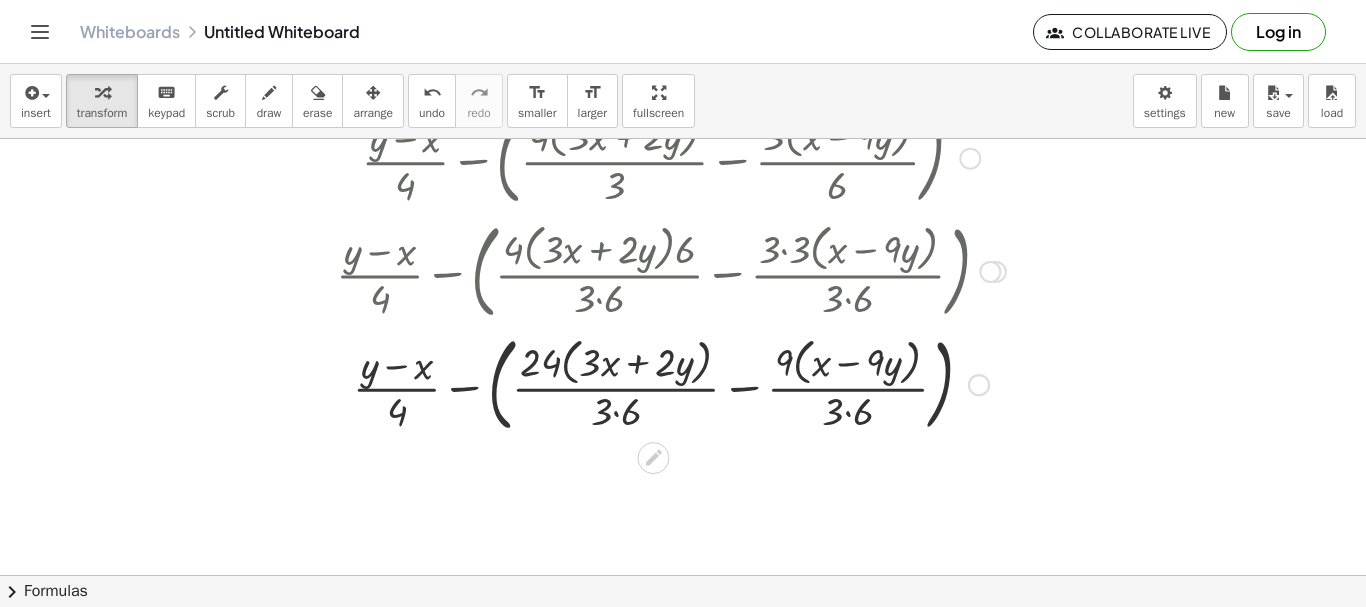 click at bounding box center (671, 383) 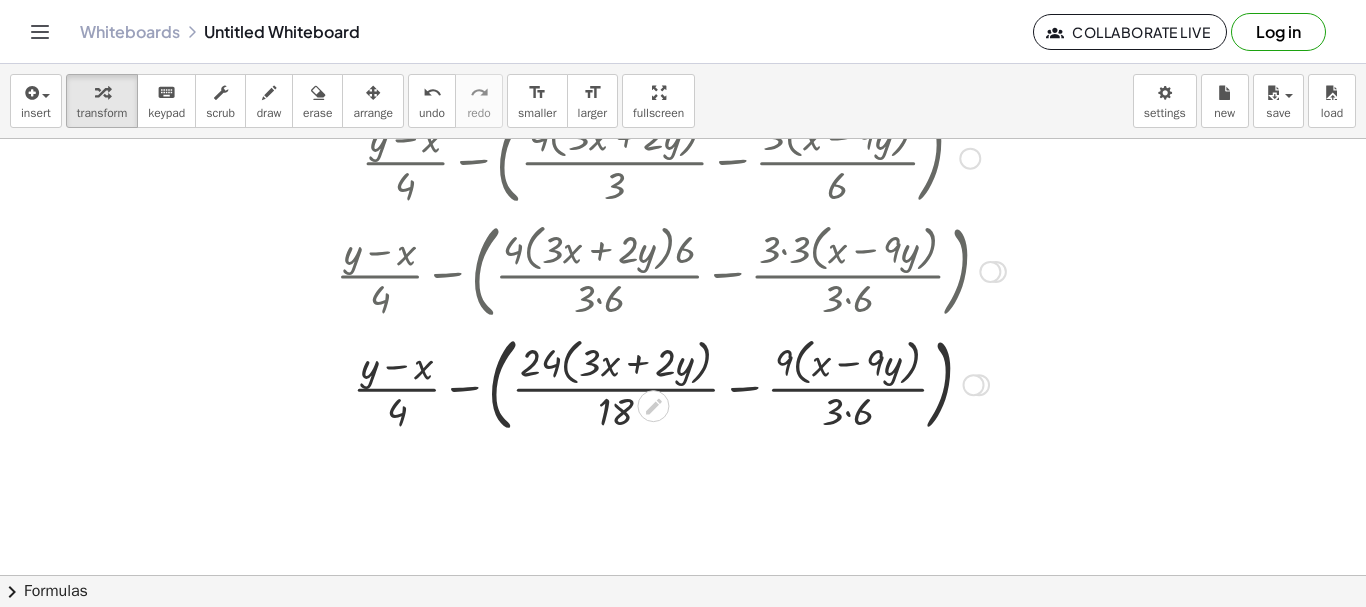 click at bounding box center [671, 383] 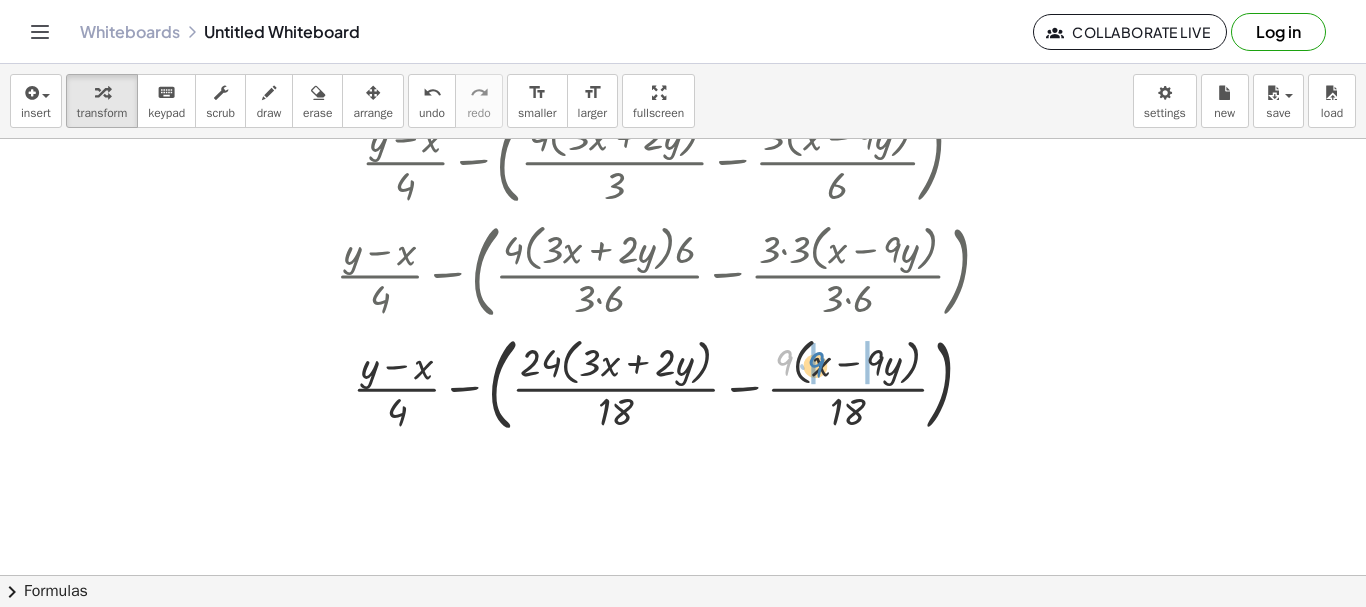 drag, startPoint x: 787, startPoint y: 361, endPoint x: 818, endPoint y: 363, distance: 31.06445 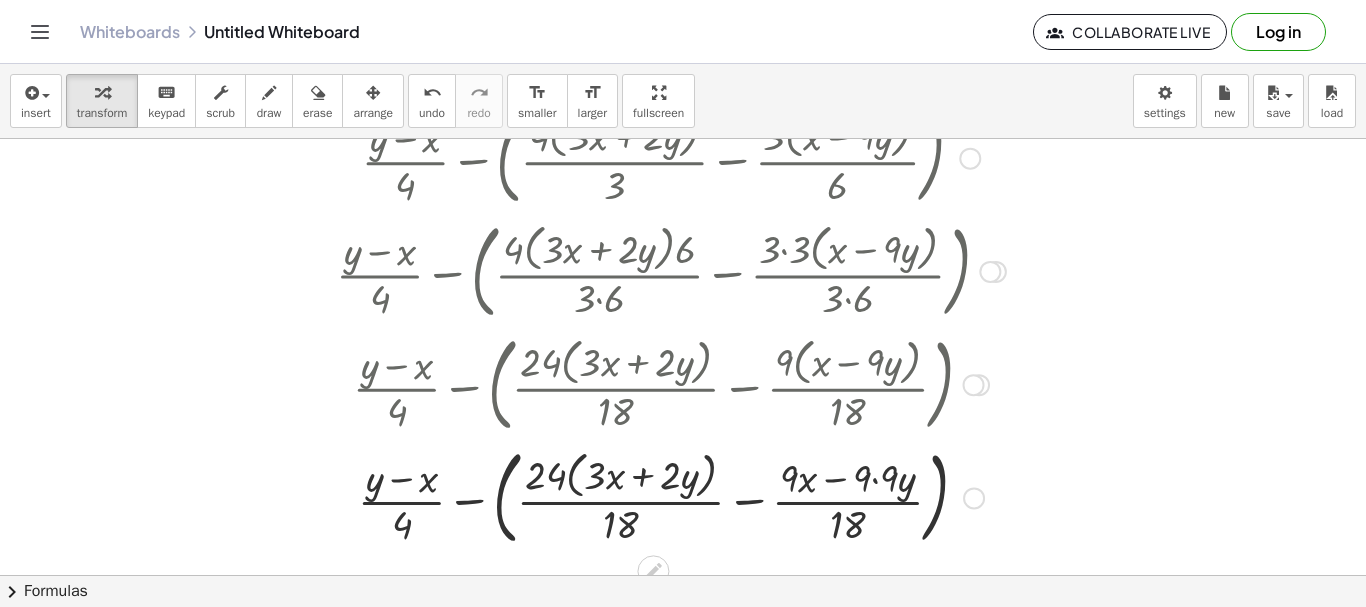 click at bounding box center [671, 496] 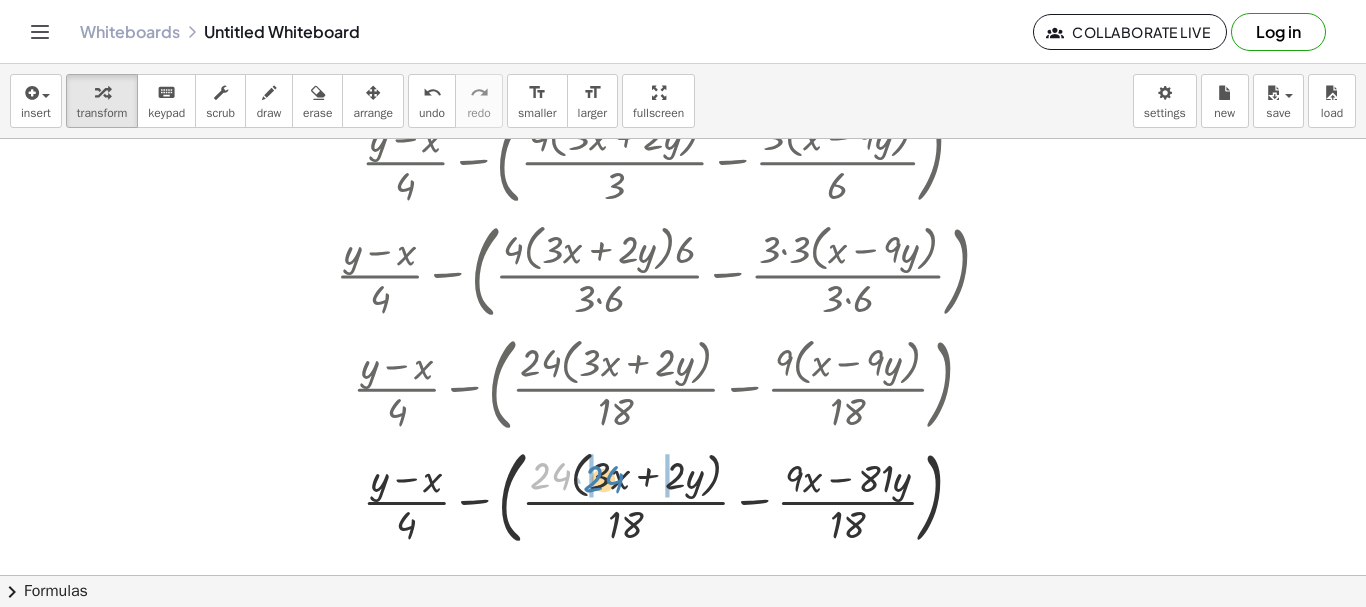 drag, startPoint x: 557, startPoint y: 469, endPoint x: 610, endPoint y: 472, distance: 53.08484 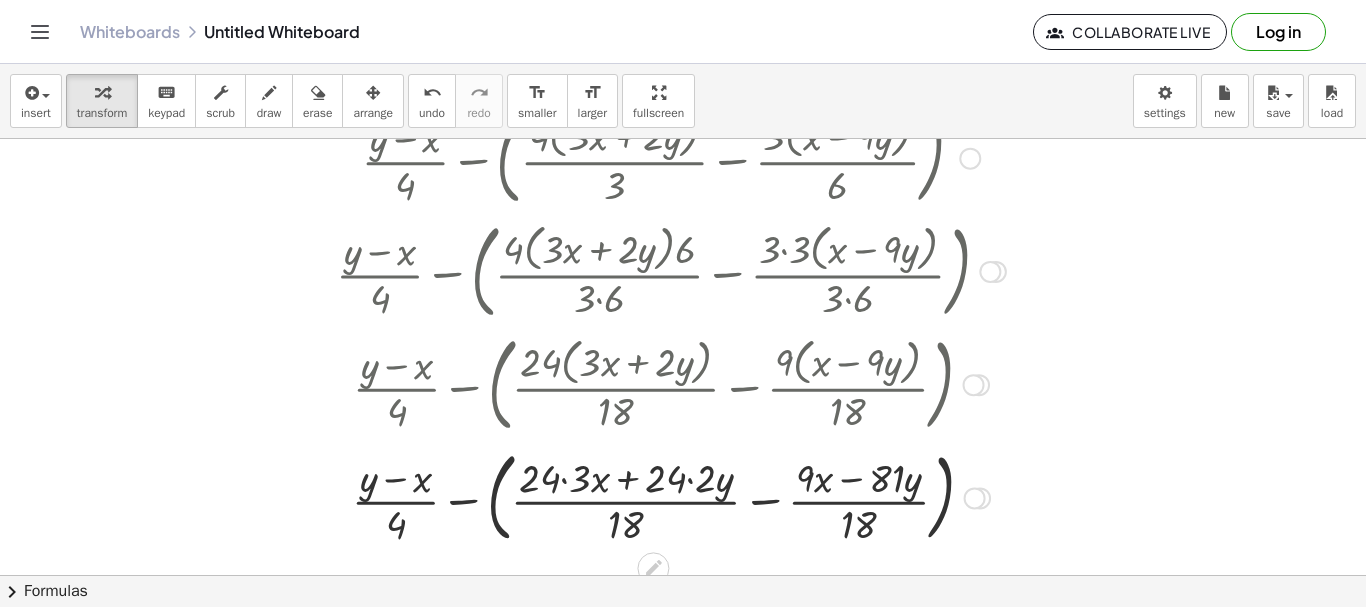click at bounding box center (671, 497) 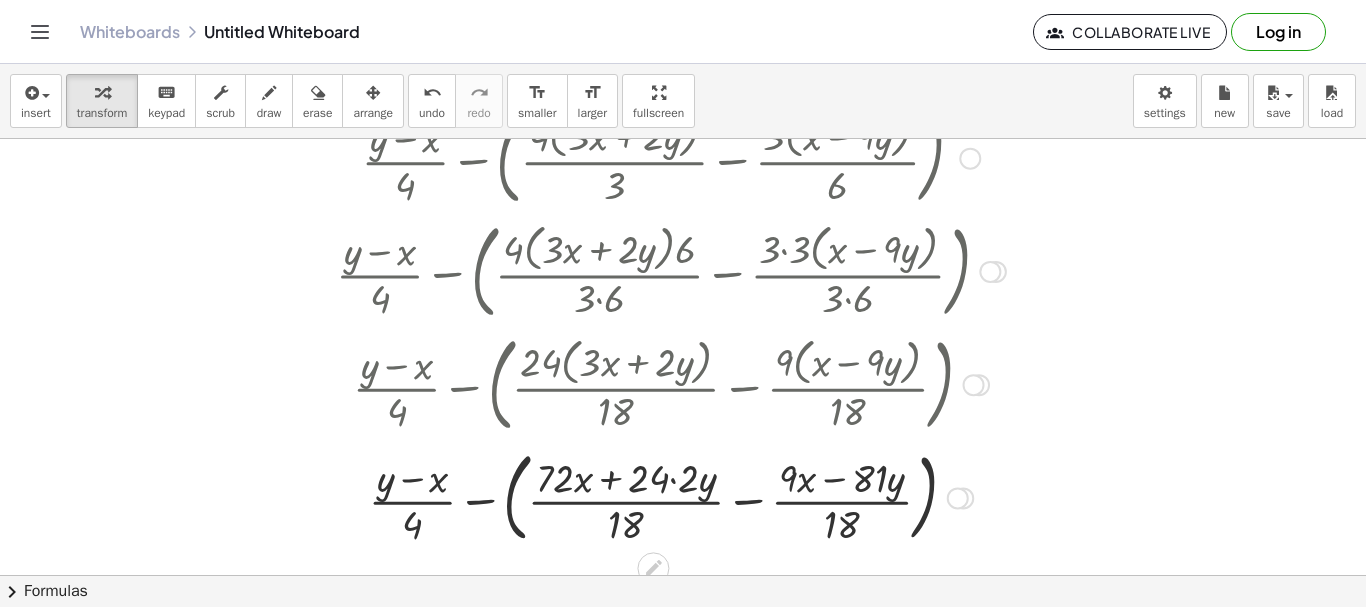 click at bounding box center (671, 497) 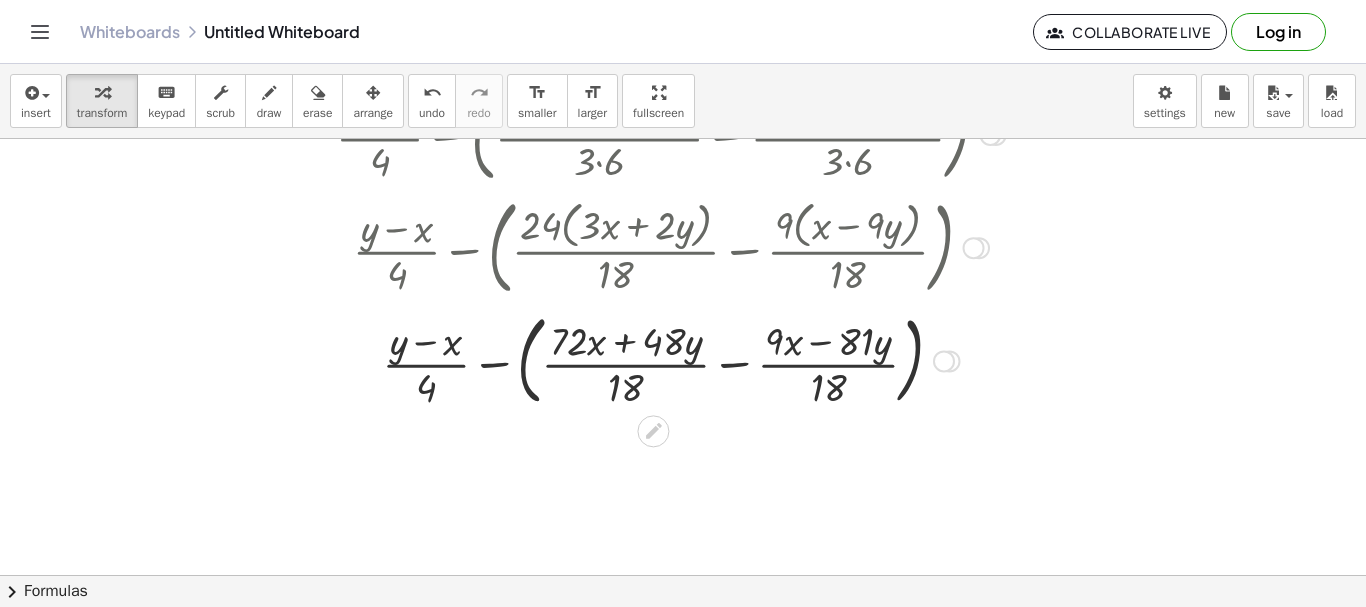 scroll, scrollTop: 261, scrollLeft: 0, axis: vertical 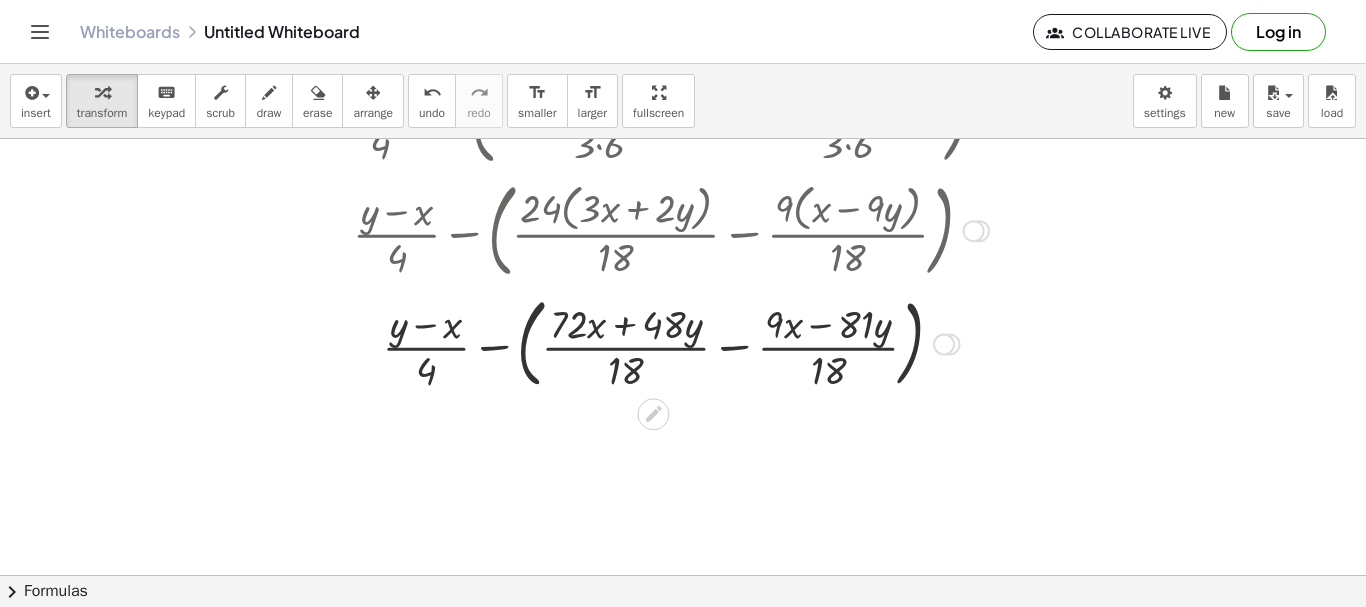 click at bounding box center (671, 343) 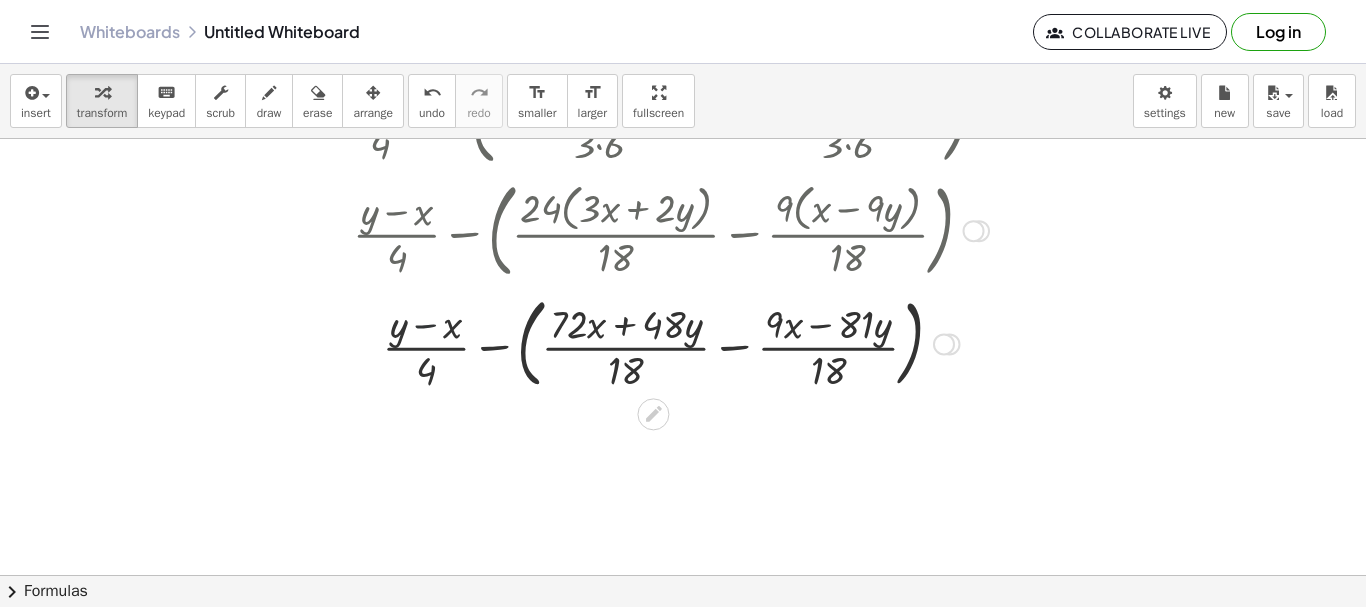 click at bounding box center (671, 343) 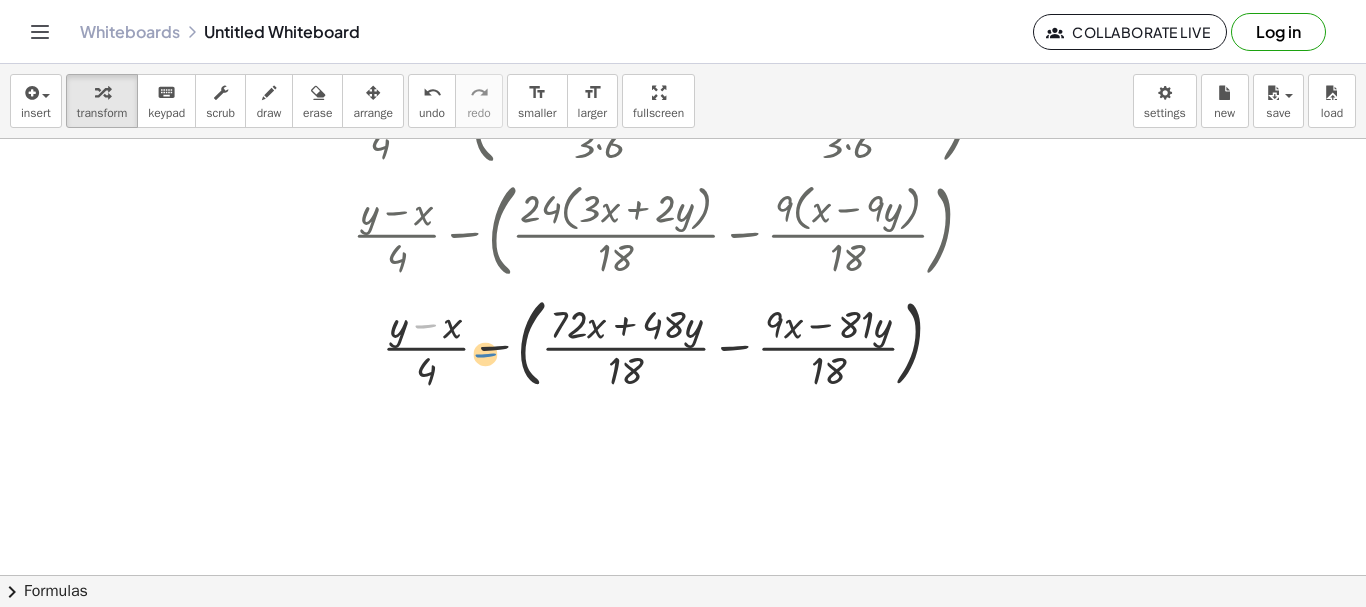 drag, startPoint x: 422, startPoint y: 323, endPoint x: 481, endPoint y: 349, distance: 64.4748 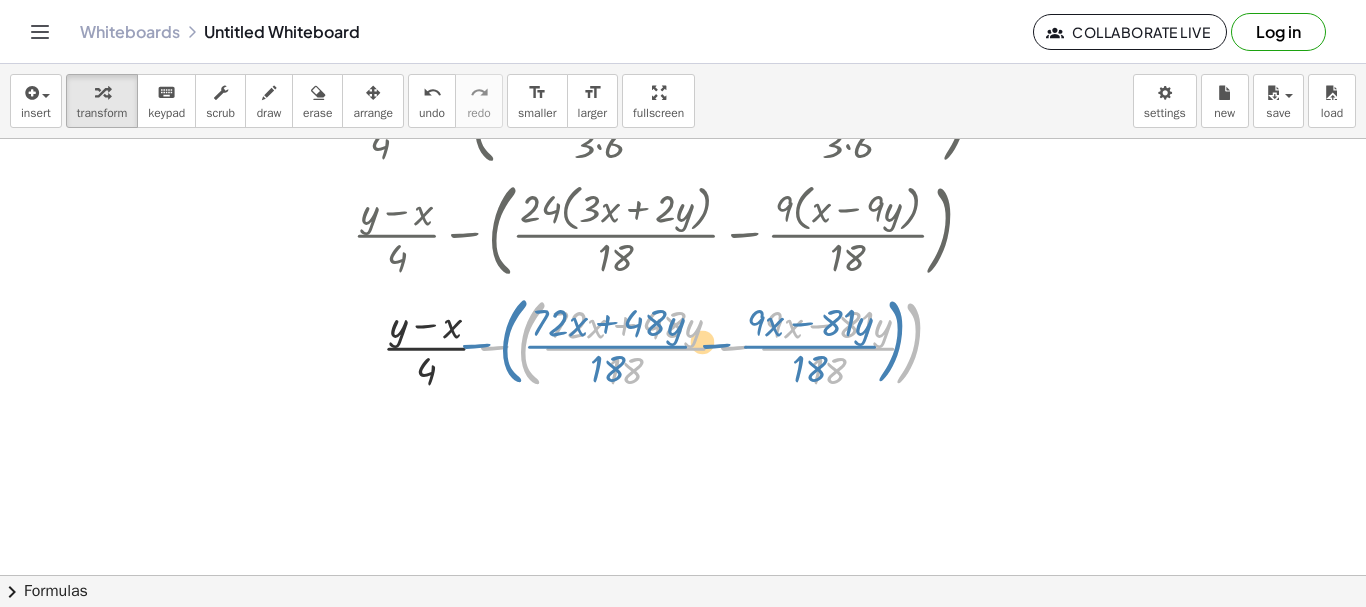 drag, startPoint x: 491, startPoint y: 349, endPoint x: 473, endPoint y: 348, distance: 18.027756 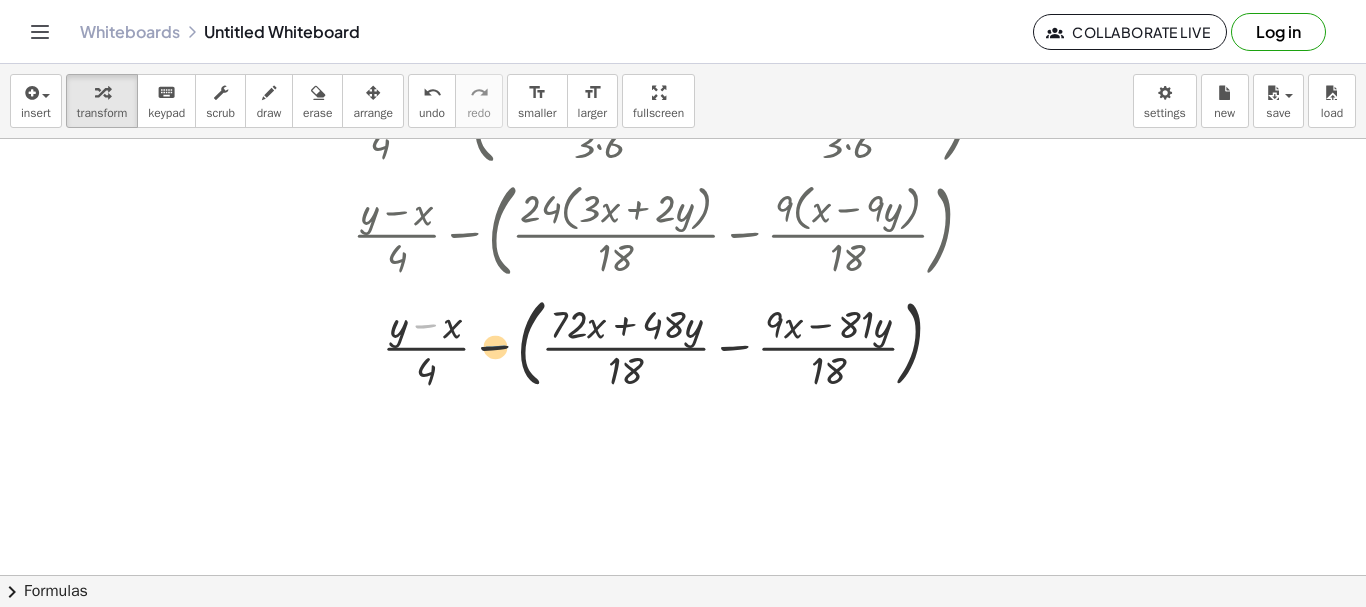 drag, startPoint x: 427, startPoint y: 323, endPoint x: 497, endPoint y: 345, distance: 73.37575 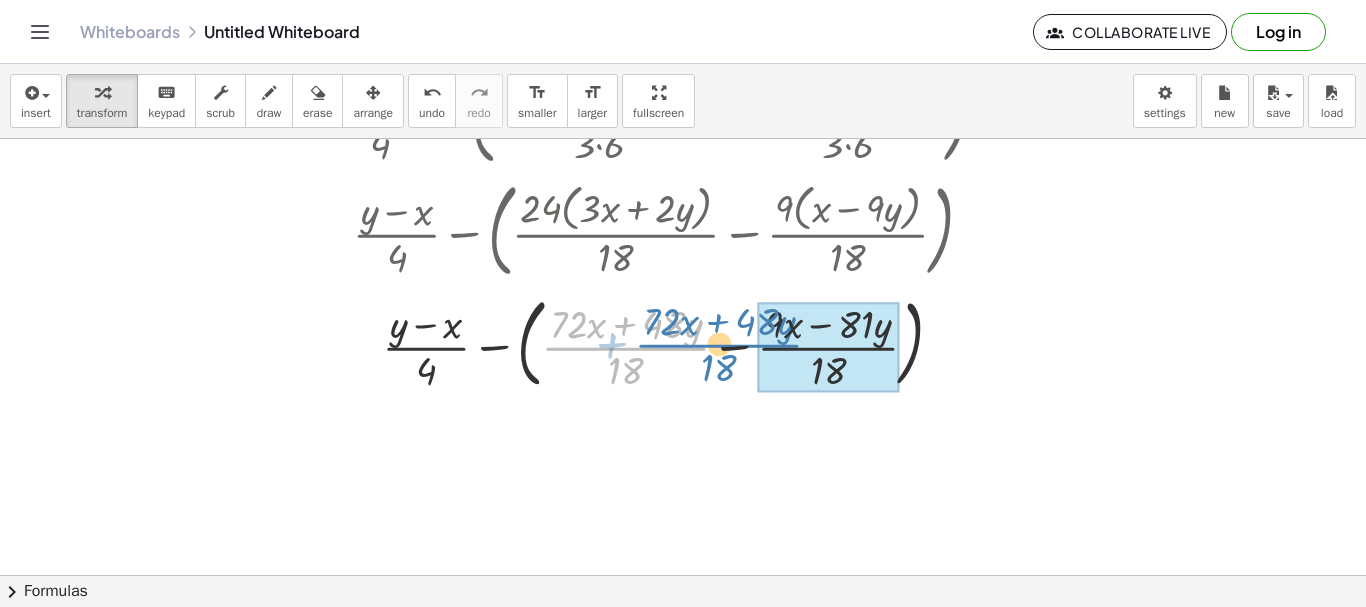 drag, startPoint x: 701, startPoint y: 348, endPoint x: 794, endPoint y: 346, distance: 93.0215 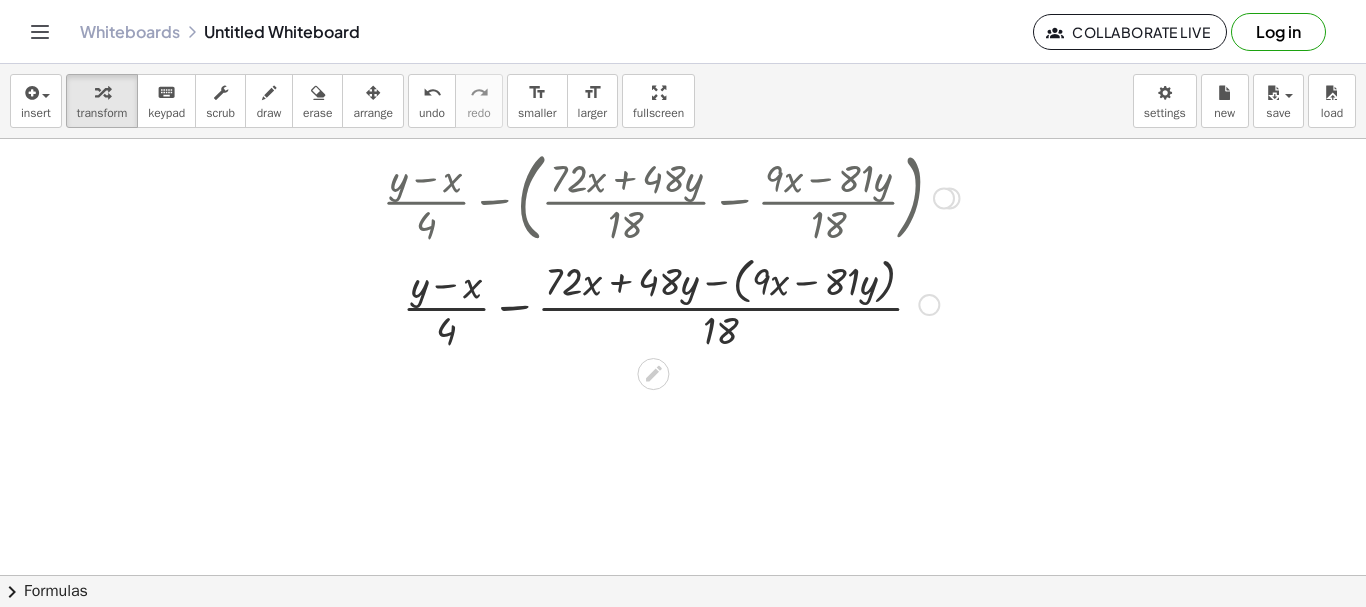 scroll, scrollTop: 408, scrollLeft: 0, axis: vertical 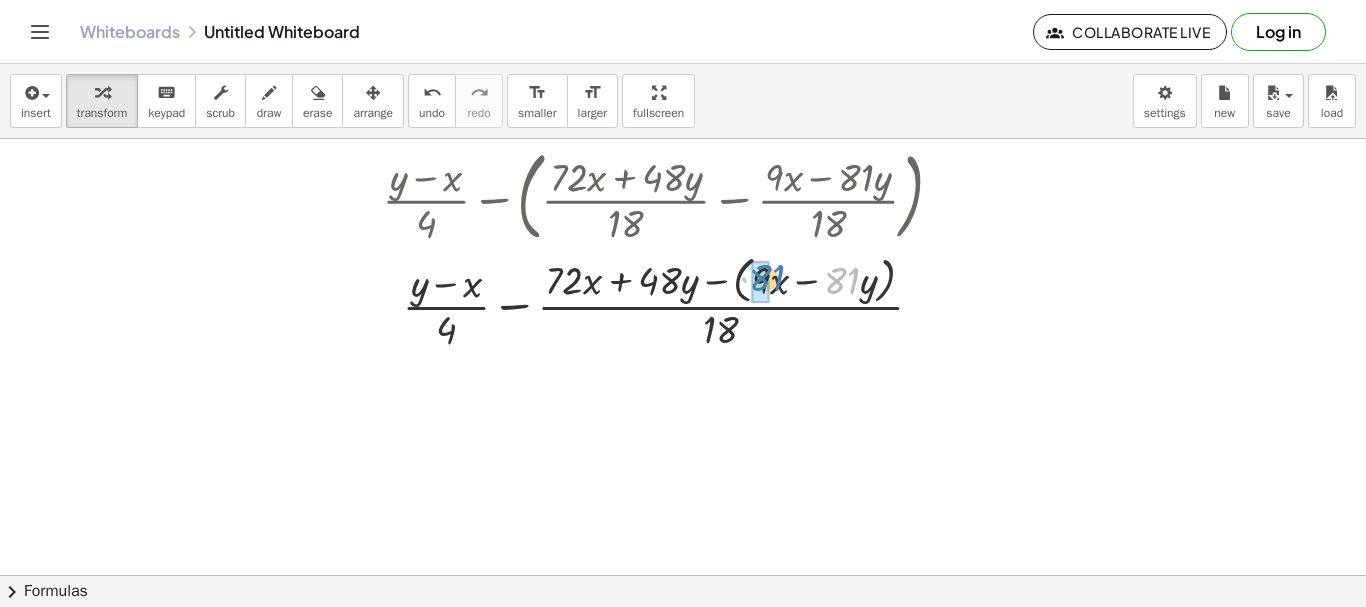 drag, startPoint x: 838, startPoint y: 278, endPoint x: 762, endPoint y: 275, distance: 76.05919 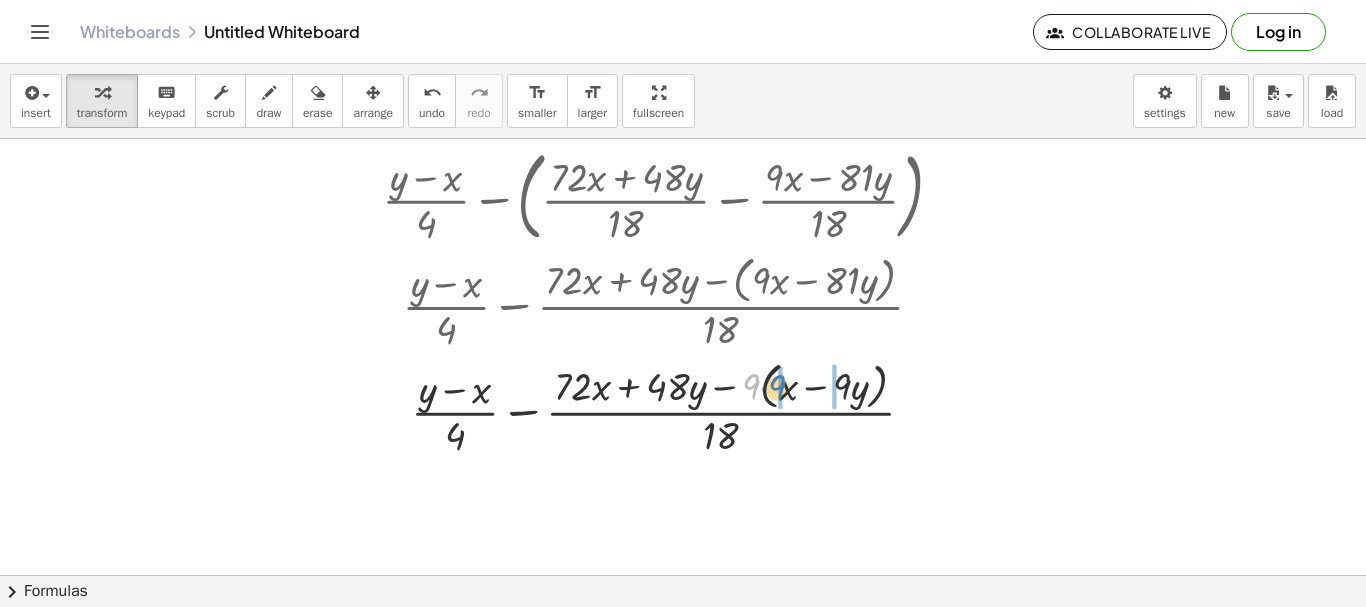 drag, startPoint x: 752, startPoint y: 379, endPoint x: 777, endPoint y: 380, distance: 25.019993 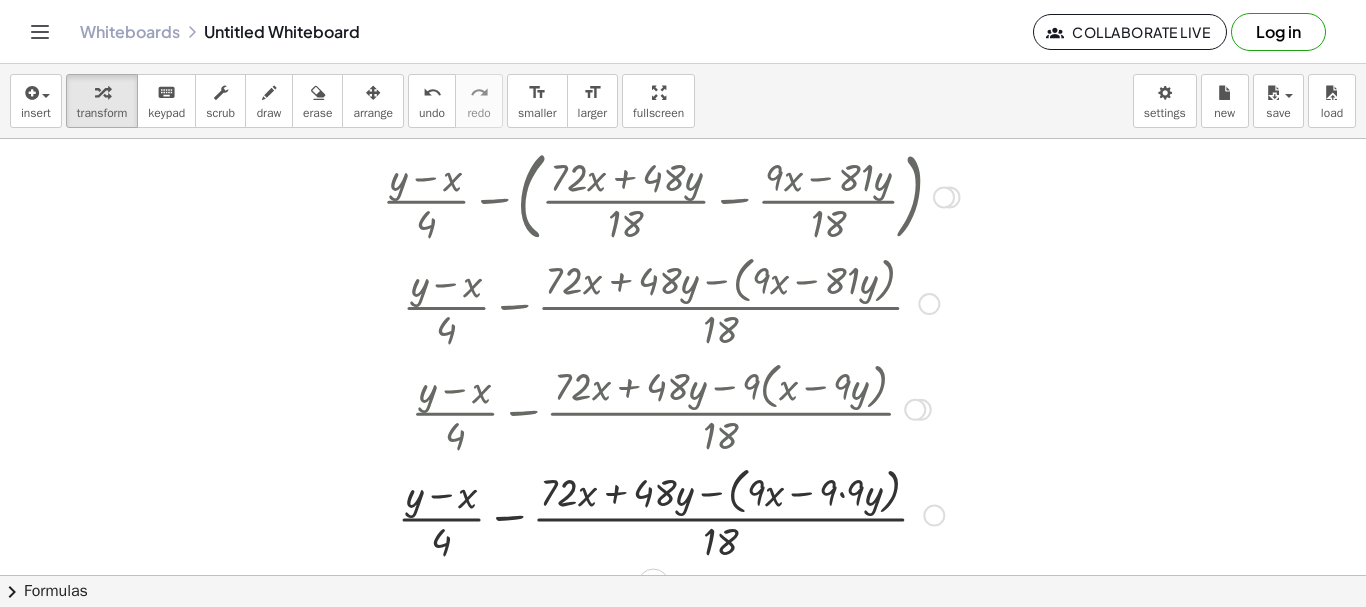 click at bounding box center [671, 514] 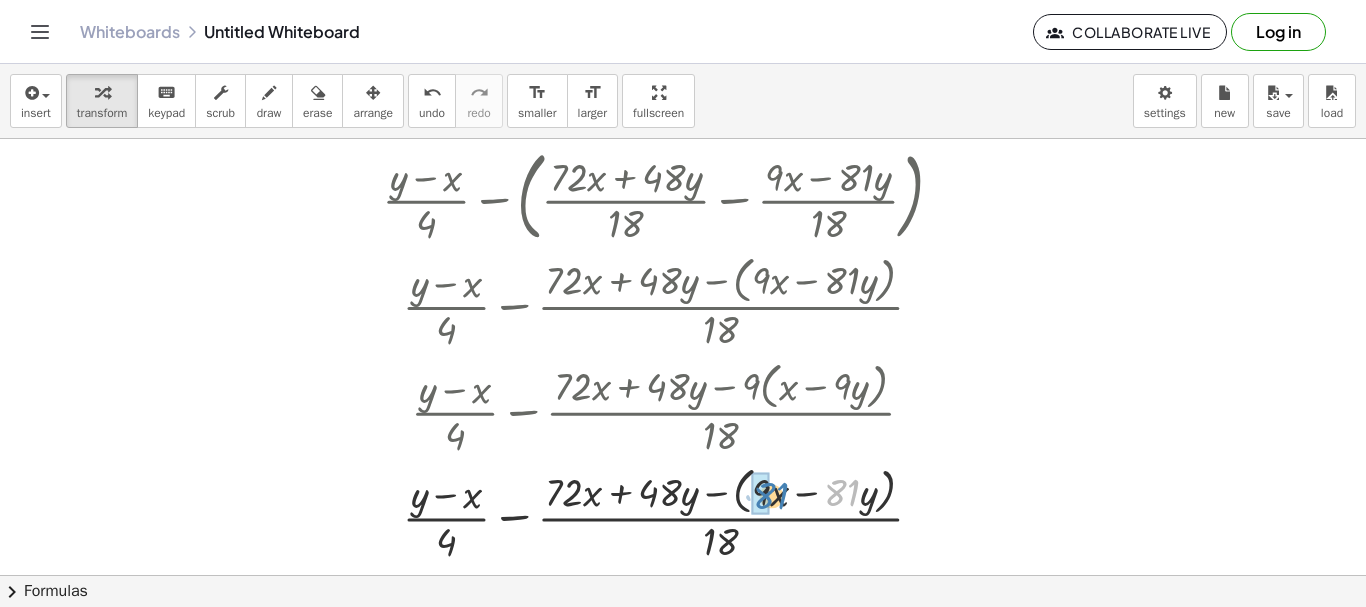 drag, startPoint x: 849, startPoint y: 492, endPoint x: 778, endPoint y: 496, distance: 71.11259 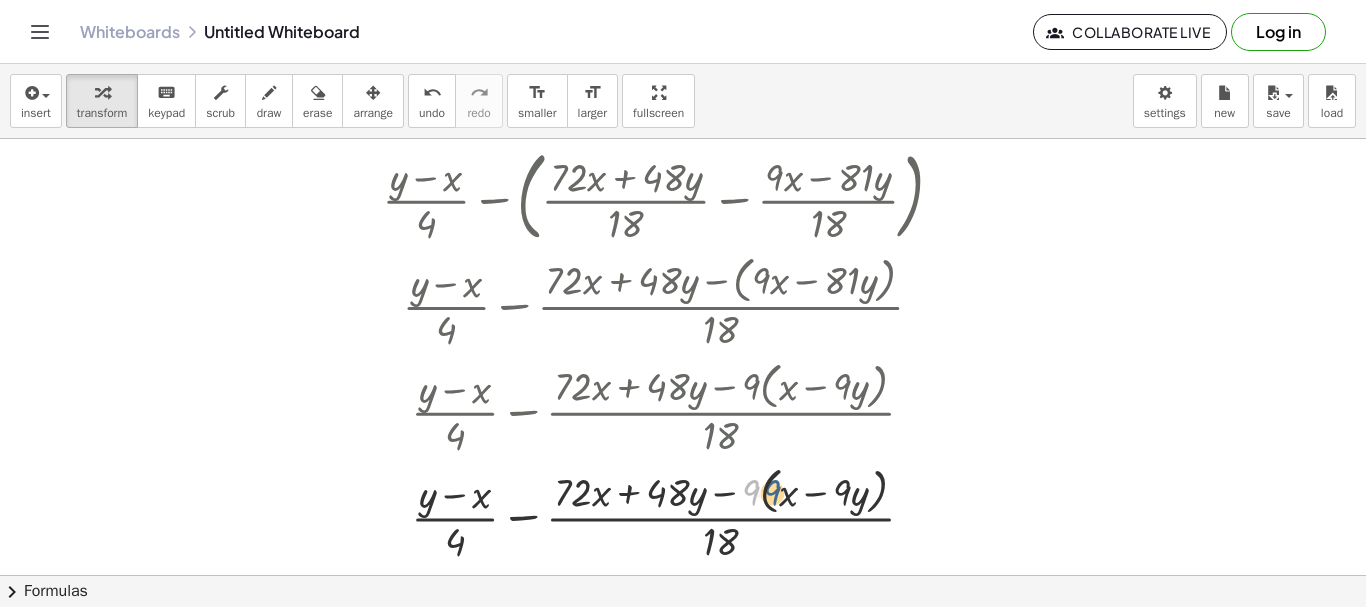 drag, startPoint x: 754, startPoint y: 483, endPoint x: 776, endPoint y: 483, distance: 22 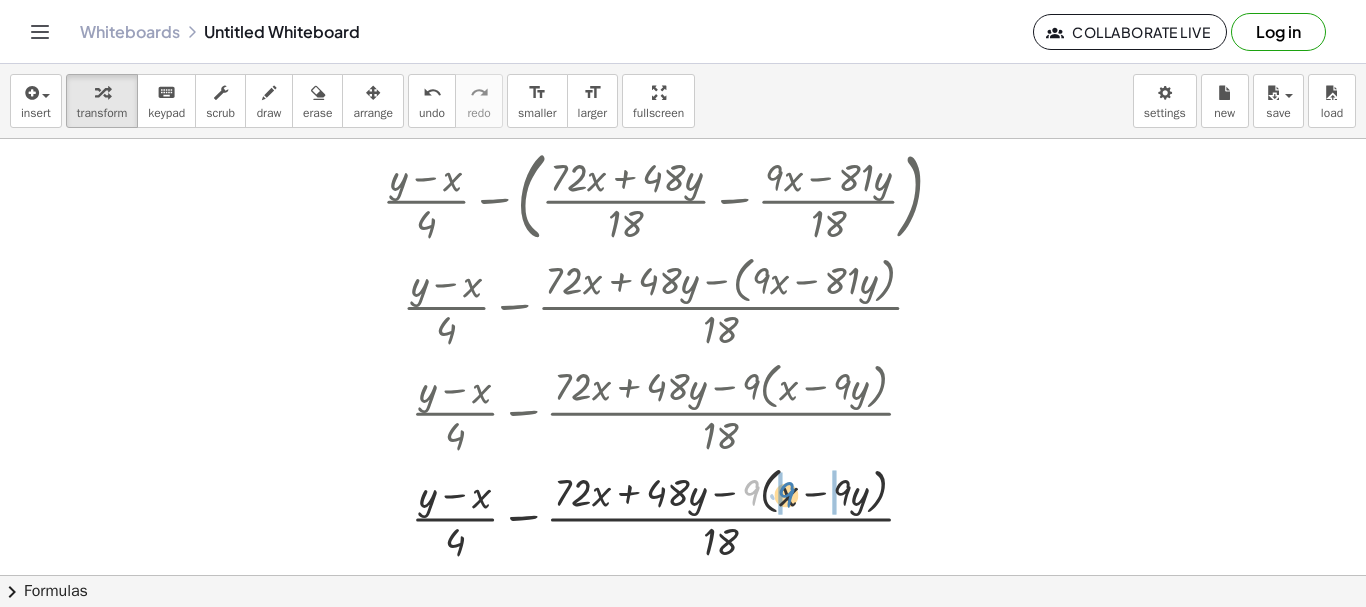 drag, startPoint x: 750, startPoint y: 485, endPoint x: 785, endPoint y: 489, distance: 35.22783 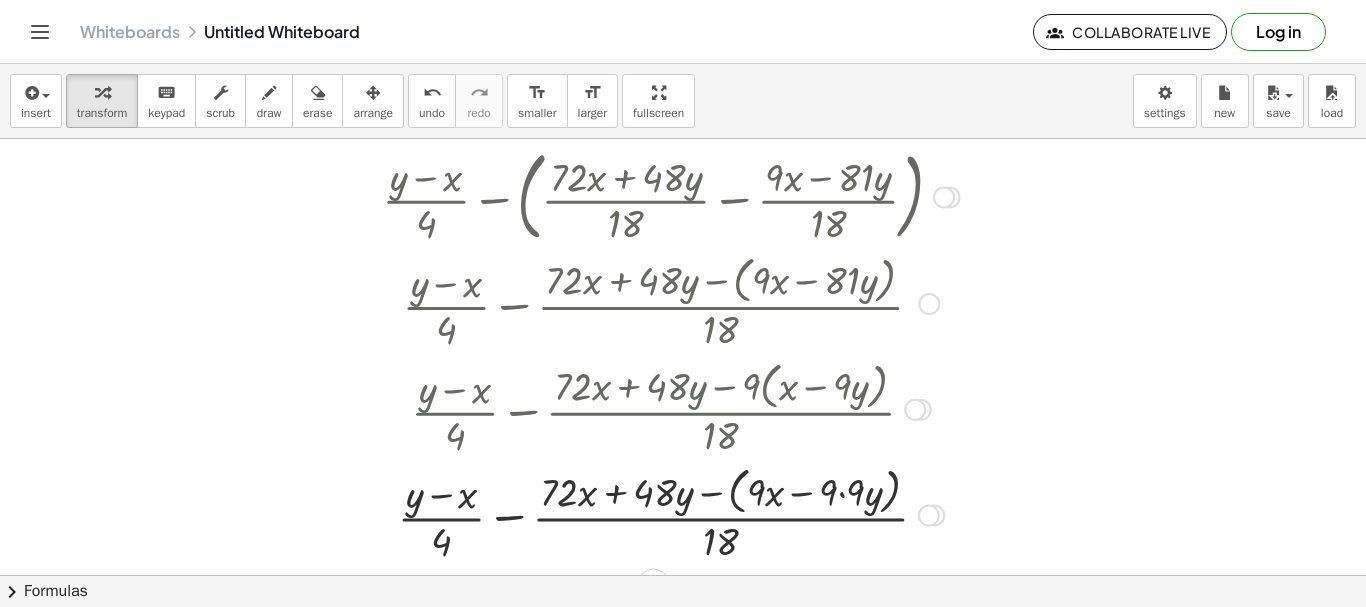 click at bounding box center [671, 514] 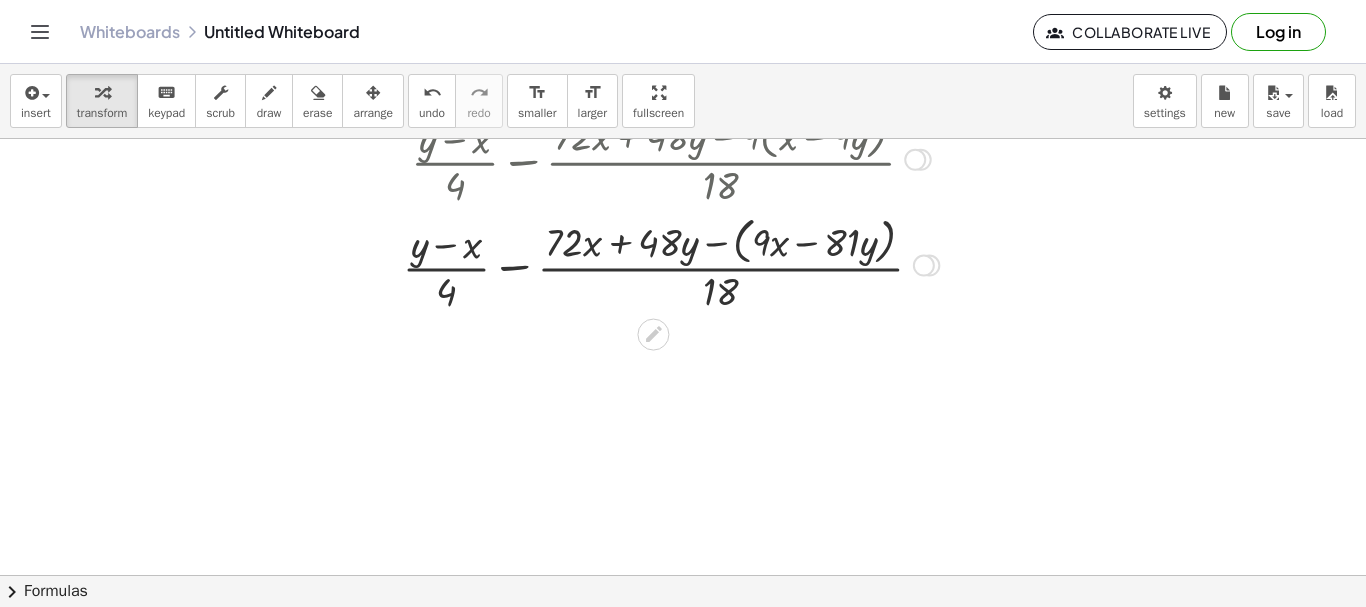 scroll, scrollTop: 662, scrollLeft: 0, axis: vertical 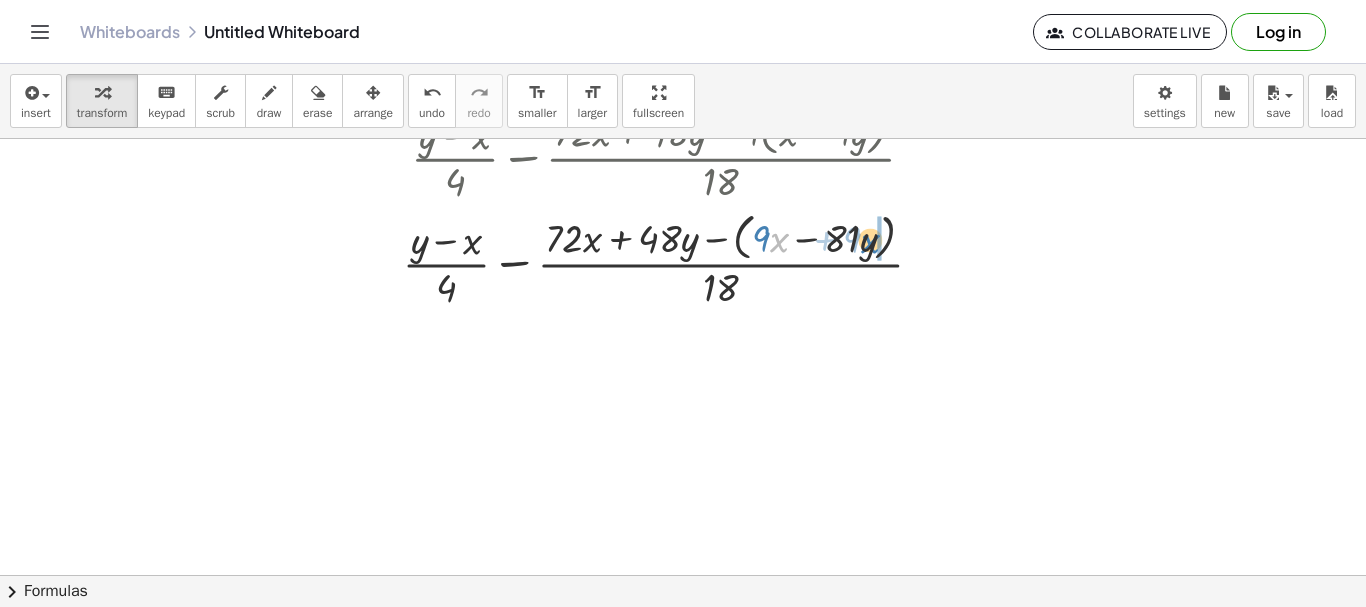 drag, startPoint x: 780, startPoint y: 241, endPoint x: 871, endPoint y: 242, distance: 91.00549 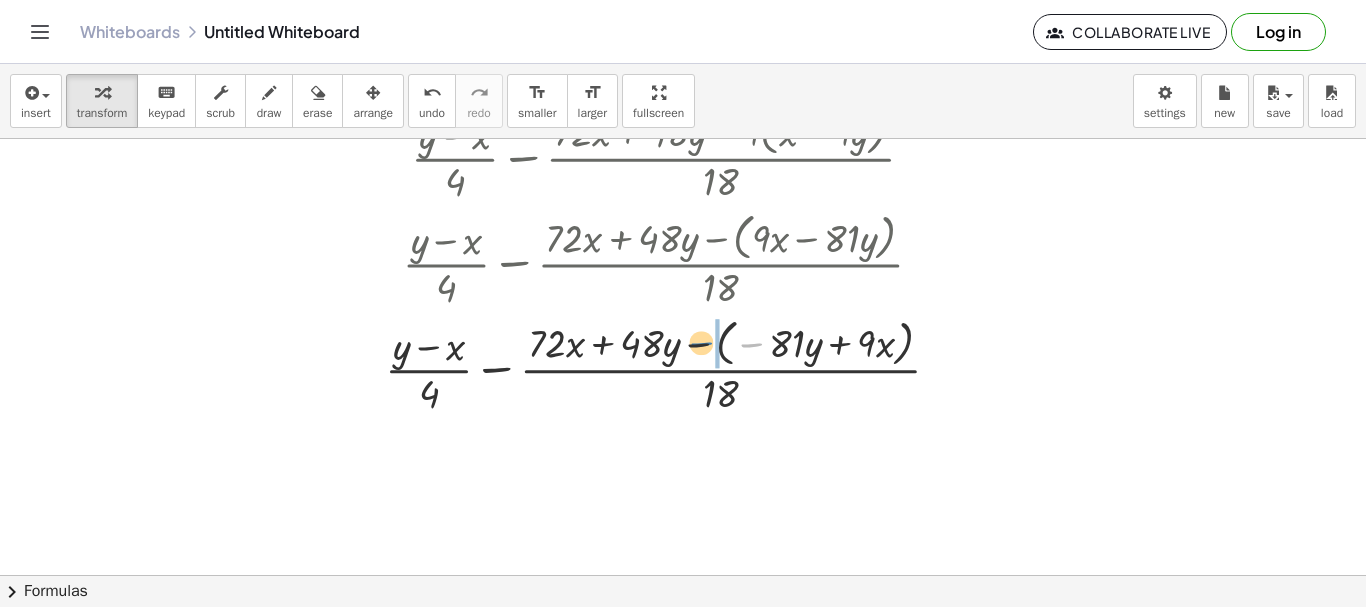 drag, startPoint x: 748, startPoint y: 342, endPoint x: 701, endPoint y: 341, distance: 47.010635 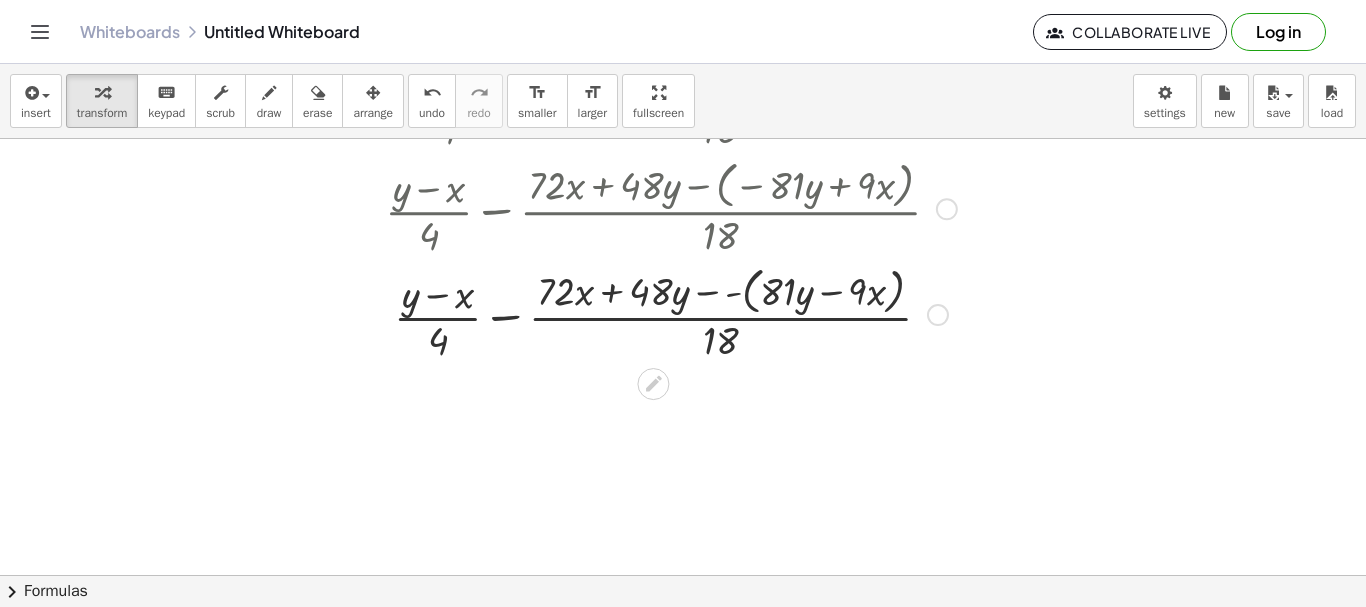 scroll, scrollTop: 826, scrollLeft: 0, axis: vertical 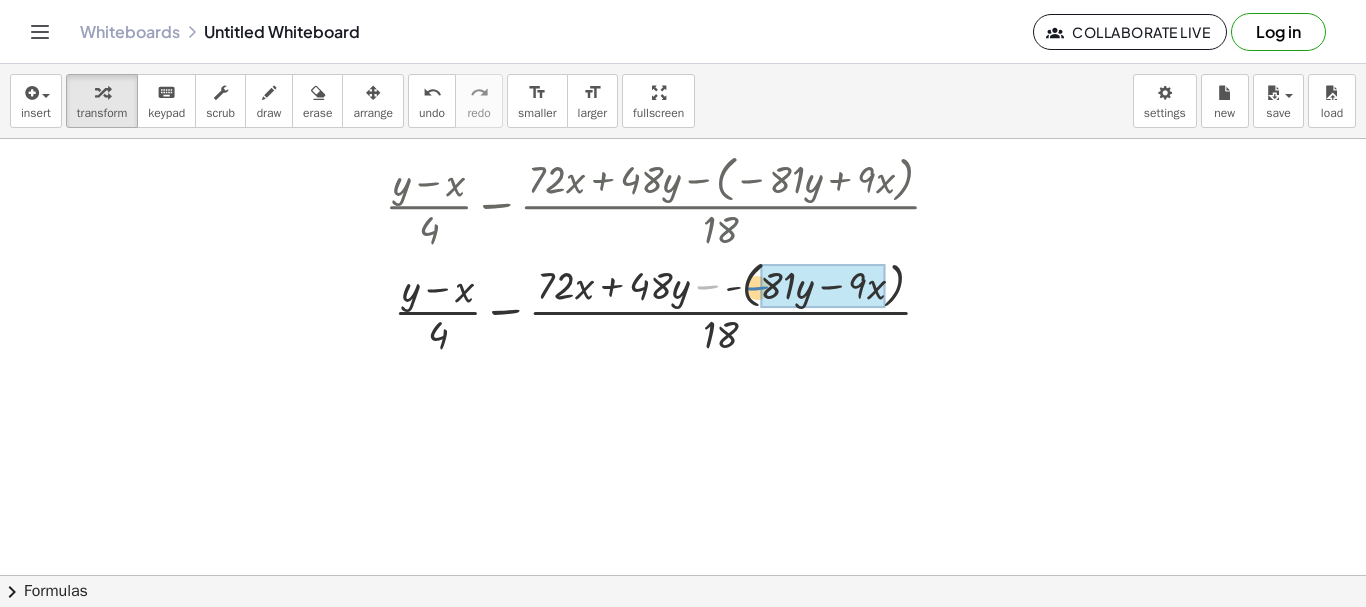 drag, startPoint x: 712, startPoint y: 282, endPoint x: 762, endPoint y: 284, distance: 50.039986 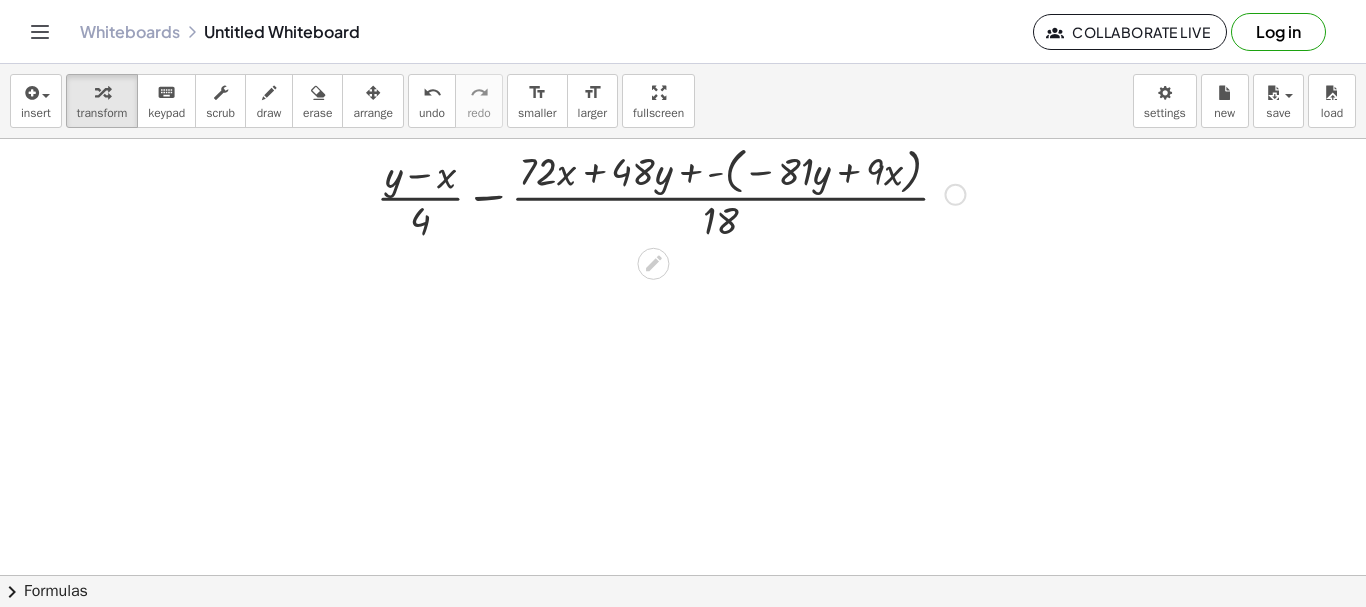 scroll, scrollTop: 1047, scrollLeft: 0, axis: vertical 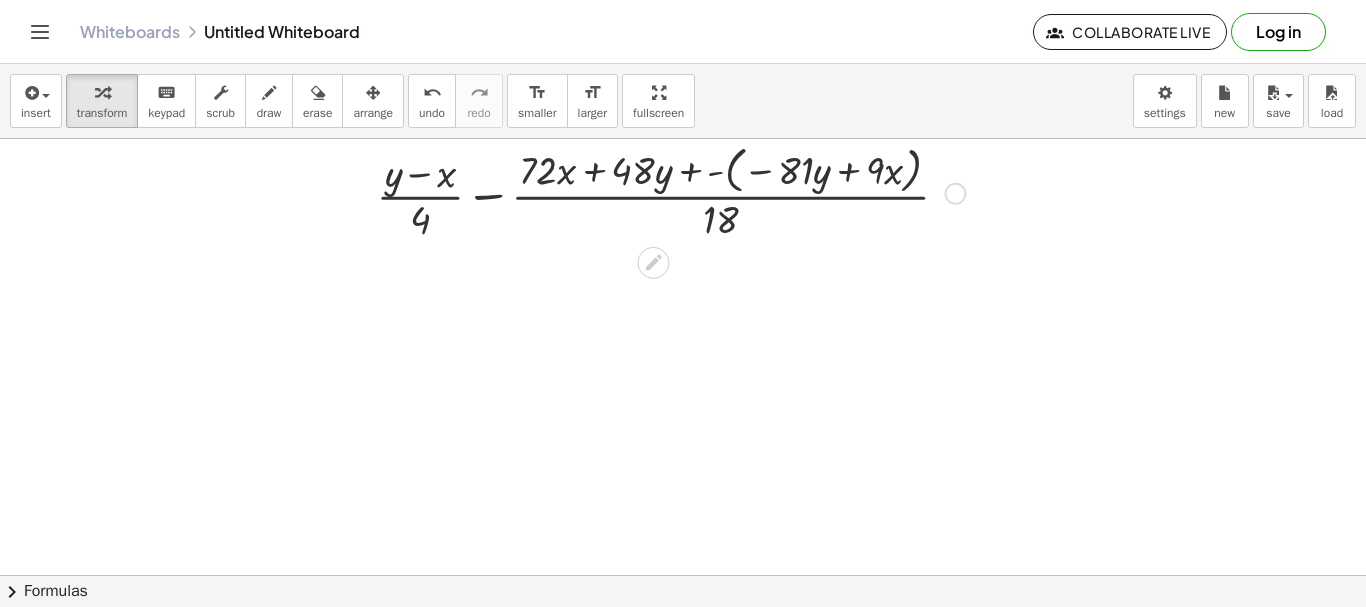 click at bounding box center [671, 192] 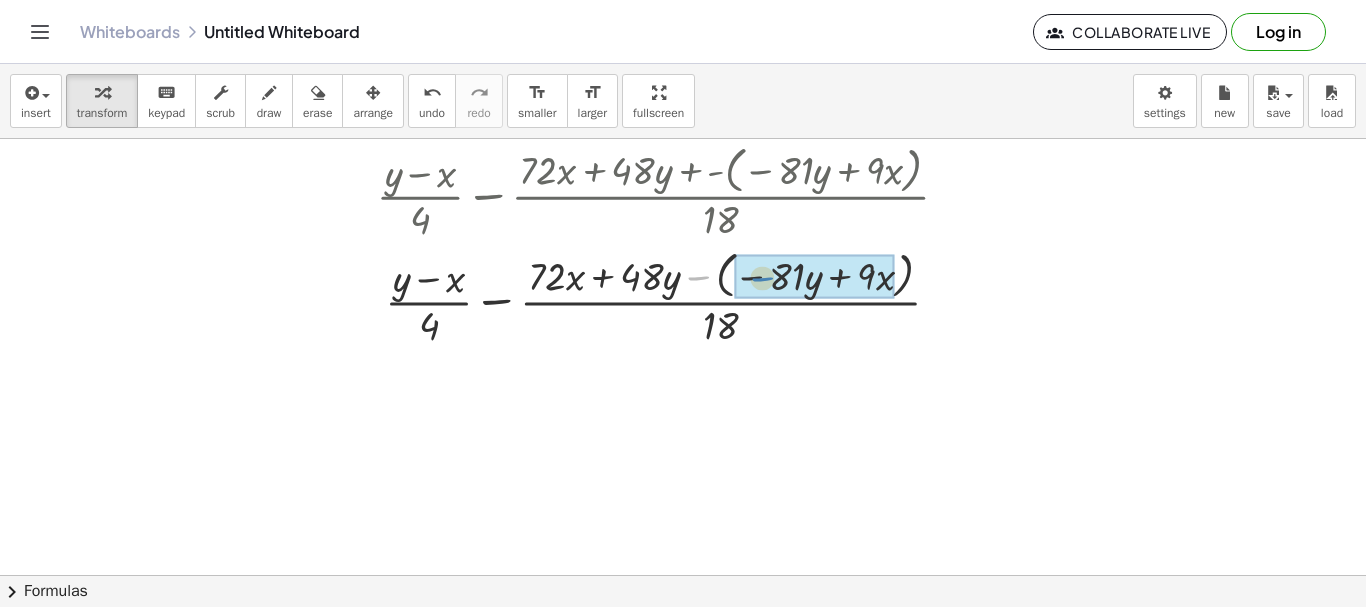 drag, startPoint x: 701, startPoint y: 277, endPoint x: 764, endPoint y: 278, distance: 63.007935 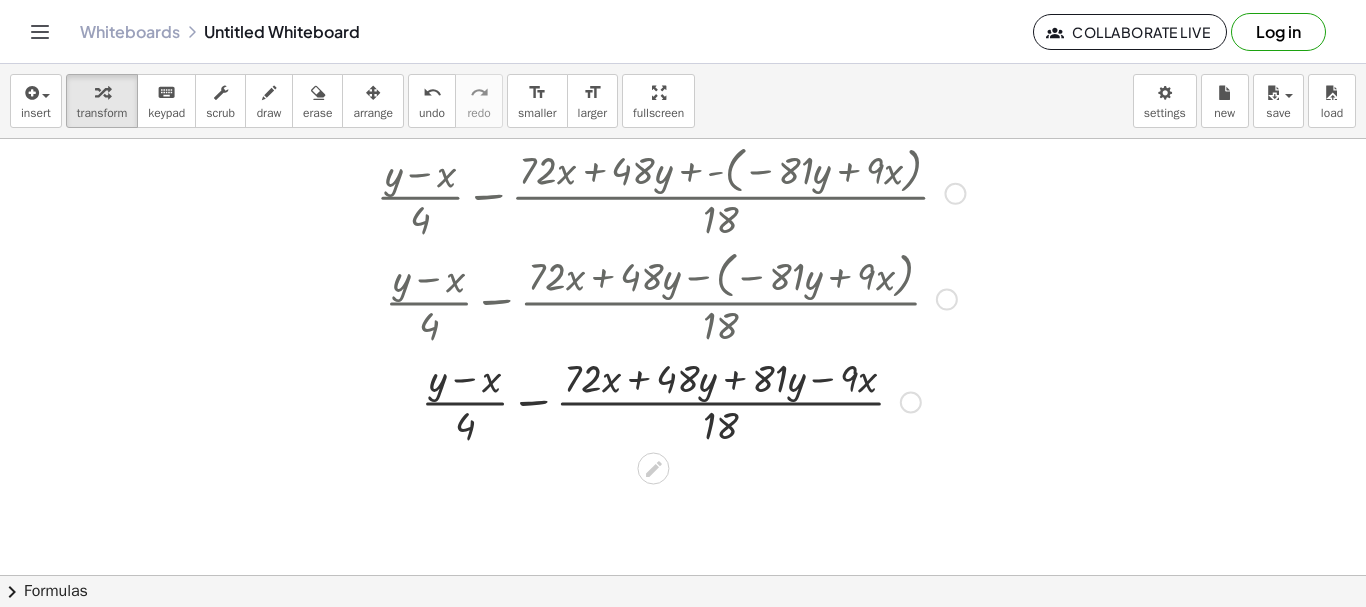 click at bounding box center (671, 400) 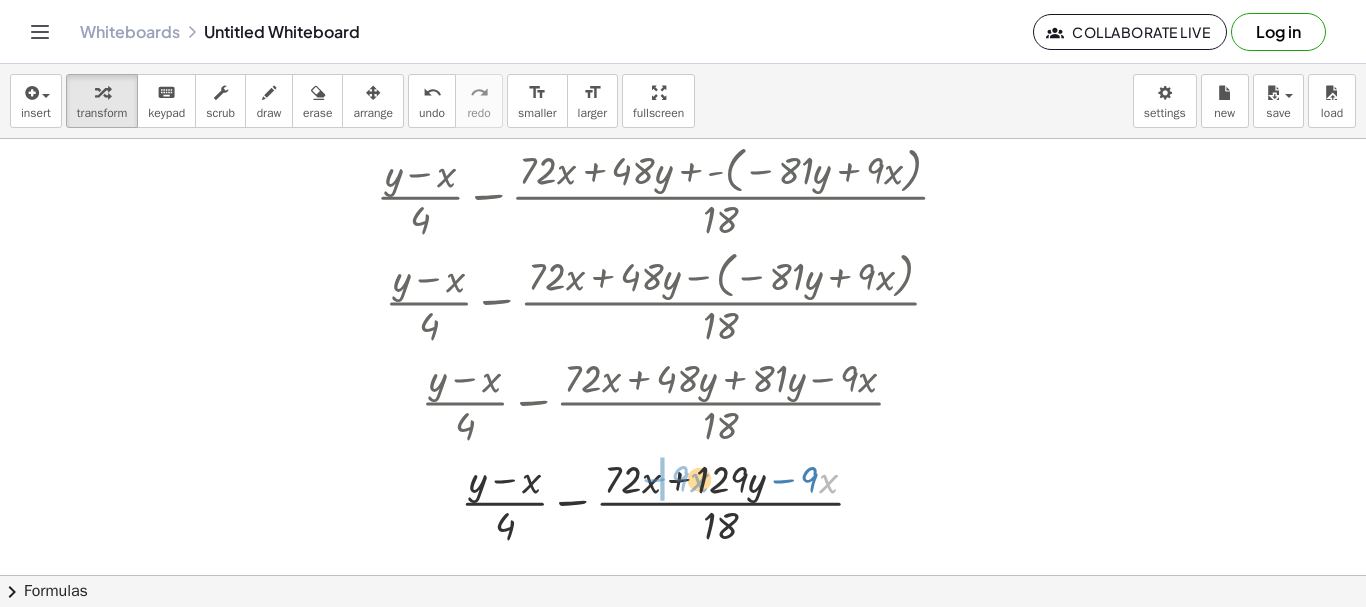 drag, startPoint x: 819, startPoint y: 476, endPoint x: 690, endPoint y: 475, distance: 129.00388 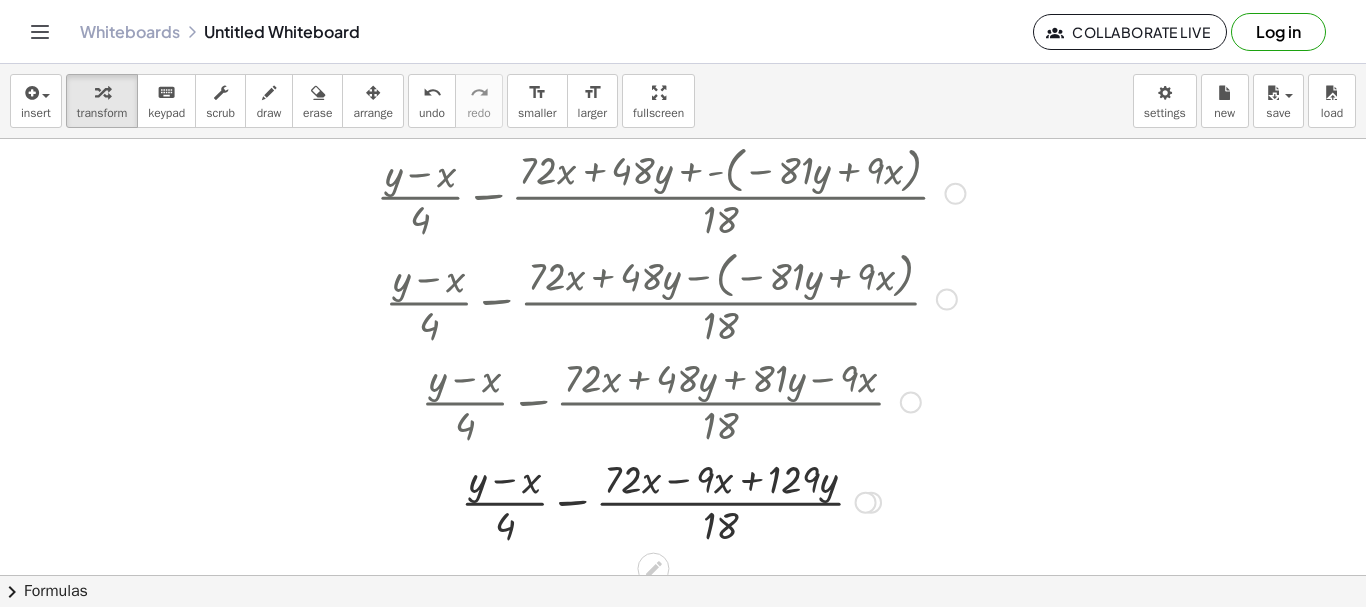 click at bounding box center [671, 501] 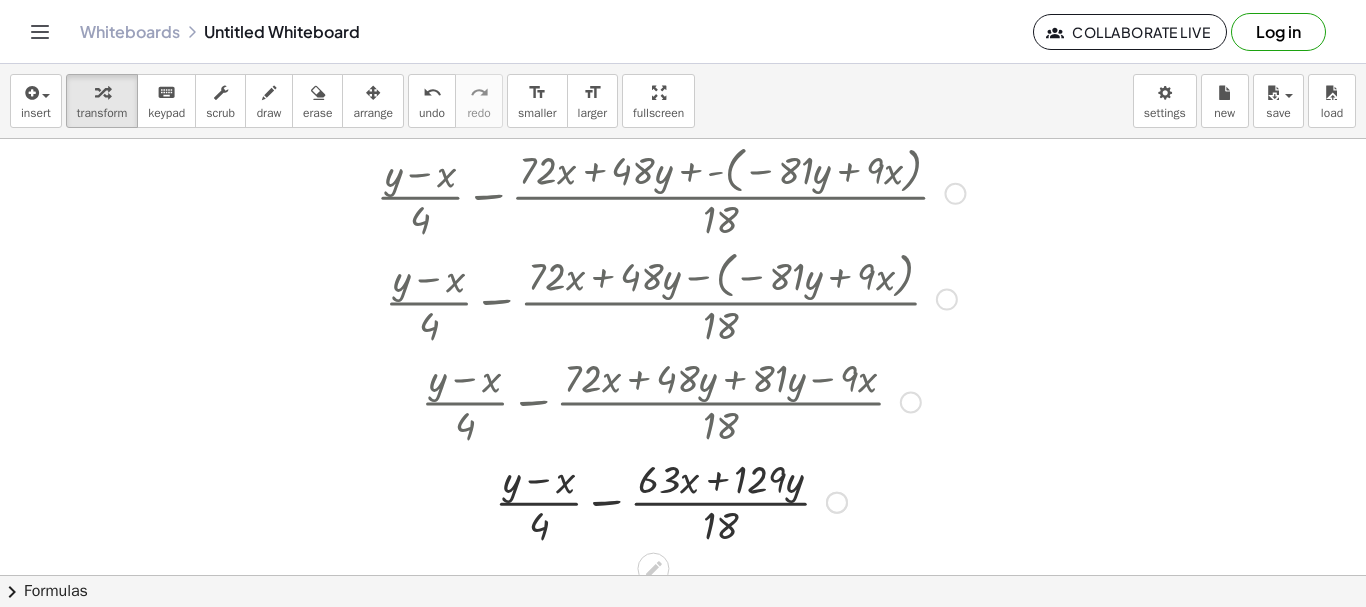 click at bounding box center [671, 501] 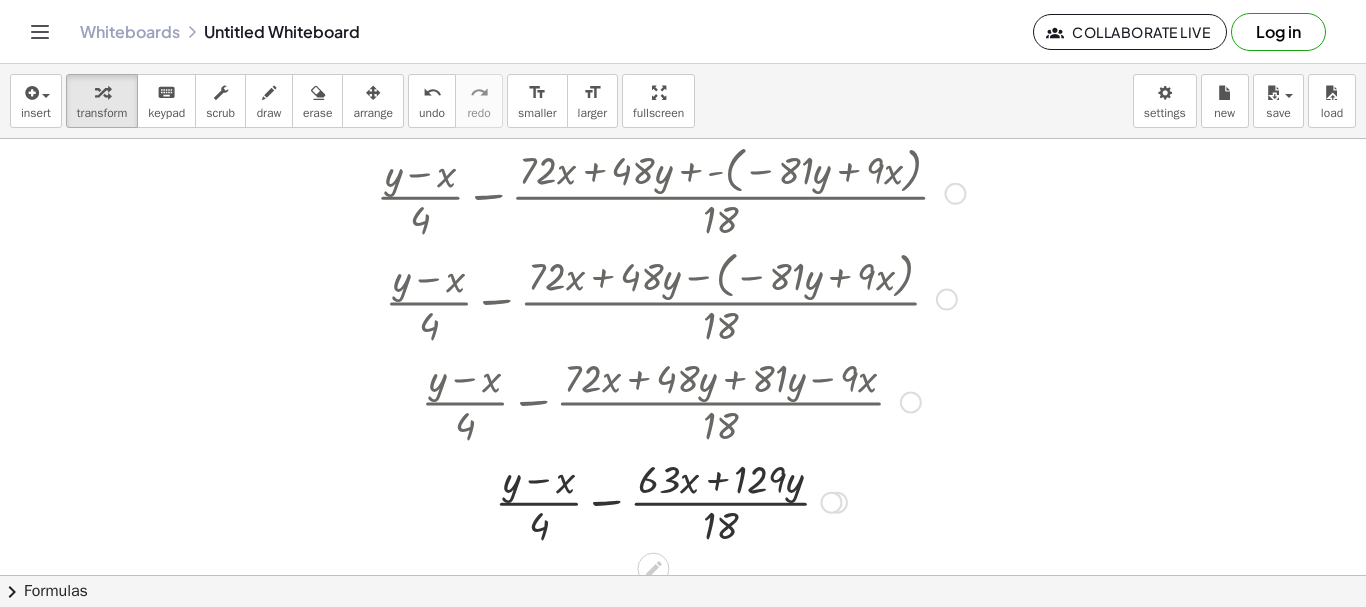 click at bounding box center (671, 501) 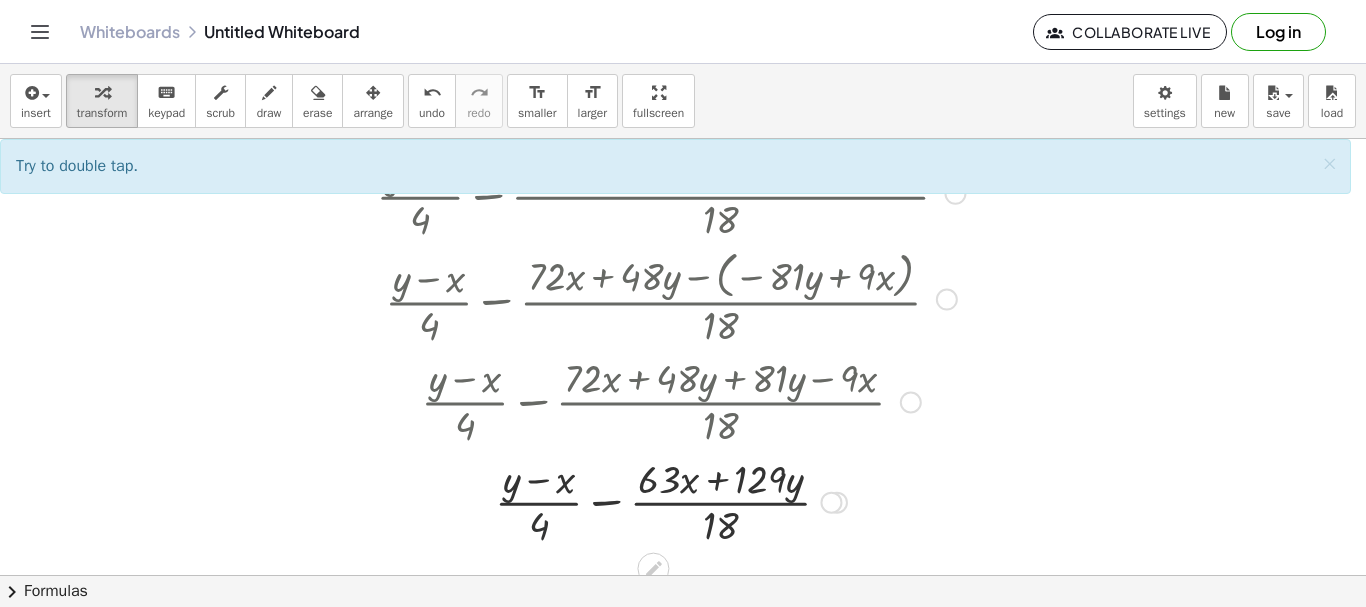 click at bounding box center (671, 501) 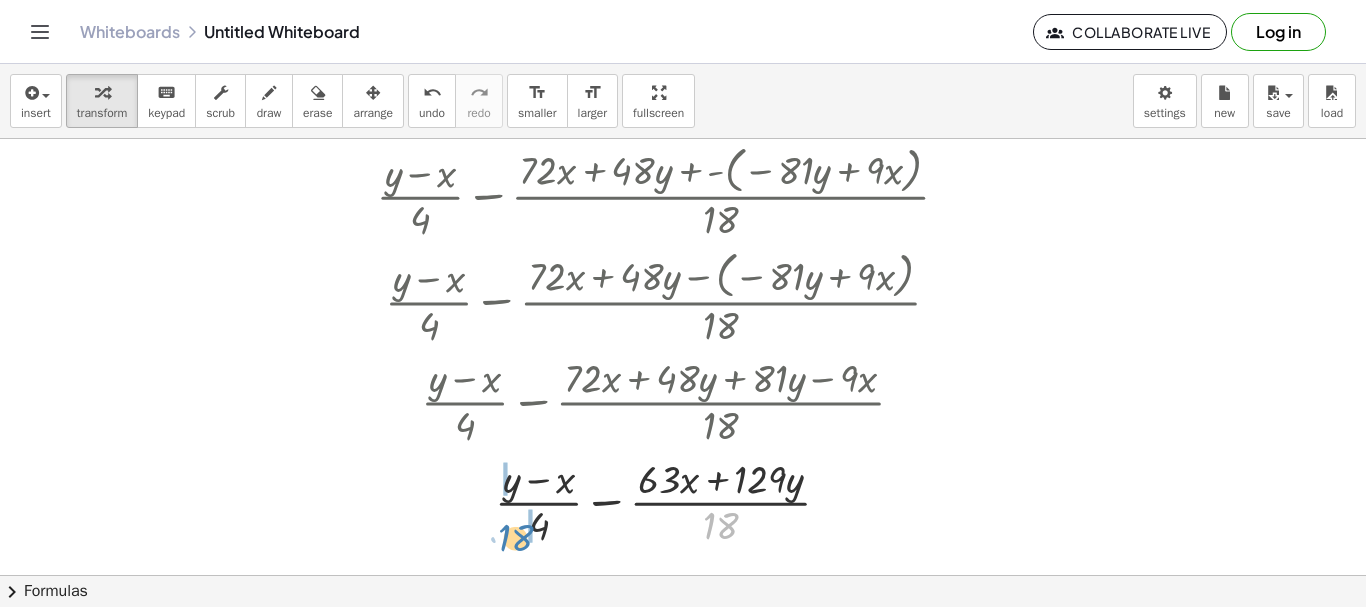 drag, startPoint x: 719, startPoint y: 523, endPoint x: 515, endPoint y: 534, distance: 204.29636 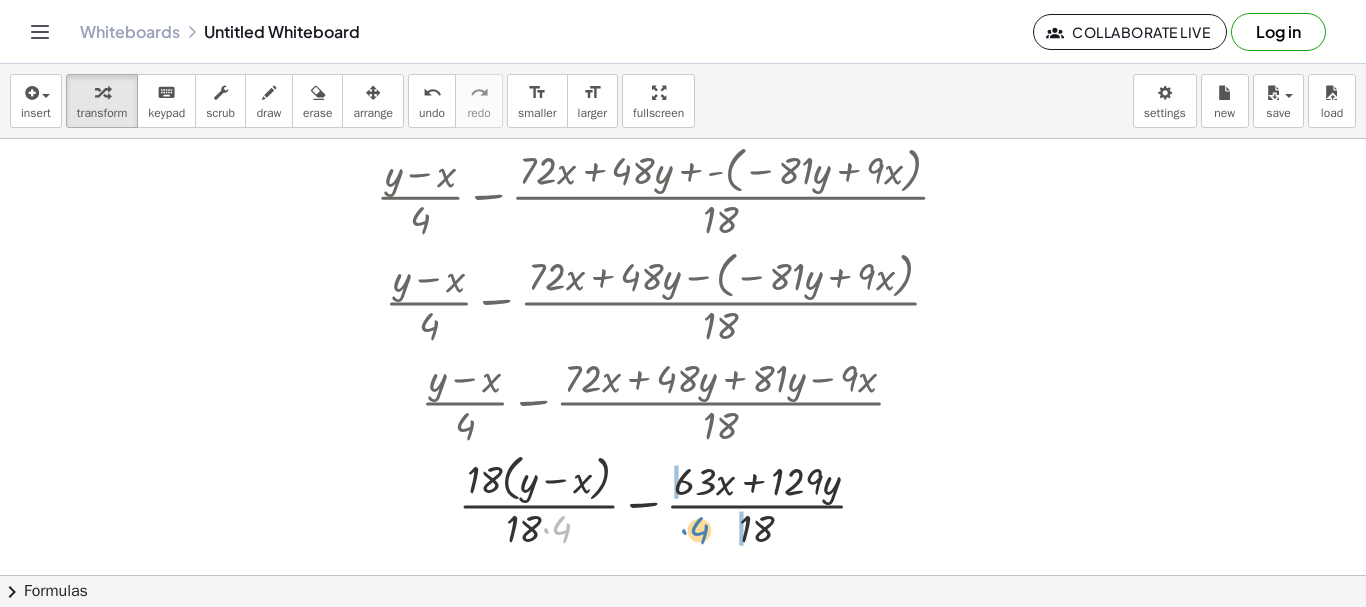 drag, startPoint x: 562, startPoint y: 531, endPoint x: 701, endPoint y: 532, distance: 139.0036 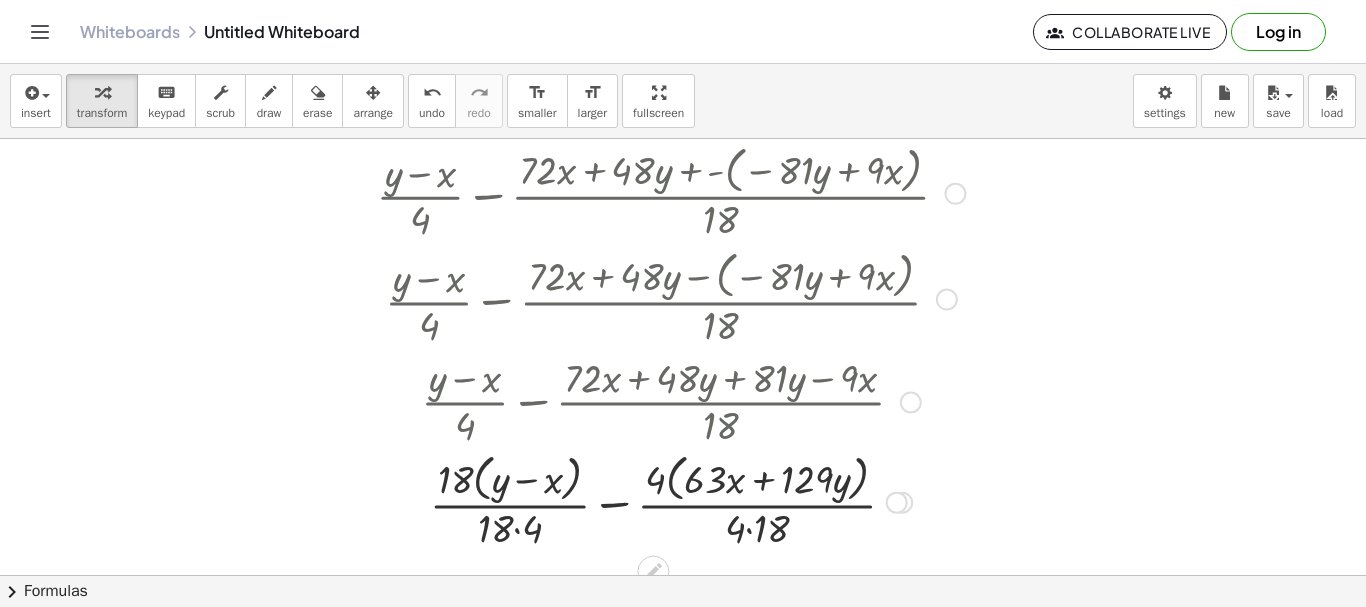 click at bounding box center [671, 501] 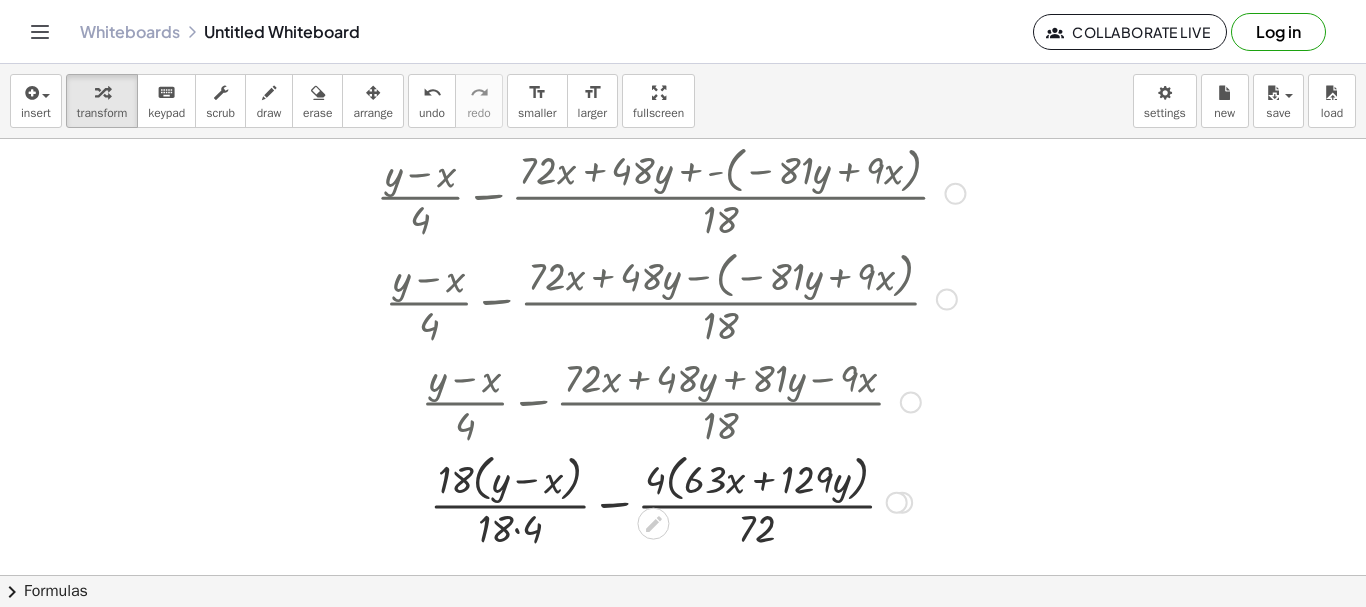 click at bounding box center [671, 501] 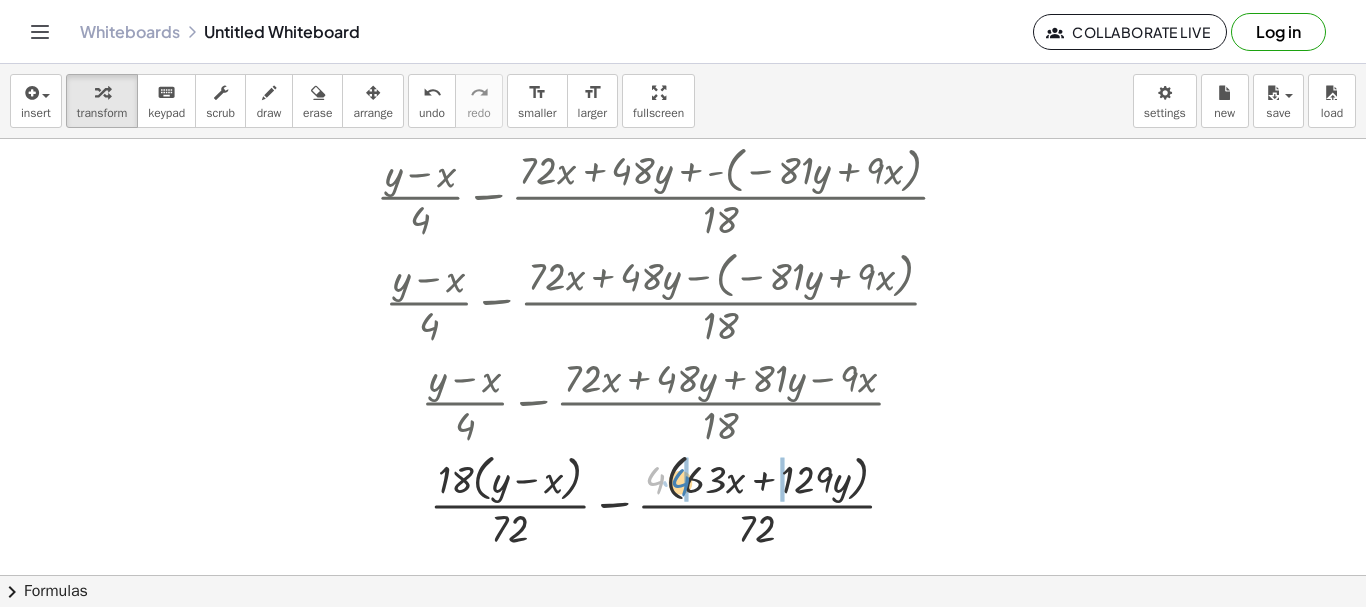 drag, startPoint x: 656, startPoint y: 482, endPoint x: 681, endPoint y: 484, distance: 25.079872 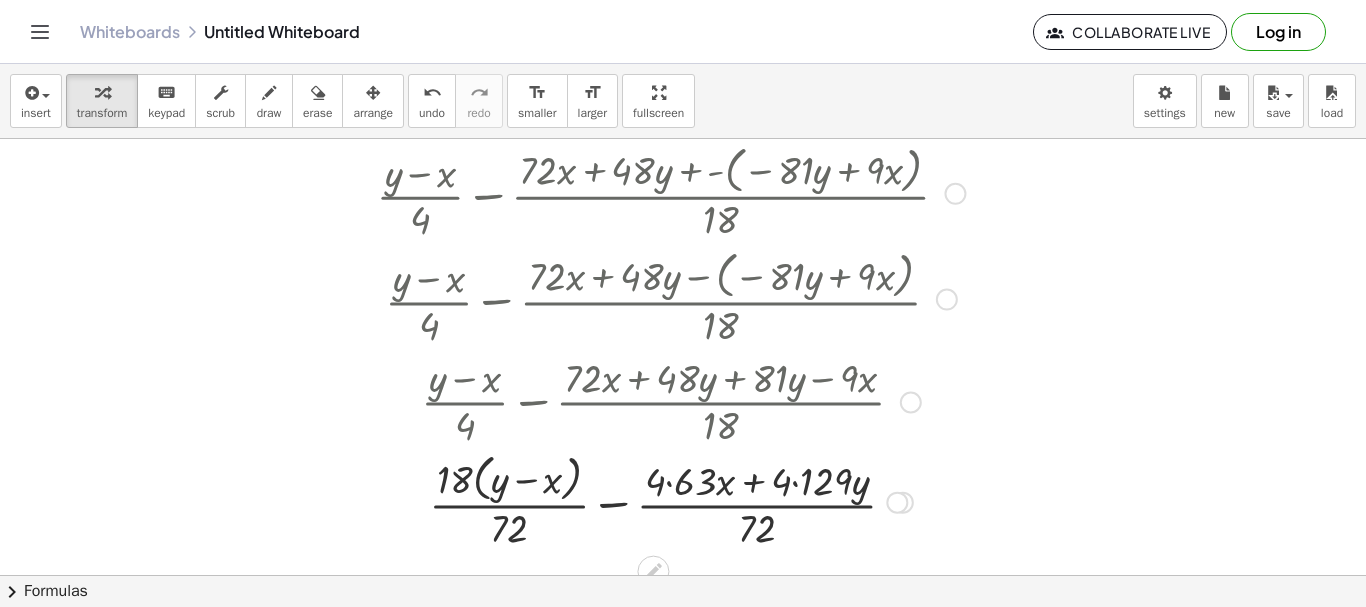 click at bounding box center [671, 501] 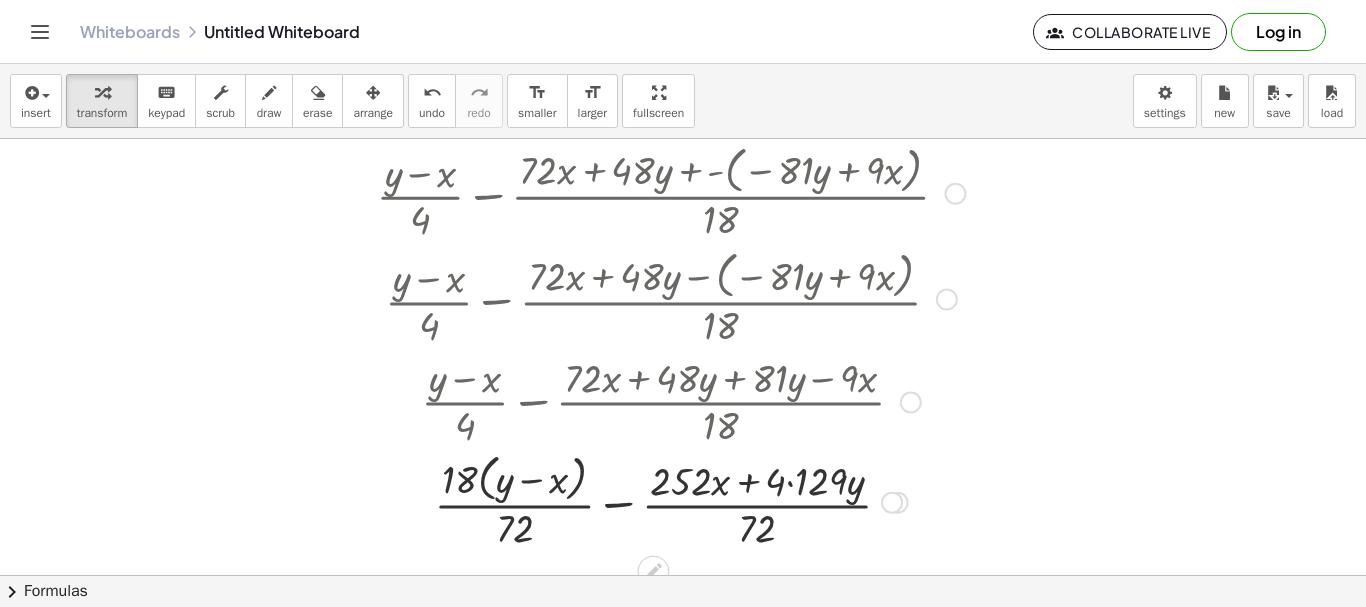 click at bounding box center (671, 501) 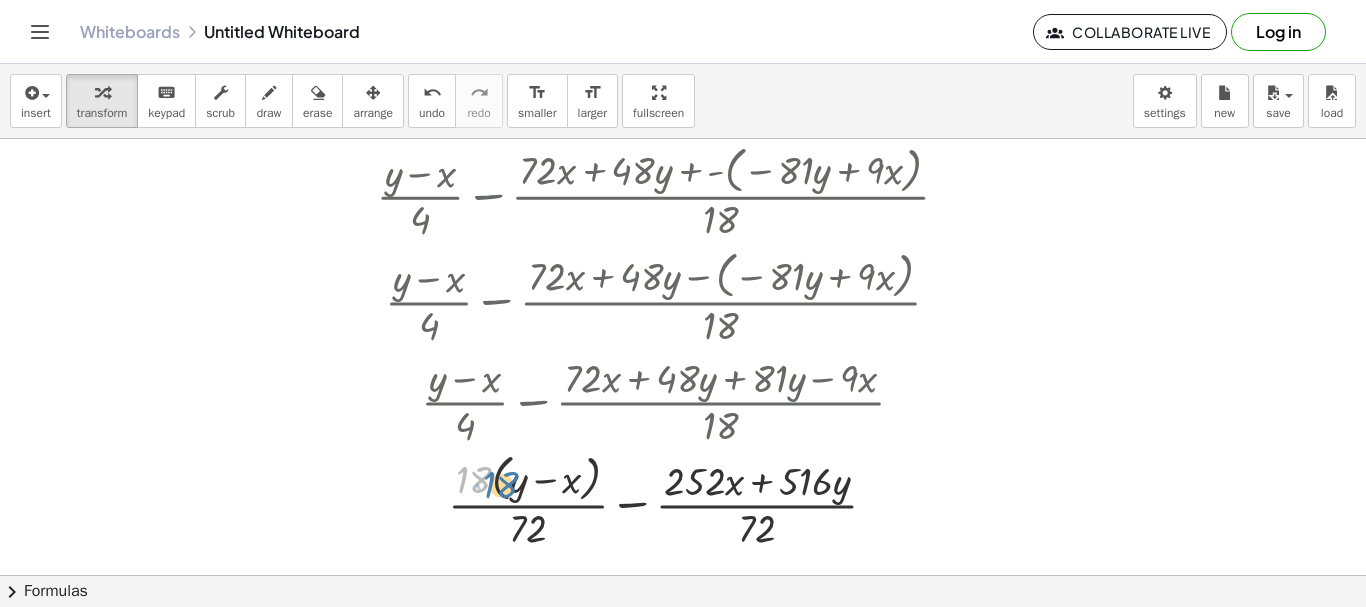 drag, startPoint x: 478, startPoint y: 478, endPoint x: 505, endPoint y: 482, distance: 27.294687 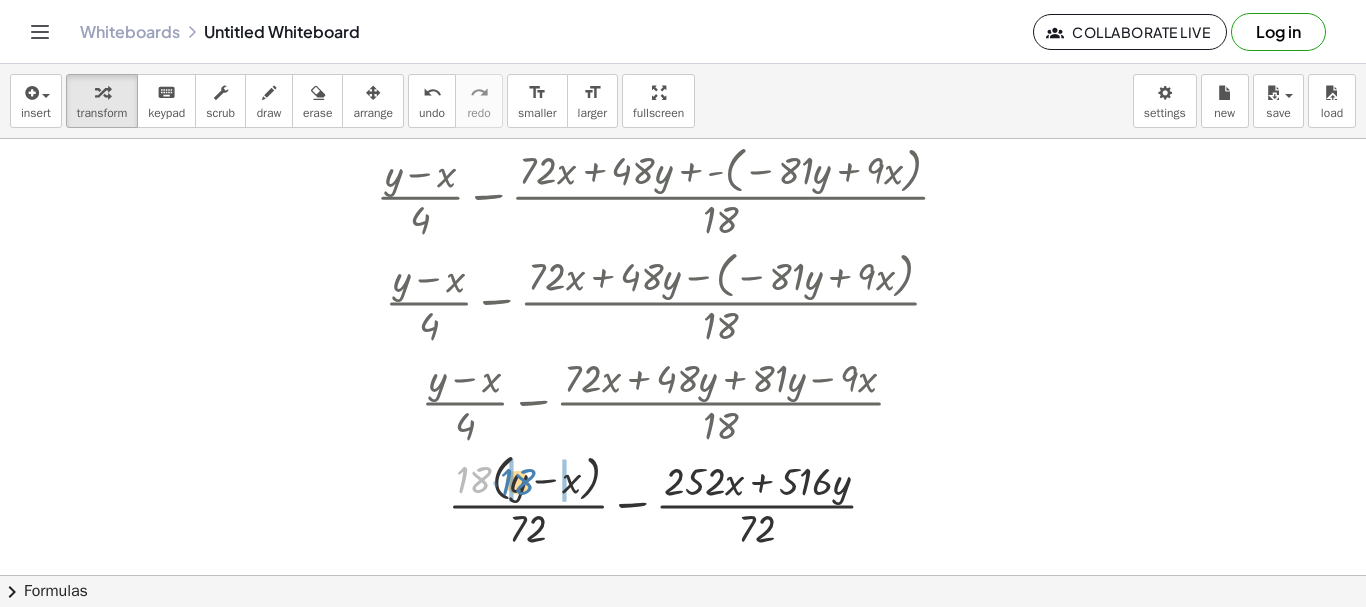 drag, startPoint x: 475, startPoint y: 475, endPoint x: 517, endPoint y: 476, distance: 42.0119 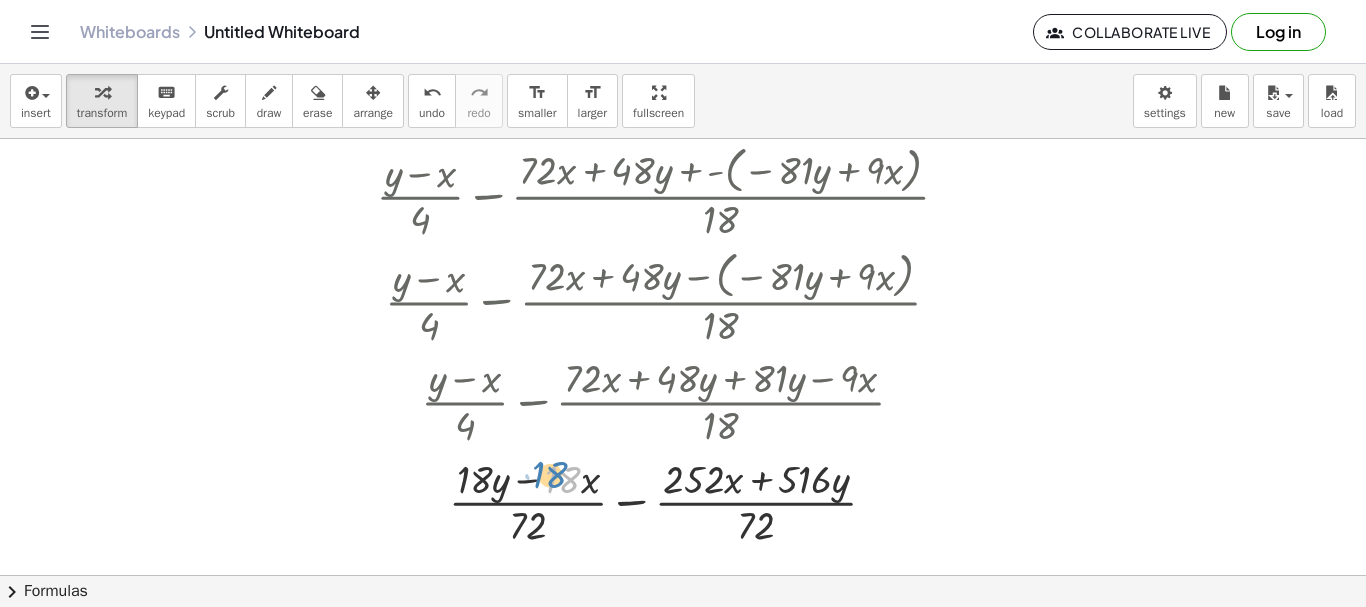 drag, startPoint x: 572, startPoint y: 498, endPoint x: 561, endPoint y: 495, distance: 11.401754 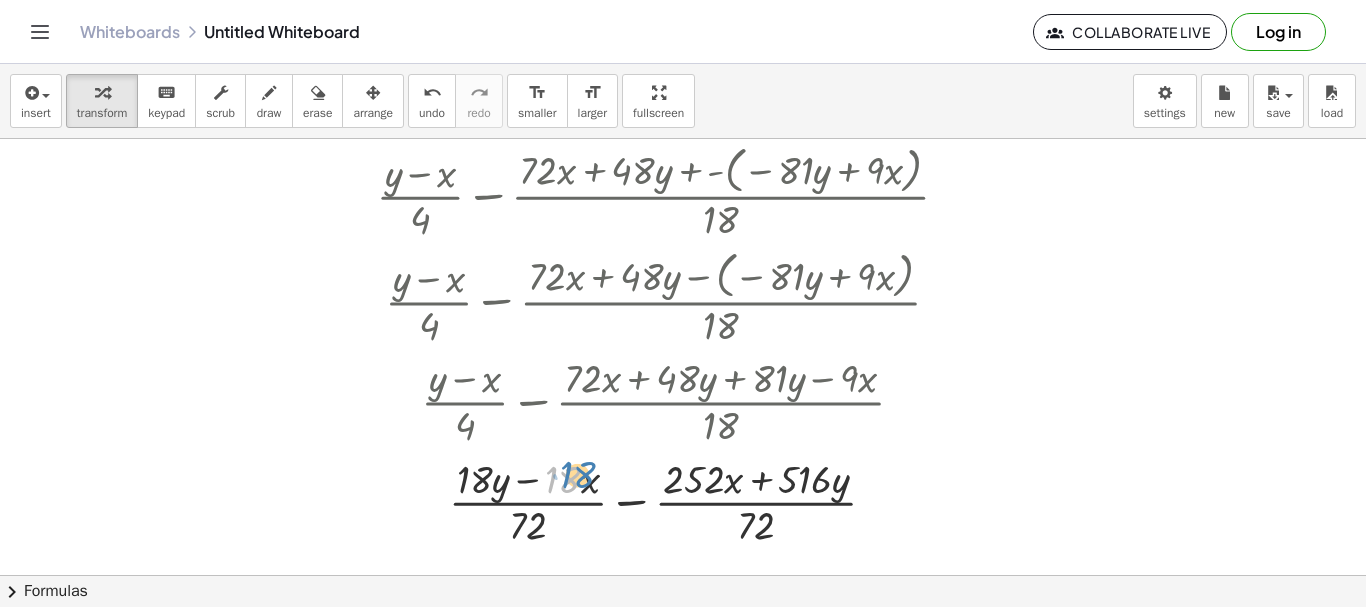 drag, startPoint x: 565, startPoint y: 498, endPoint x: 579, endPoint y: 493, distance: 14.866069 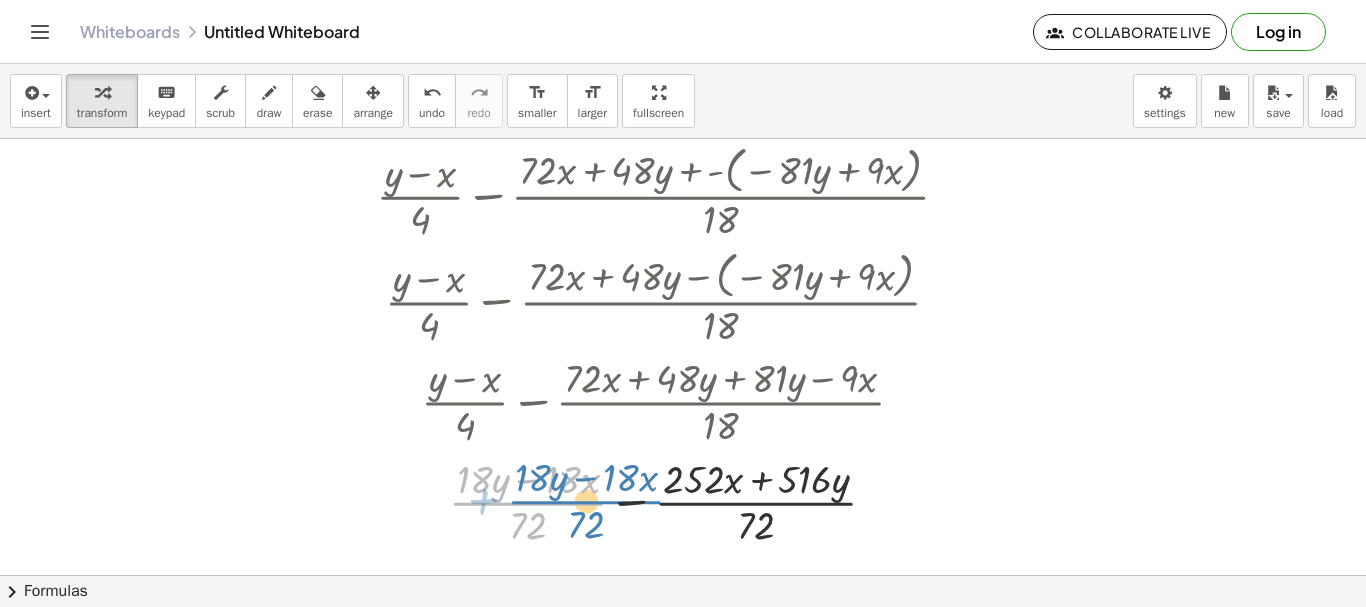drag, startPoint x: 582, startPoint y: 503, endPoint x: 640, endPoint y: 502, distance: 58.00862 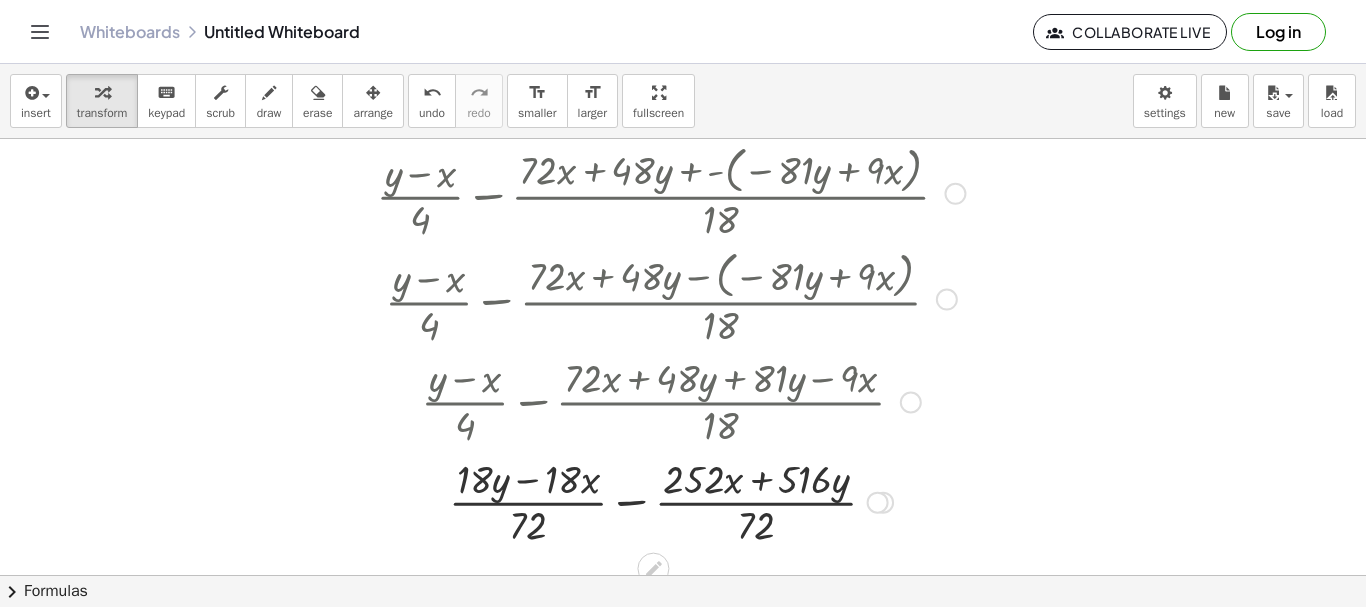 click at bounding box center [671, 501] 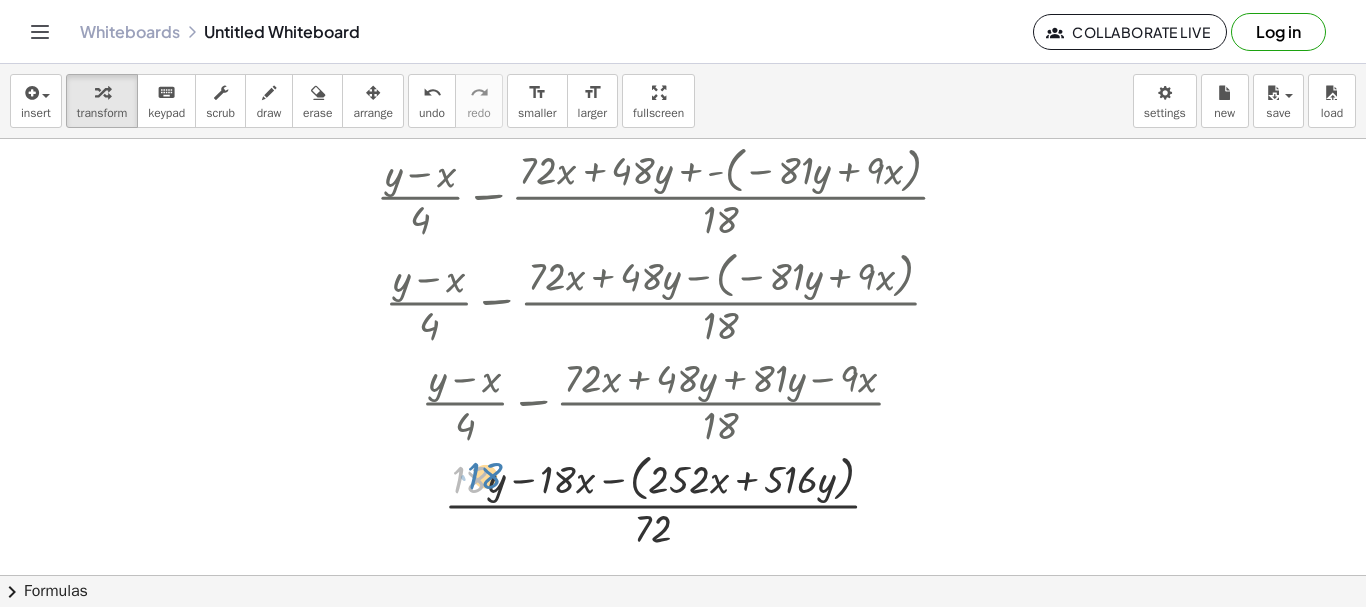 click at bounding box center [671, 501] 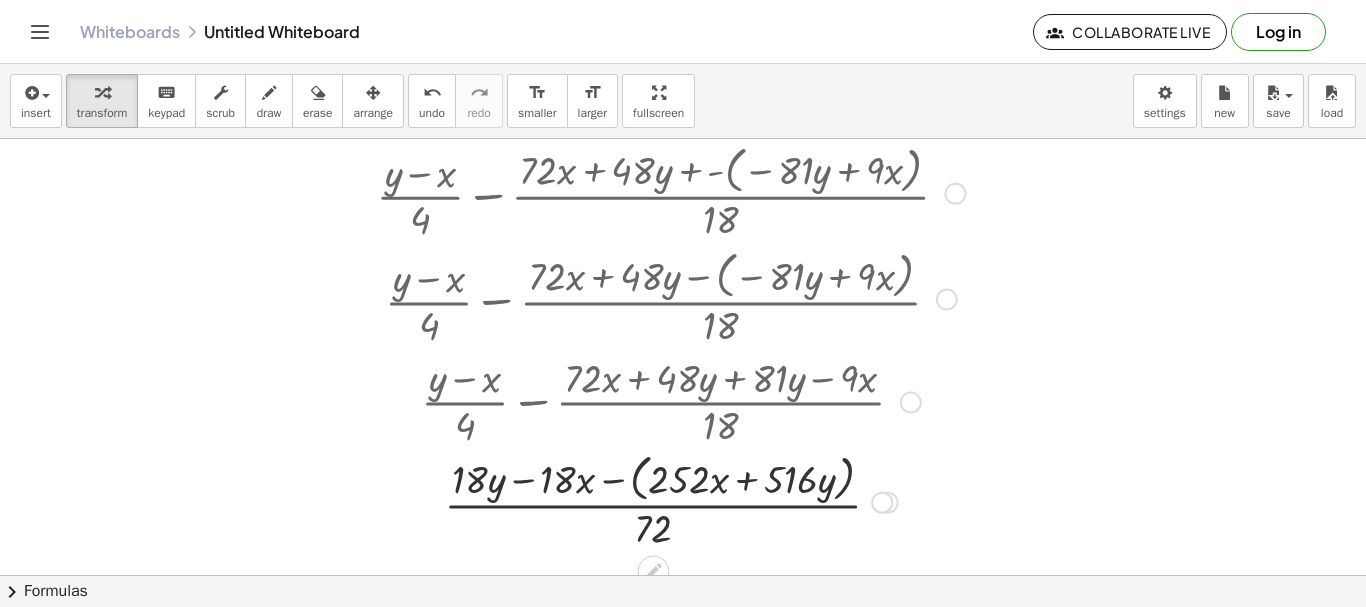 click at bounding box center [671, 501] 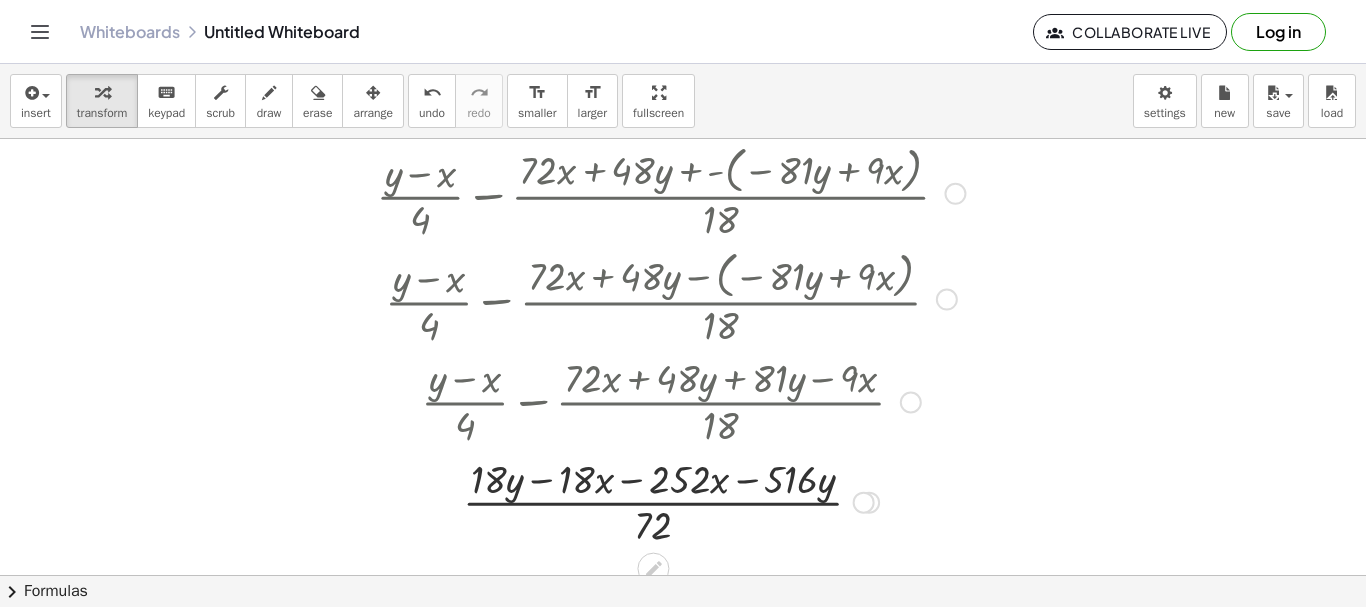 click at bounding box center [671, 501] 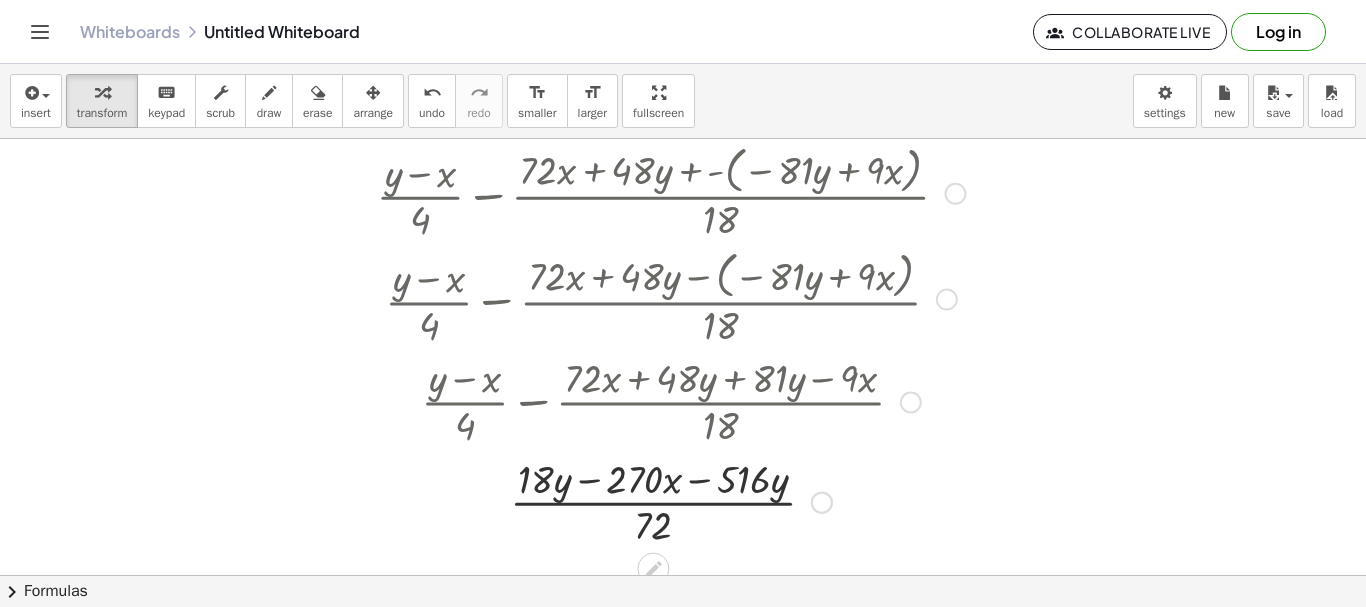click at bounding box center (671, 501) 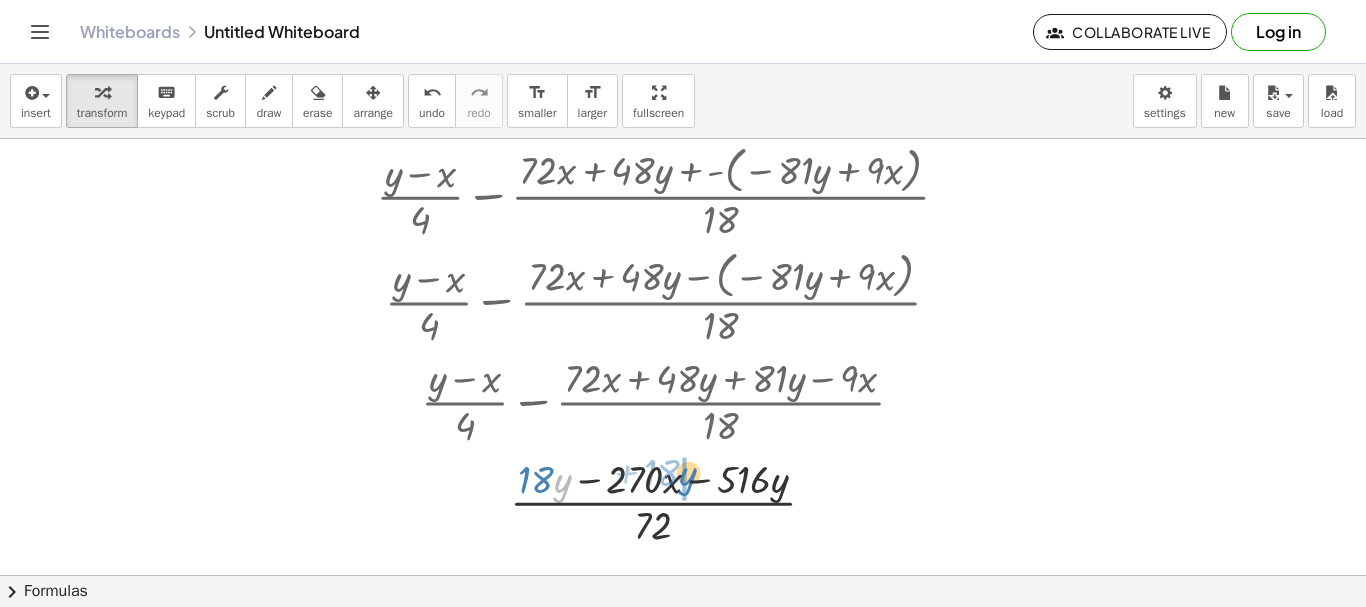 drag, startPoint x: 554, startPoint y: 476, endPoint x: 682, endPoint y: 474, distance: 128.01562 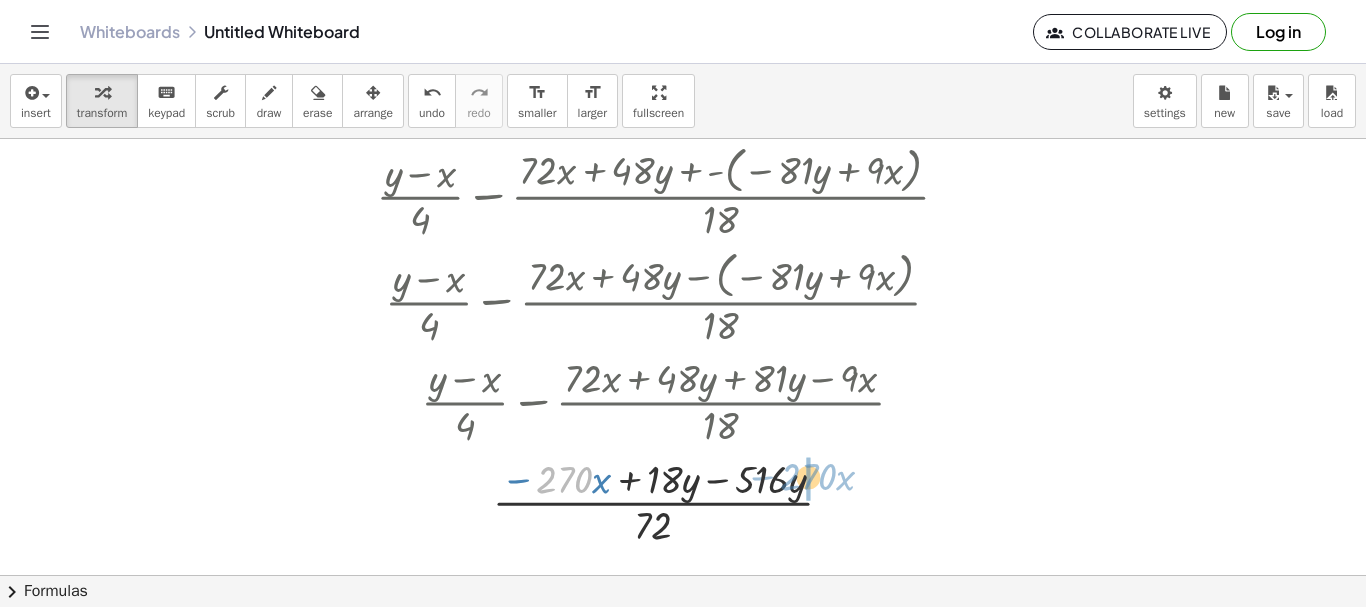 drag, startPoint x: 582, startPoint y: 475, endPoint x: 826, endPoint y: 472, distance: 244.01845 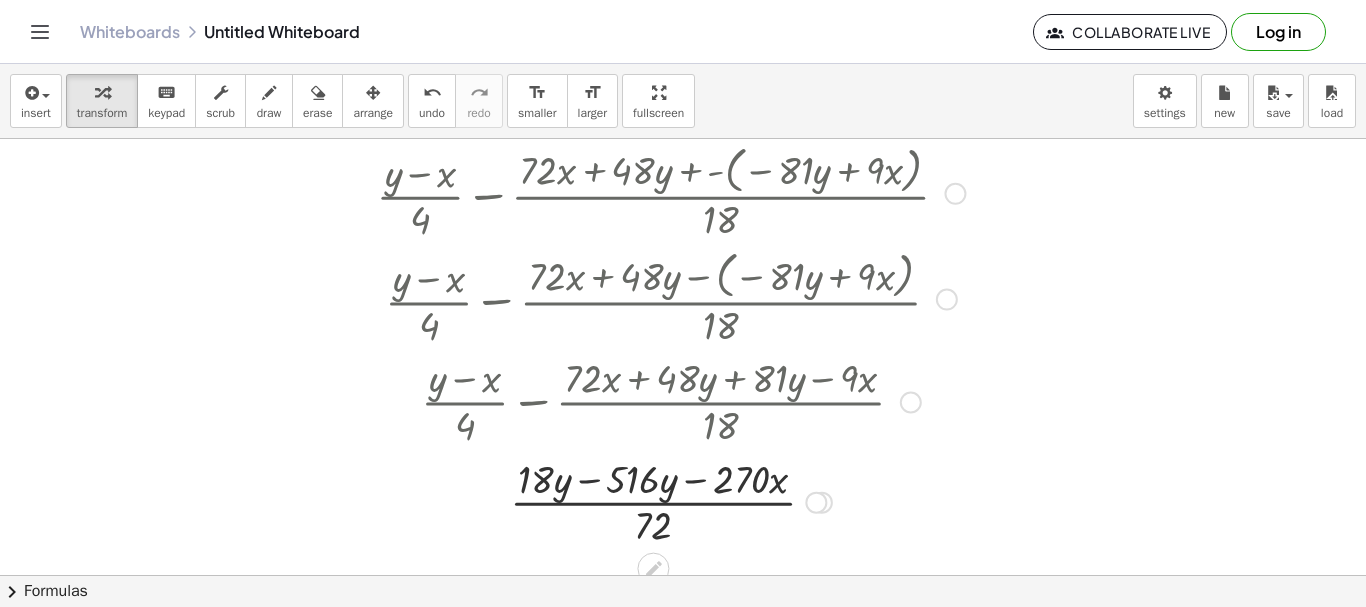 click at bounding box center (671, 501) 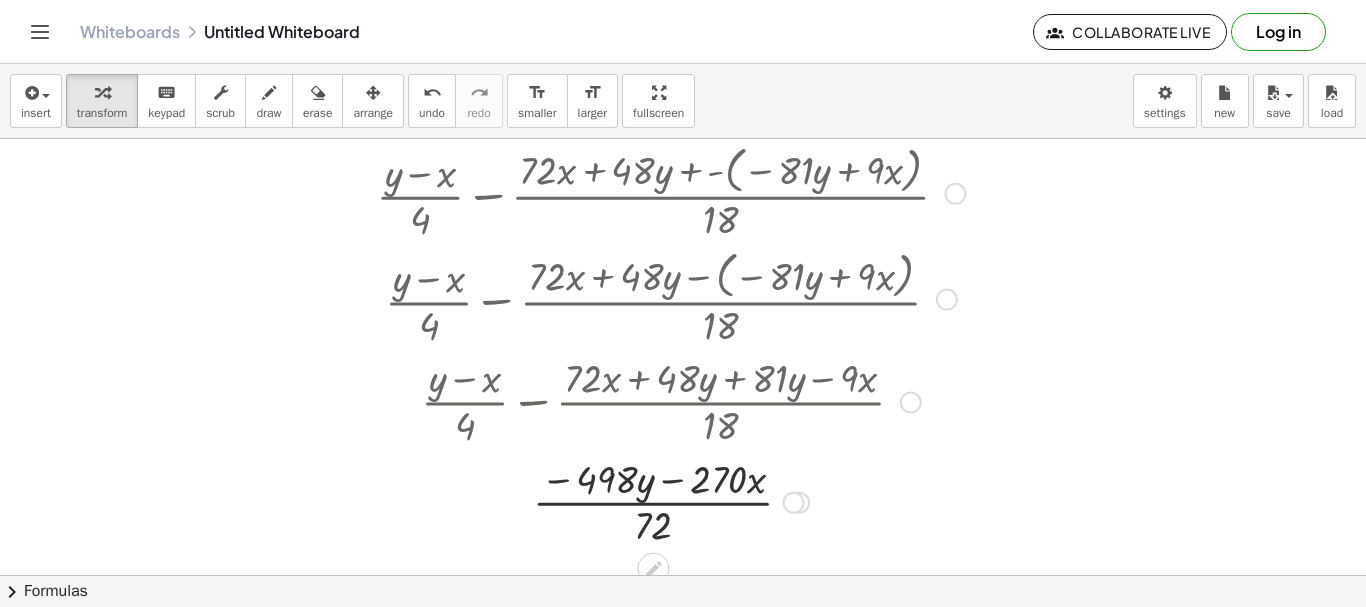 click at bounding box center (671, 501) 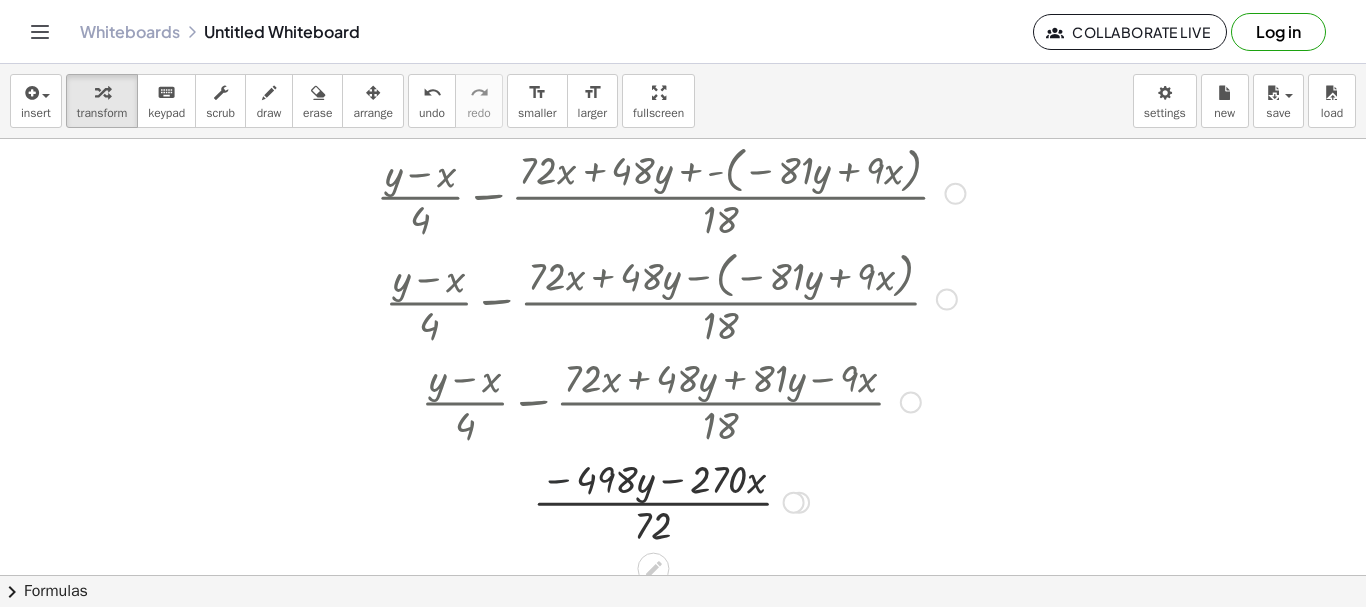 click at bounding box center (671, 501) 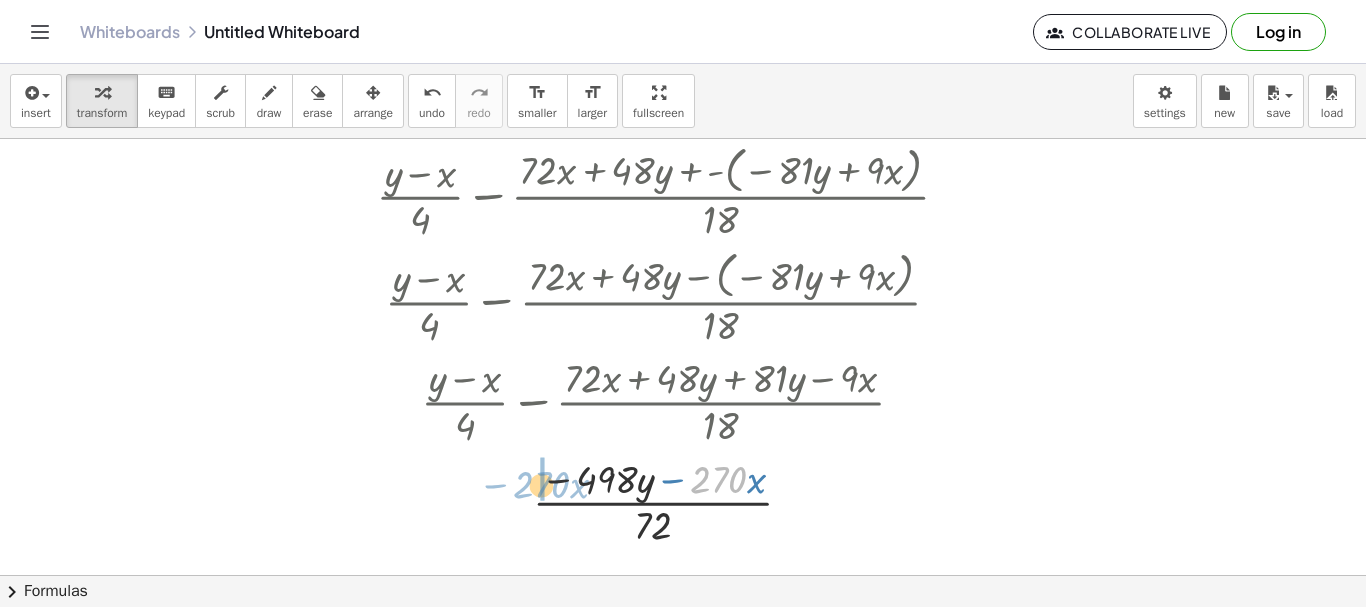 drag, startPoint x: 740, startPoint y: 488, endPoint x: 563, endPoint y: 493, distance: 177.0706 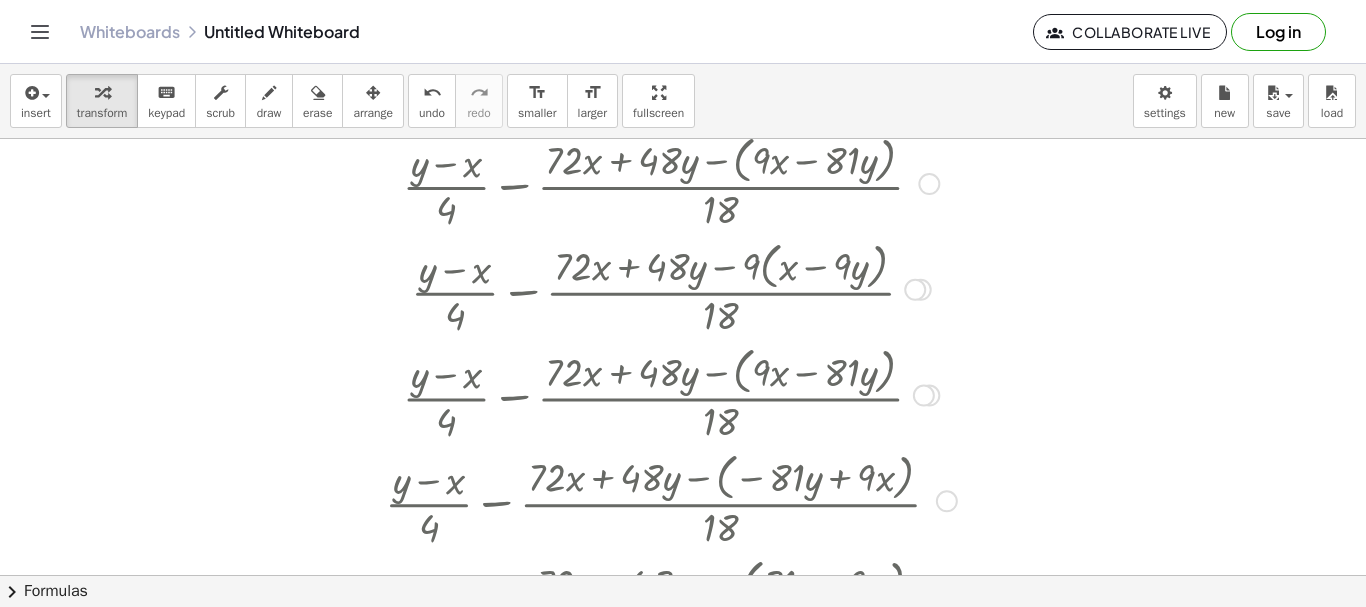 scroll, scrollTop: 503, scrollLeft: 0, axis: vertical 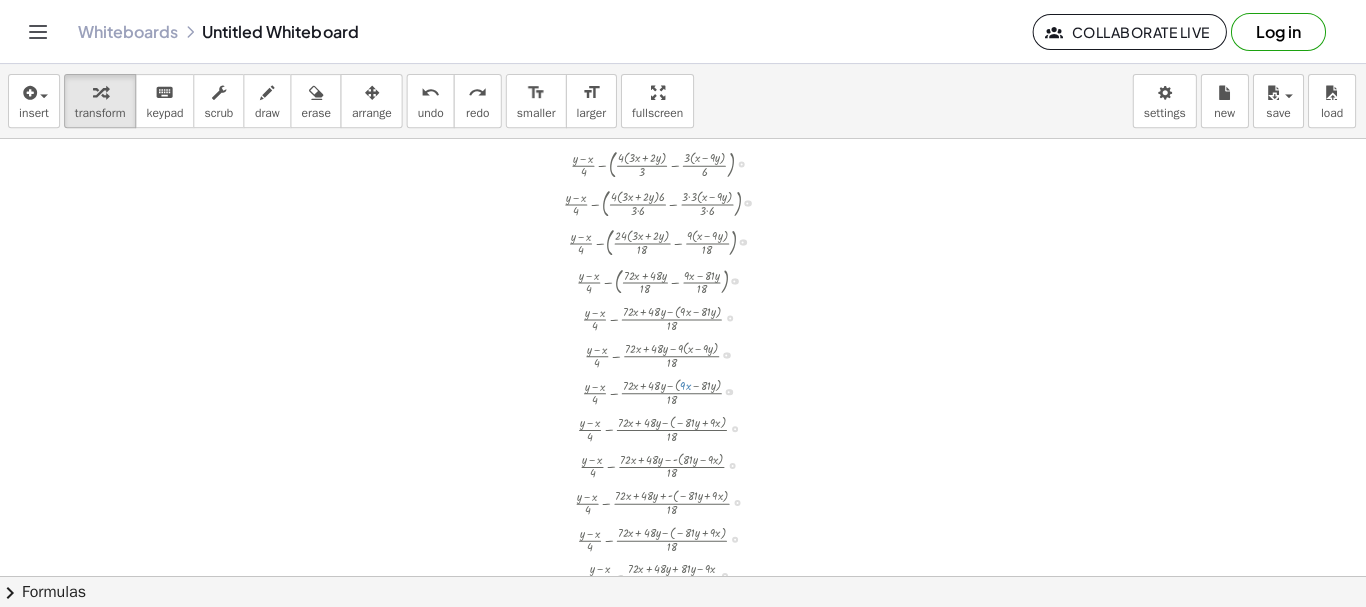 click 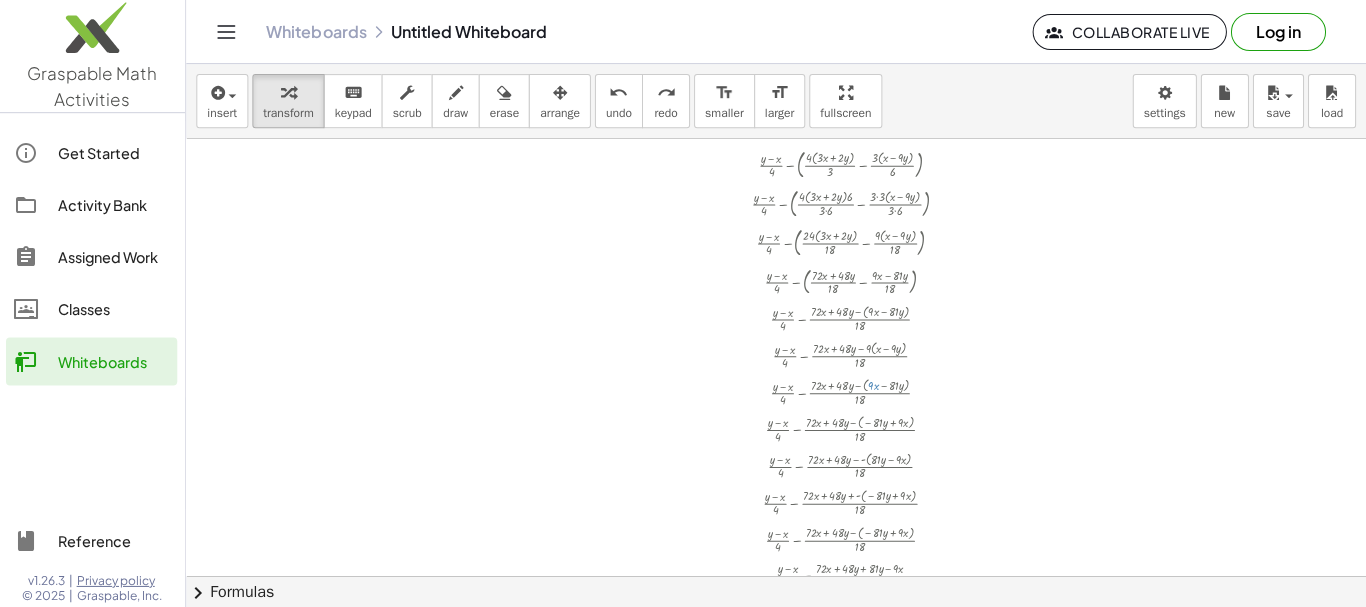 click on "Whiteboards" 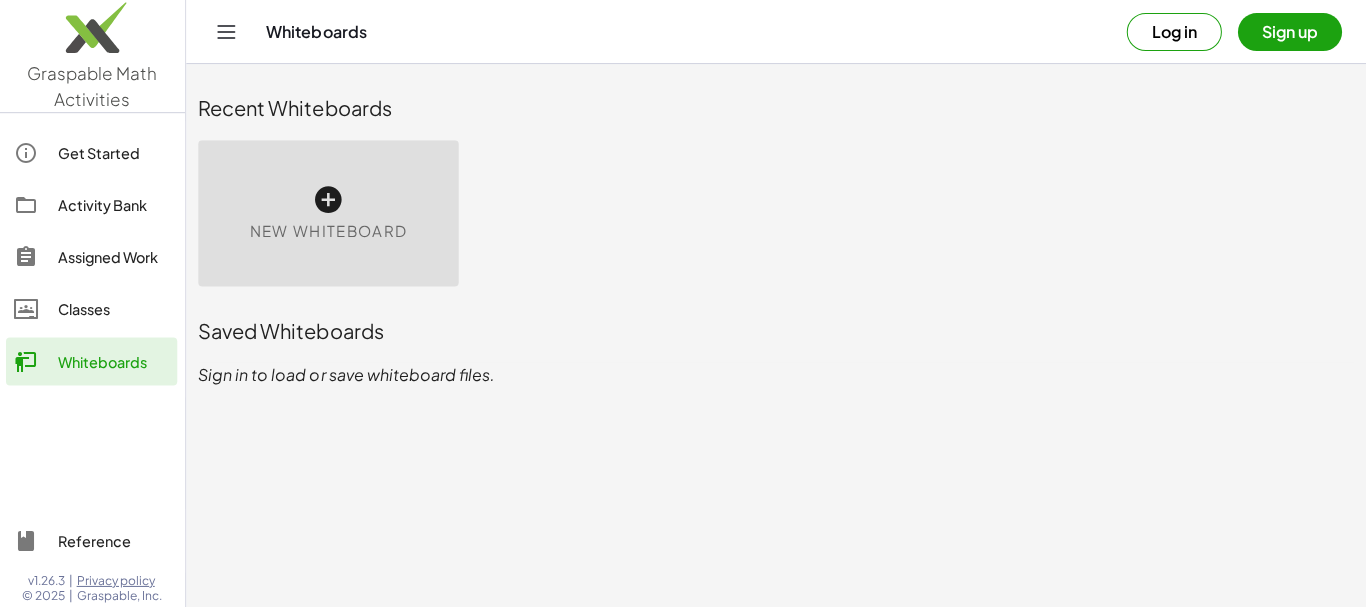 click at bounding box center (330, 200) 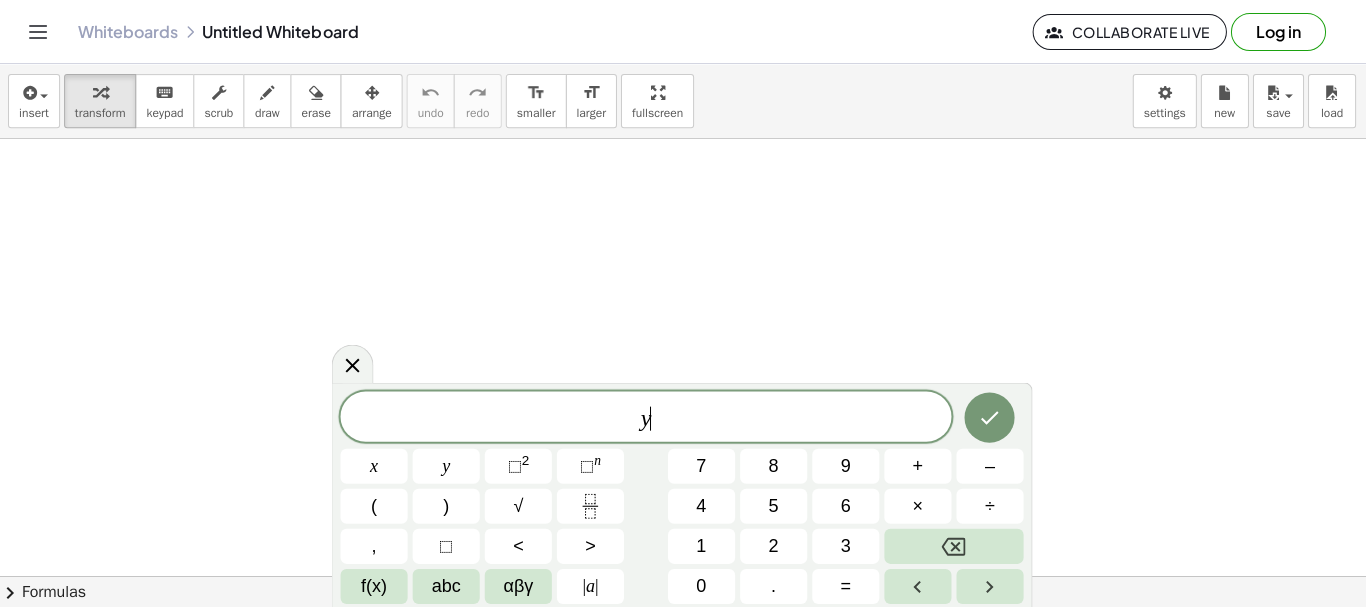 click on "⬚ n" at bounding box center (591, 465) 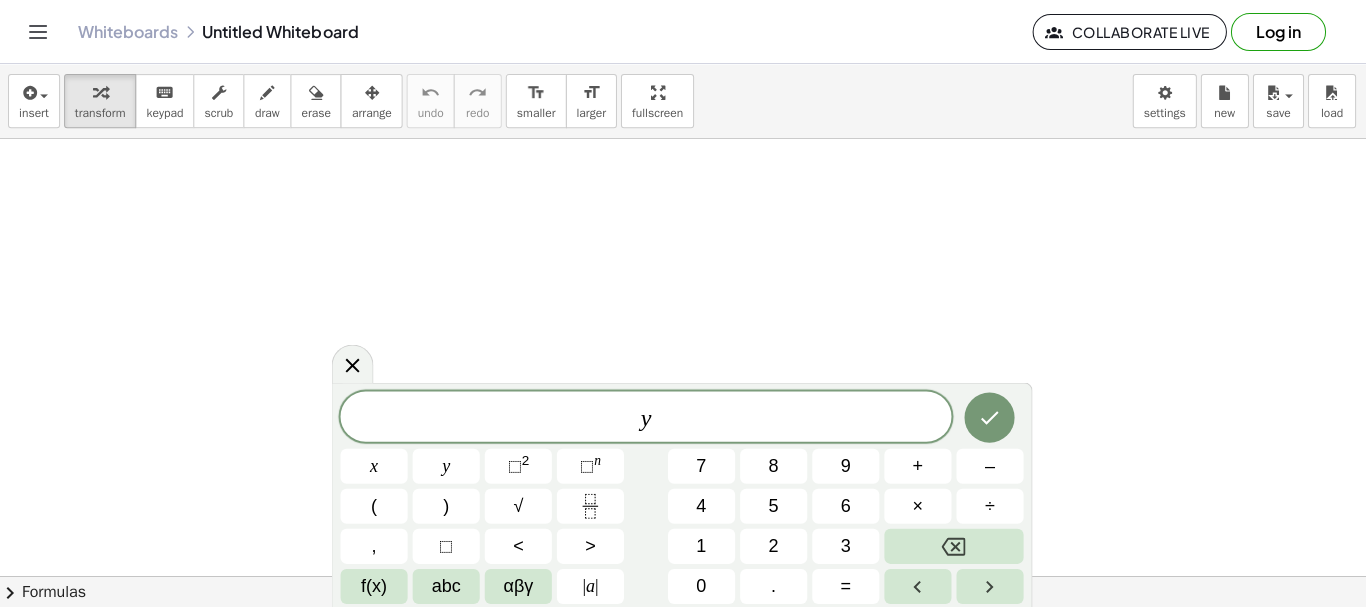 click 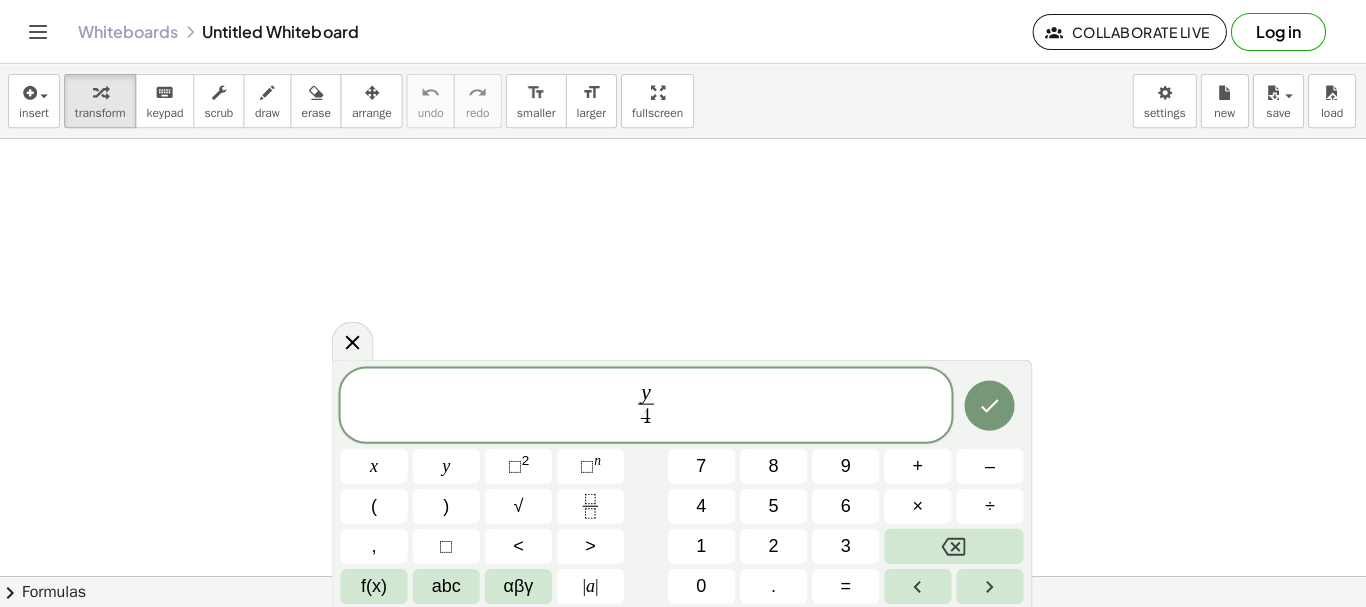 click on "y" at bounding box center [646, 393] 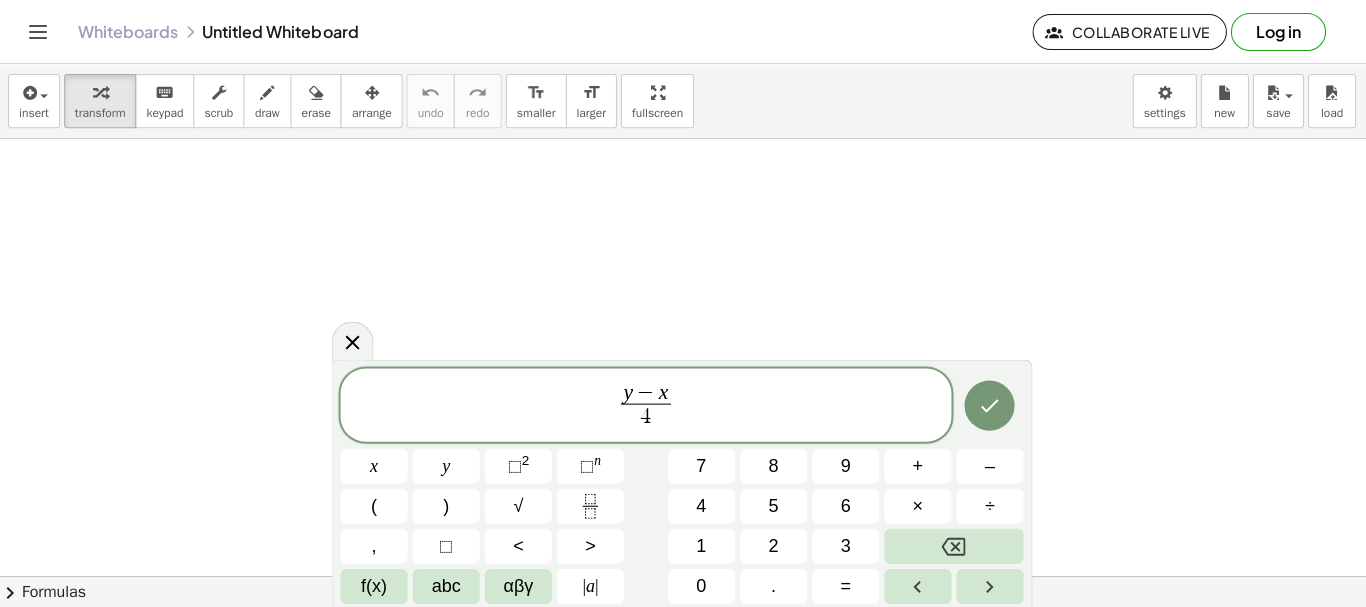 click on "y − x ​ 4 ​" at bounding box center (647, 406) 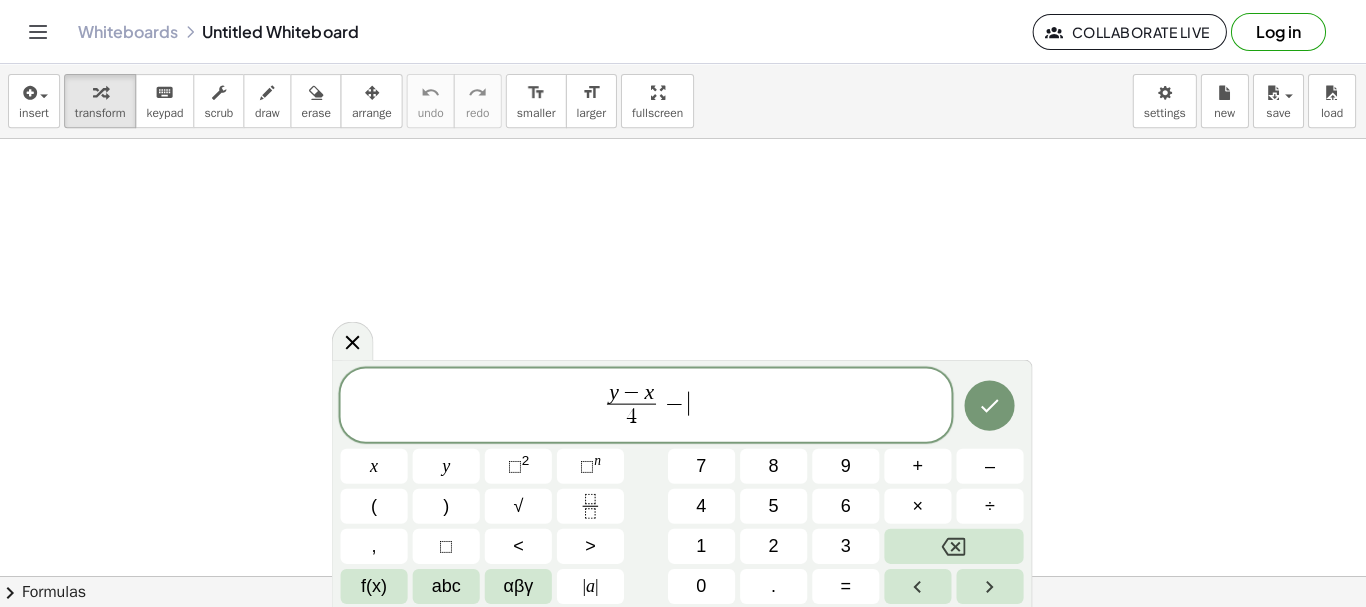click on "(" at bounding box center [376, 505] 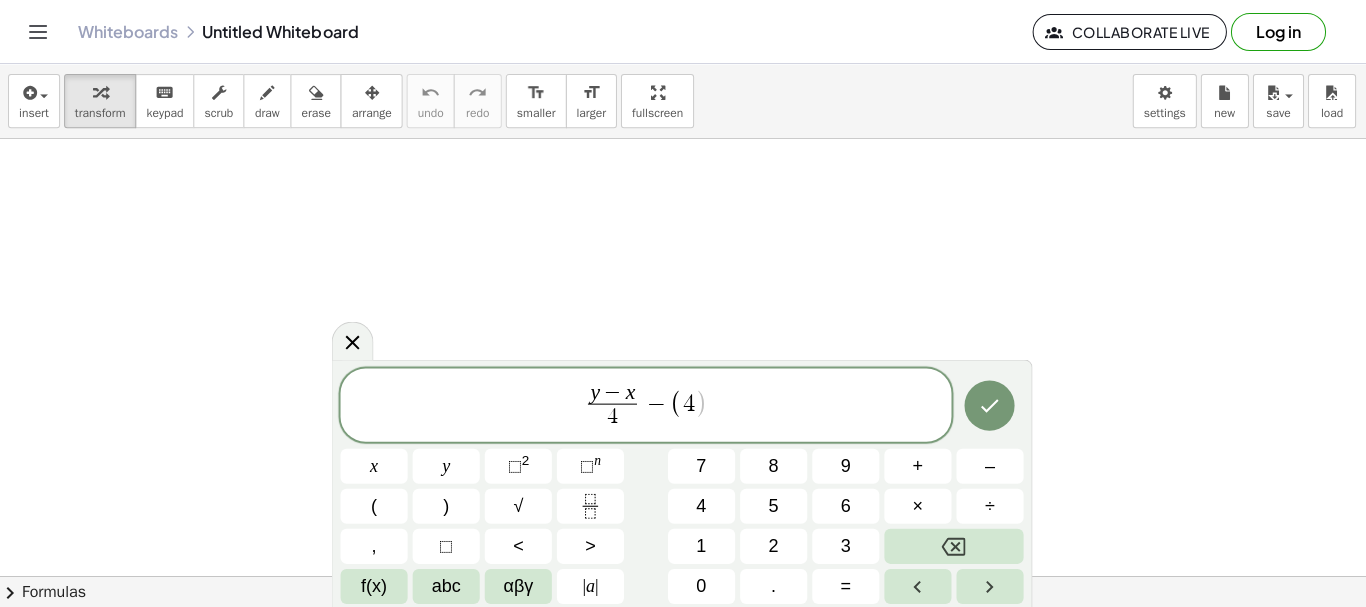 click 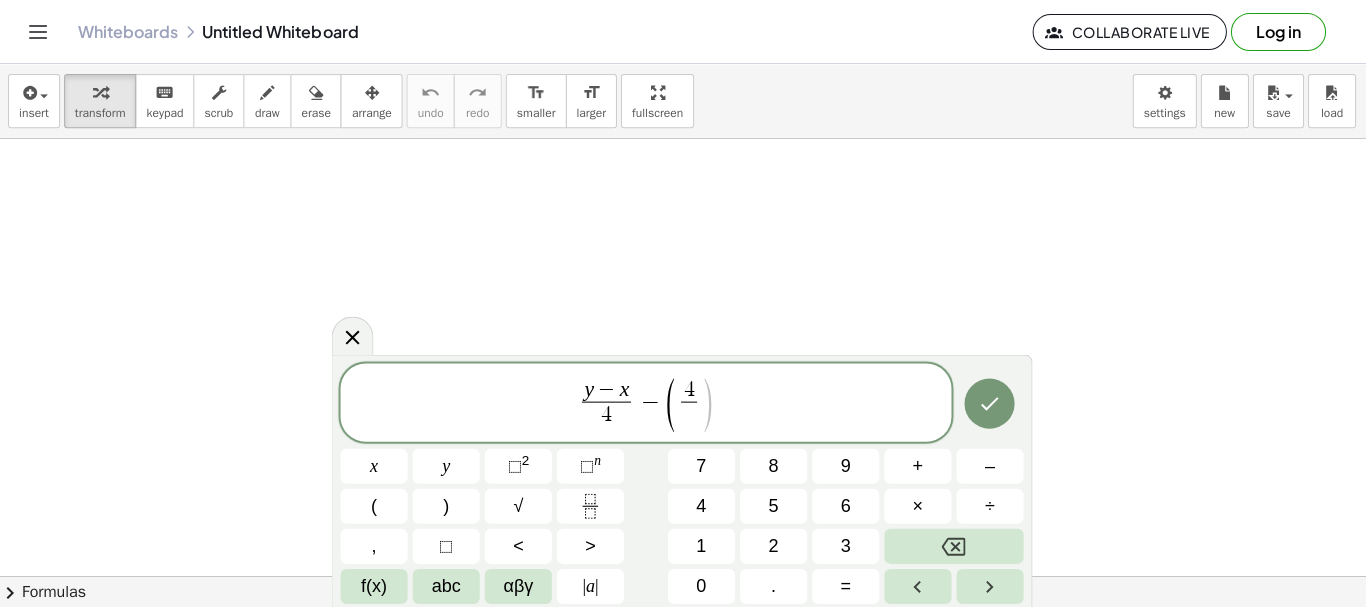 click on "( 4 ​ ​ )" at bounding box center [690, 403] 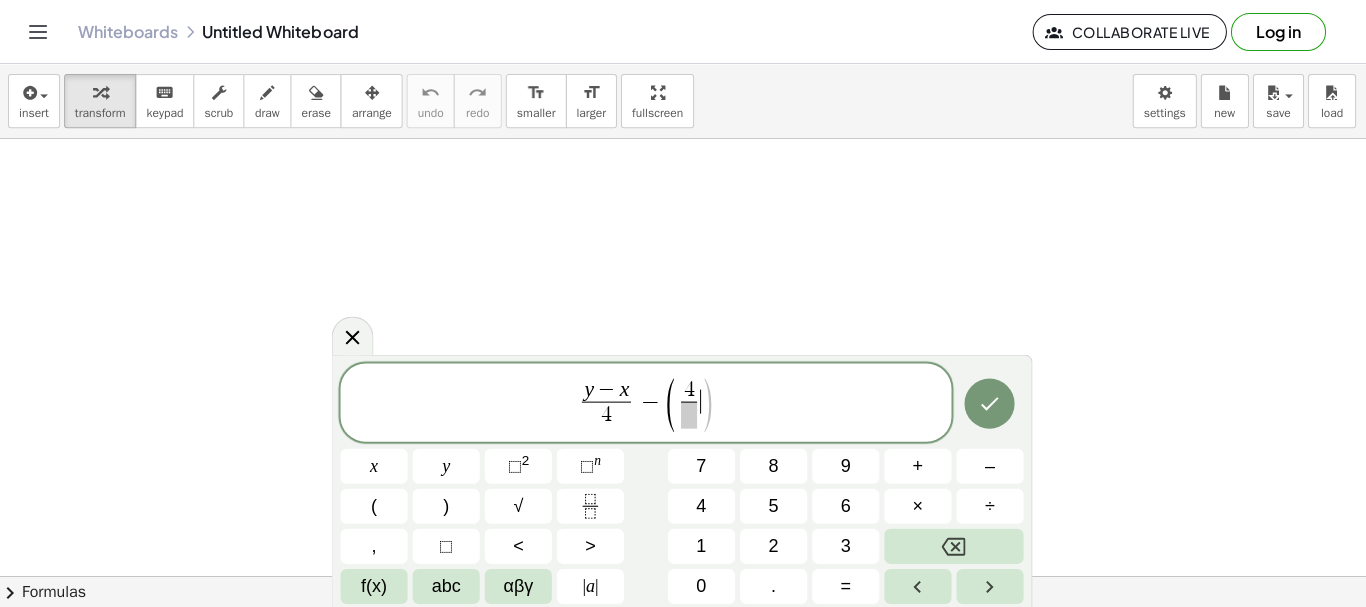 click on "​" at bounding box center (701, 401) 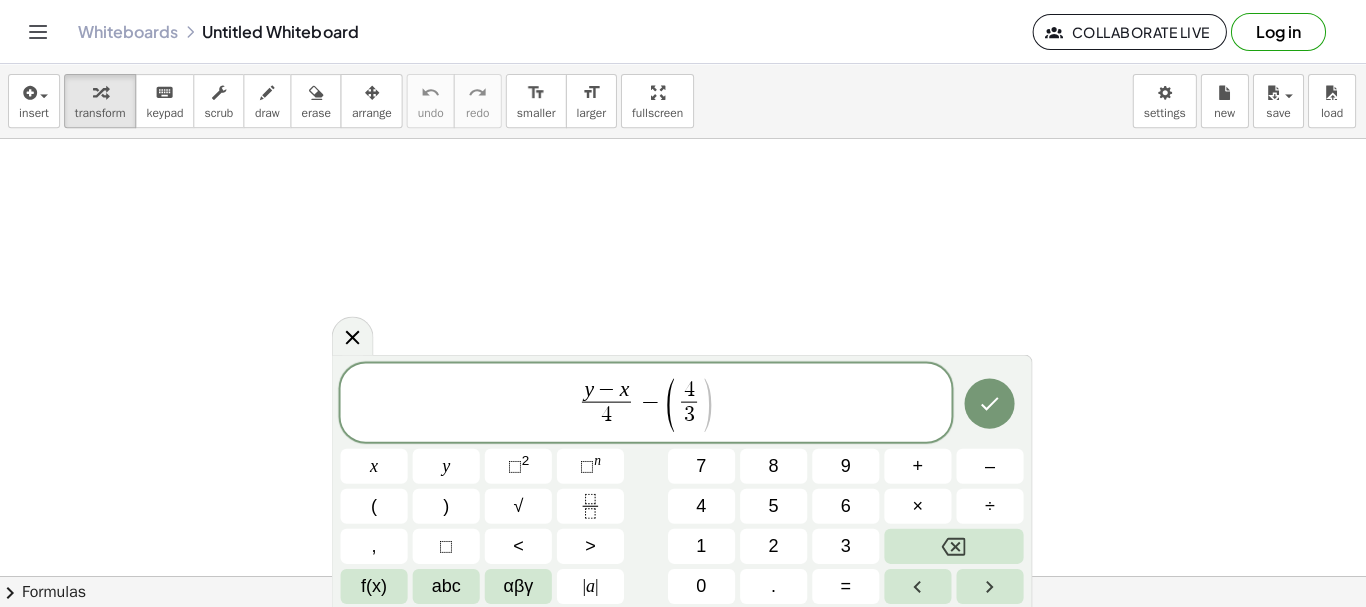 click on ")" at bounding box center [708, 404] 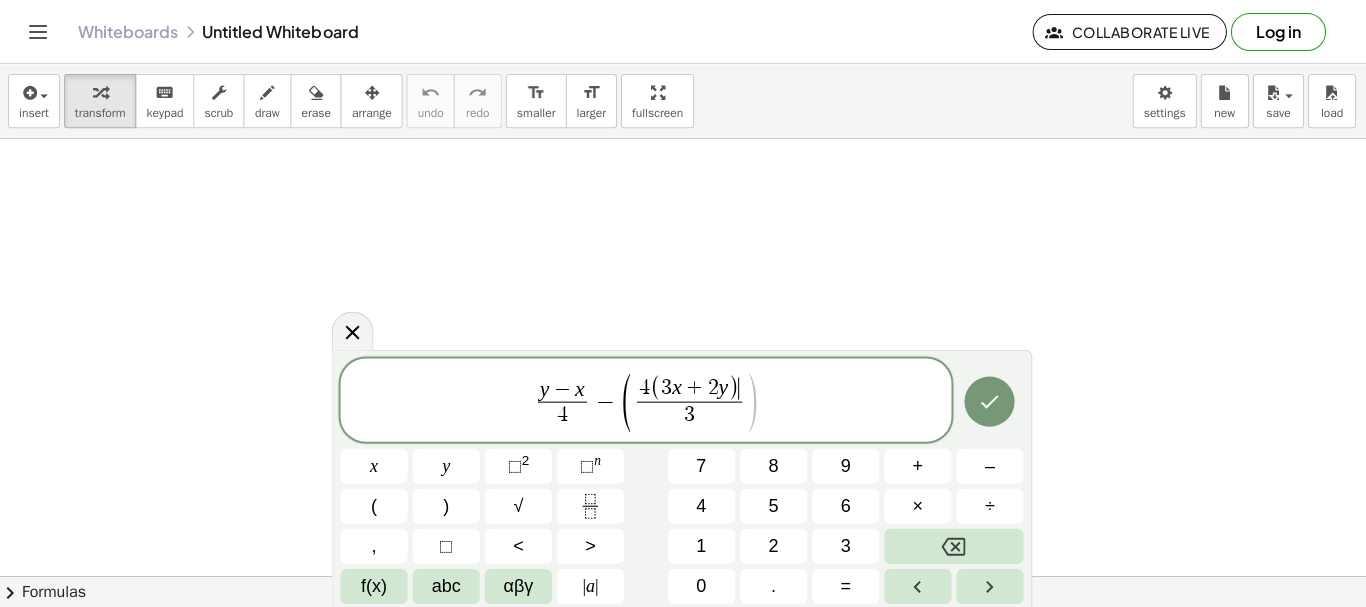 click on "4 ( 3 x + 2 y ) ​" at bounding box center (690, 388) 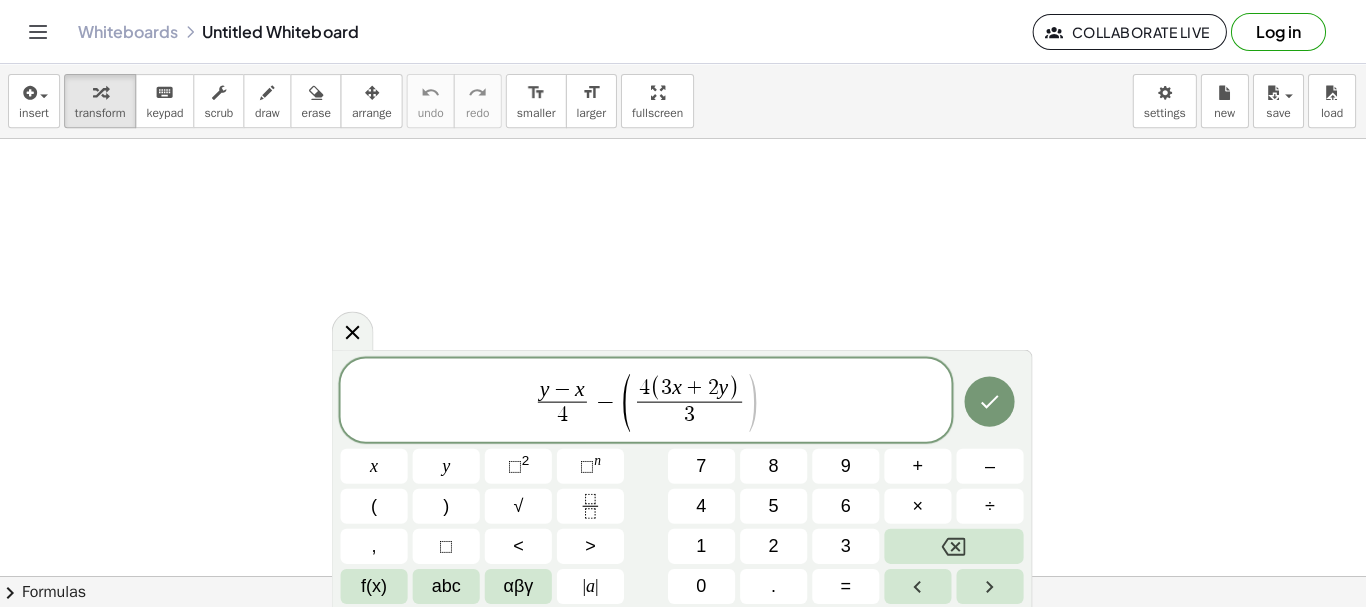 click on "3" at bounding box center [690, 414] 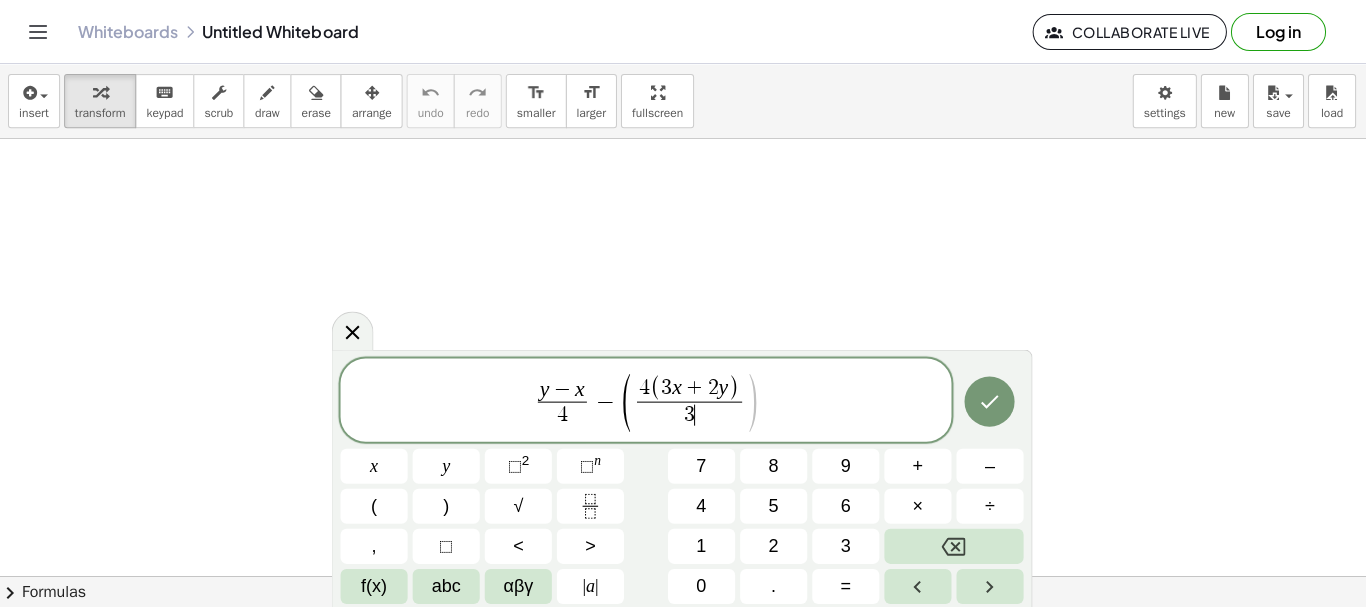 click on "4 ( 3 x + 2 y ) 3 ​ ​" at bounding box center (689, 401) 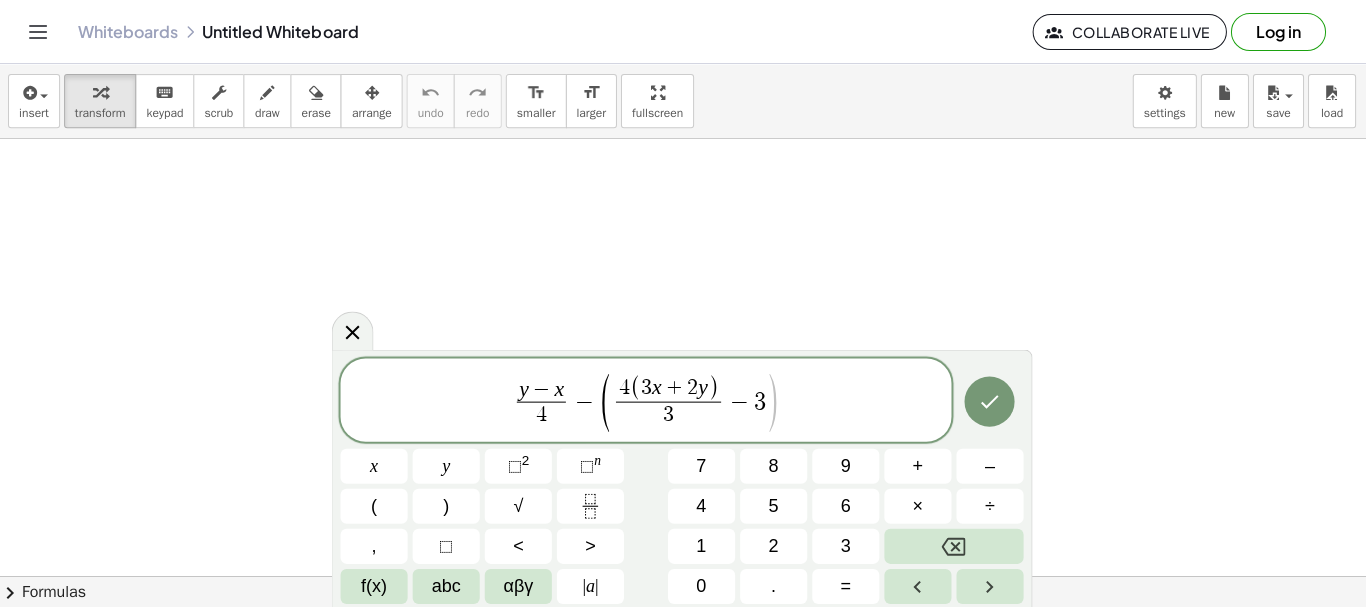click 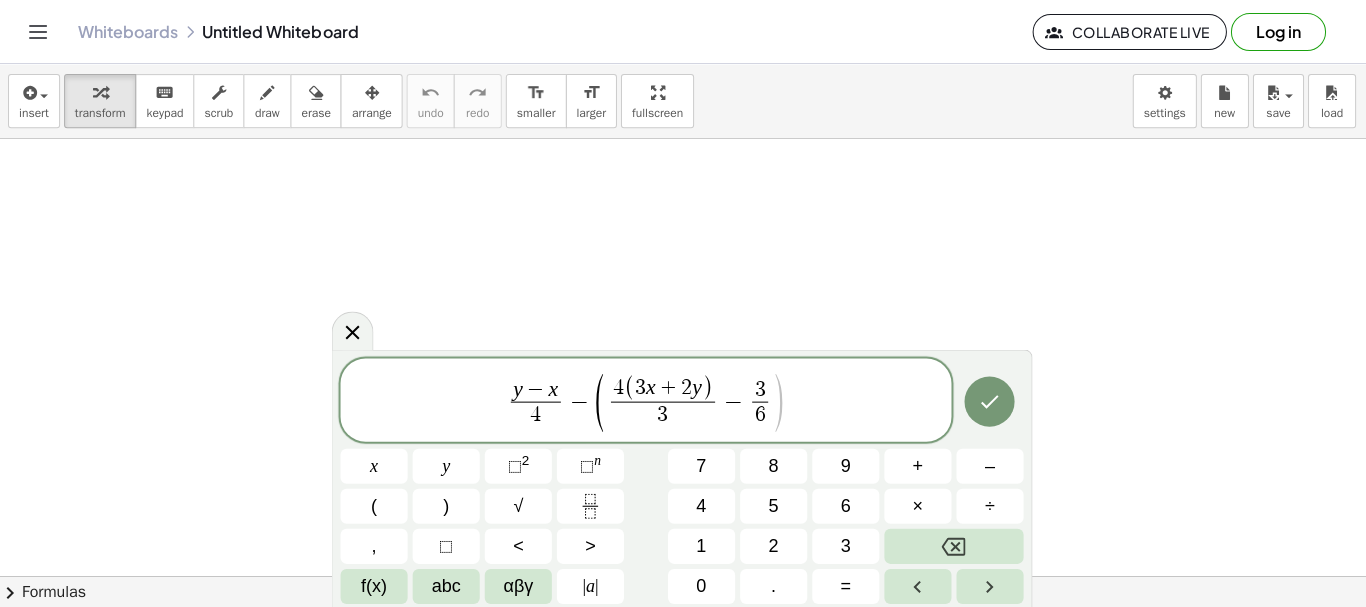click on "3" at bounding box center (760, 390) 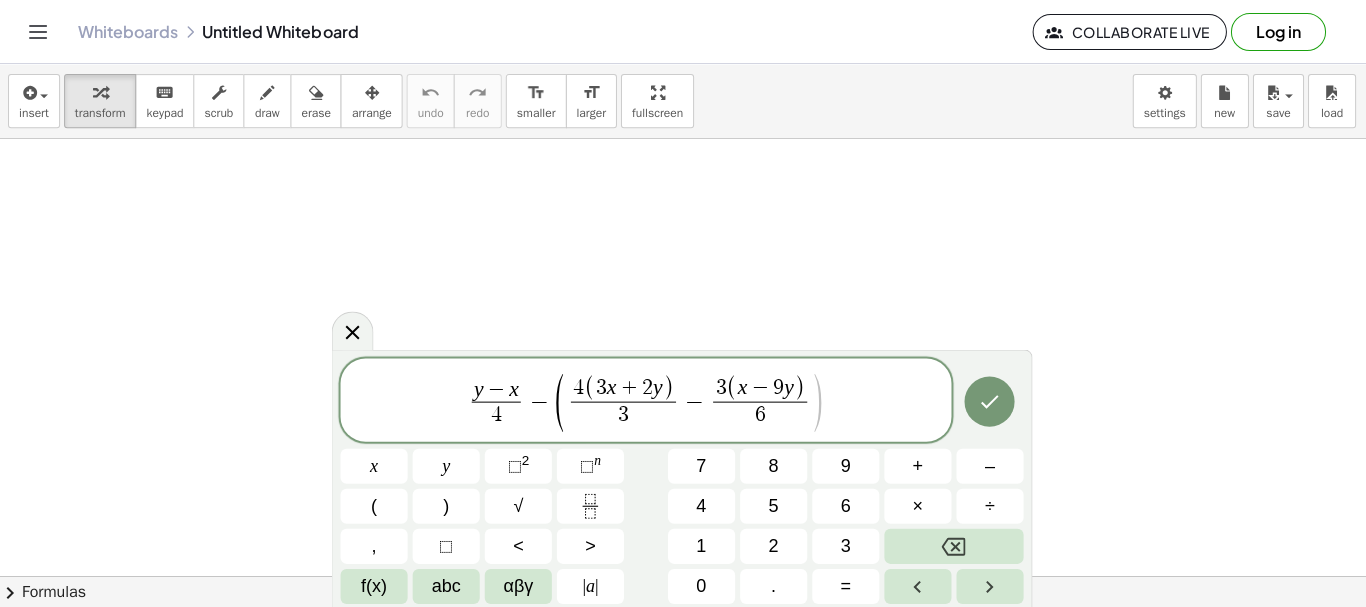 click on ")" at bounding box center (818, 402) 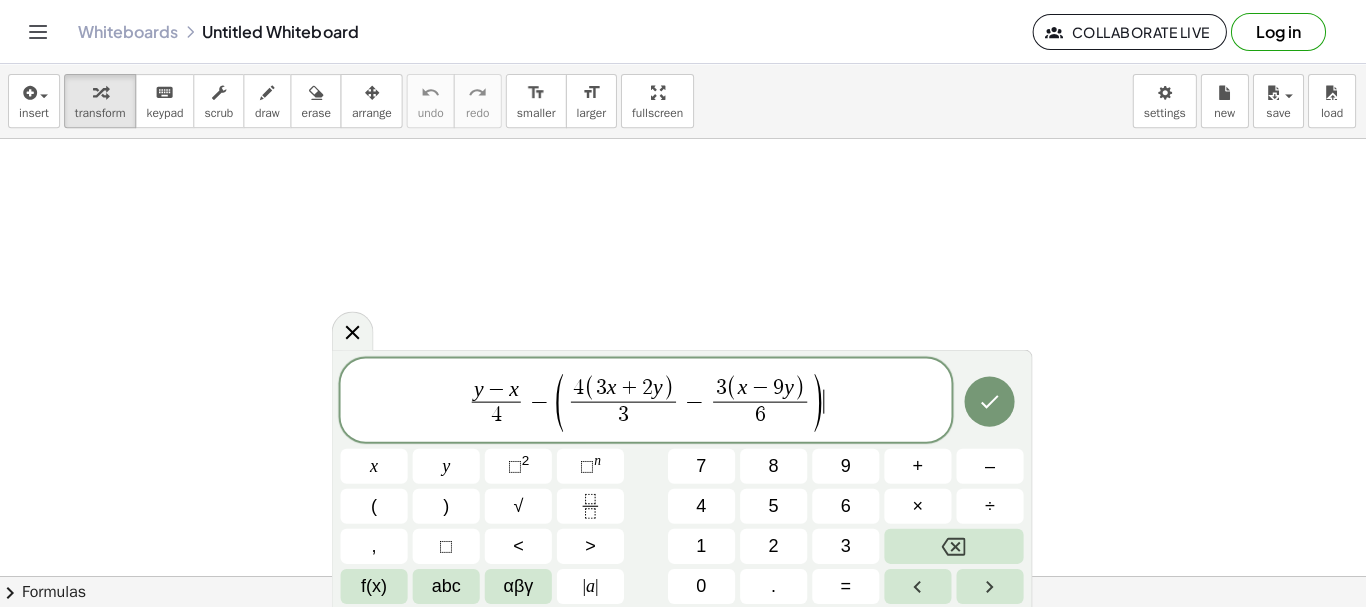 click 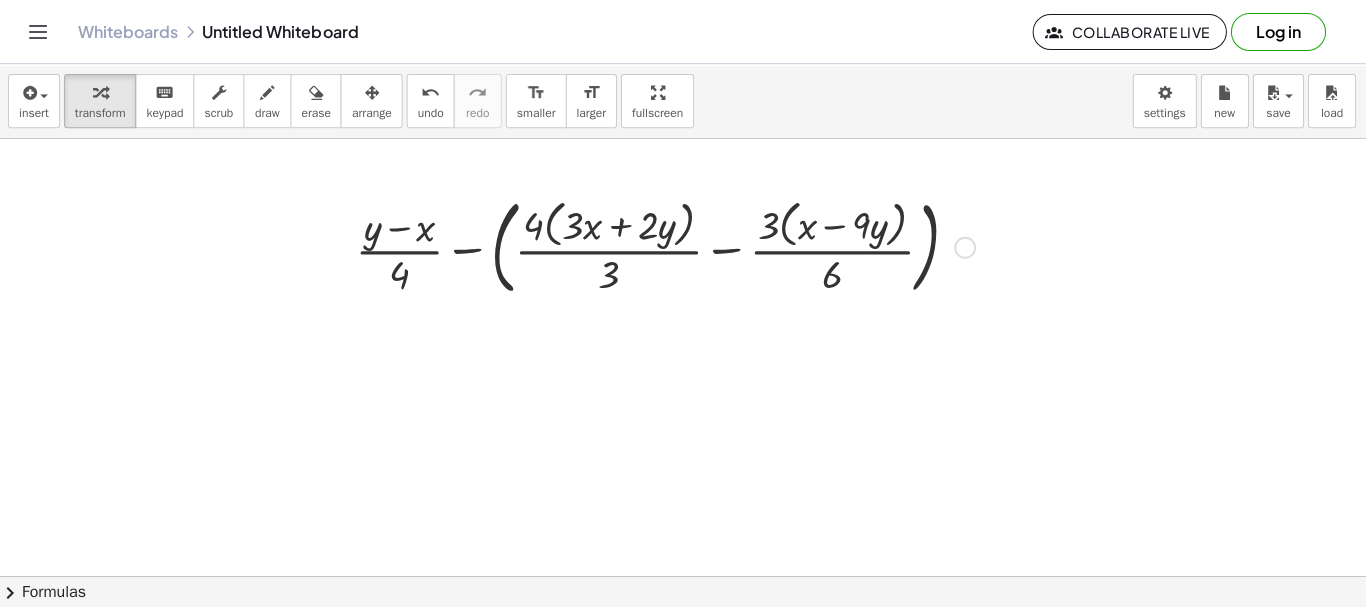 scroll, scrollTop: 30, scrollLeft: 0, axis: vertical 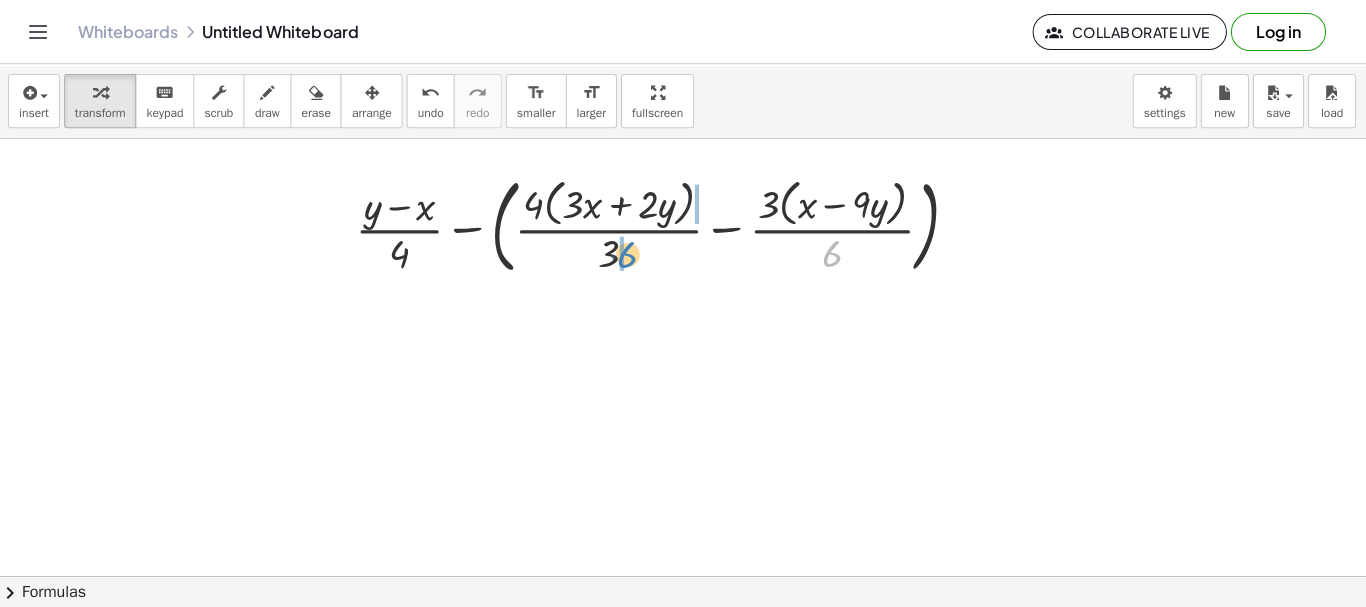 drag, startPoint x: 828, startPoint y: 253, endPoint x: 624, endPoint y: 254, distance: 204.00246 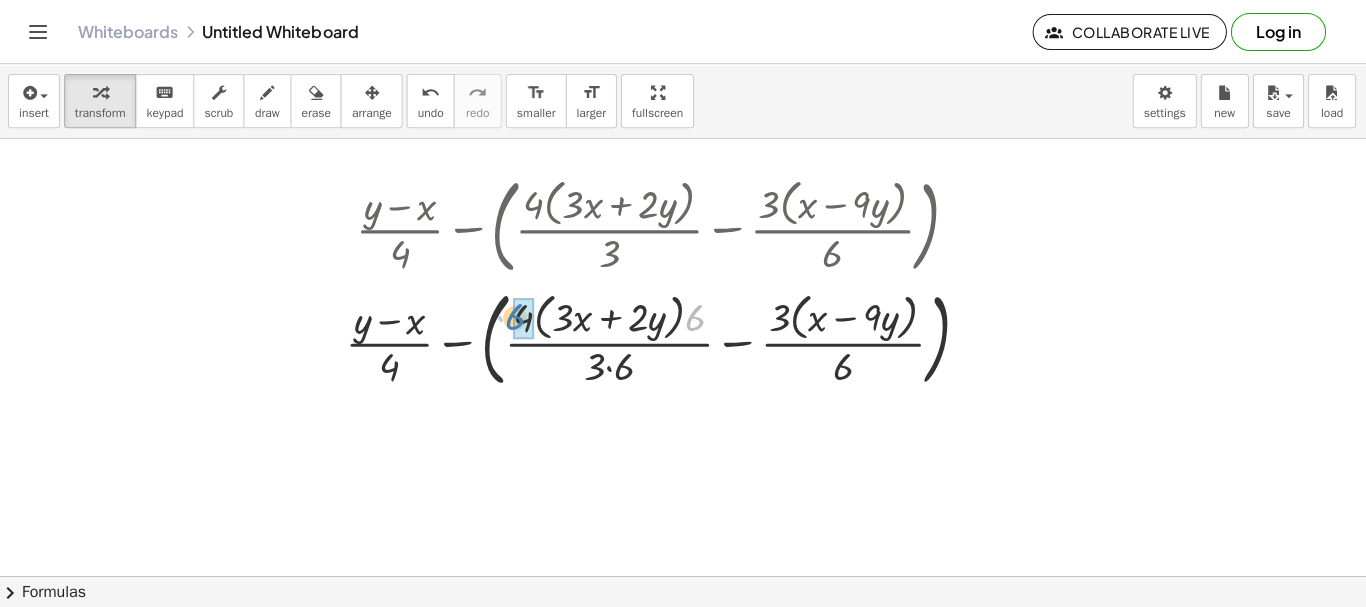 drag, startPoint x: 694, startPoint y: 315, endPoint x: 515, endPoint y: 314, distance: 179.00279 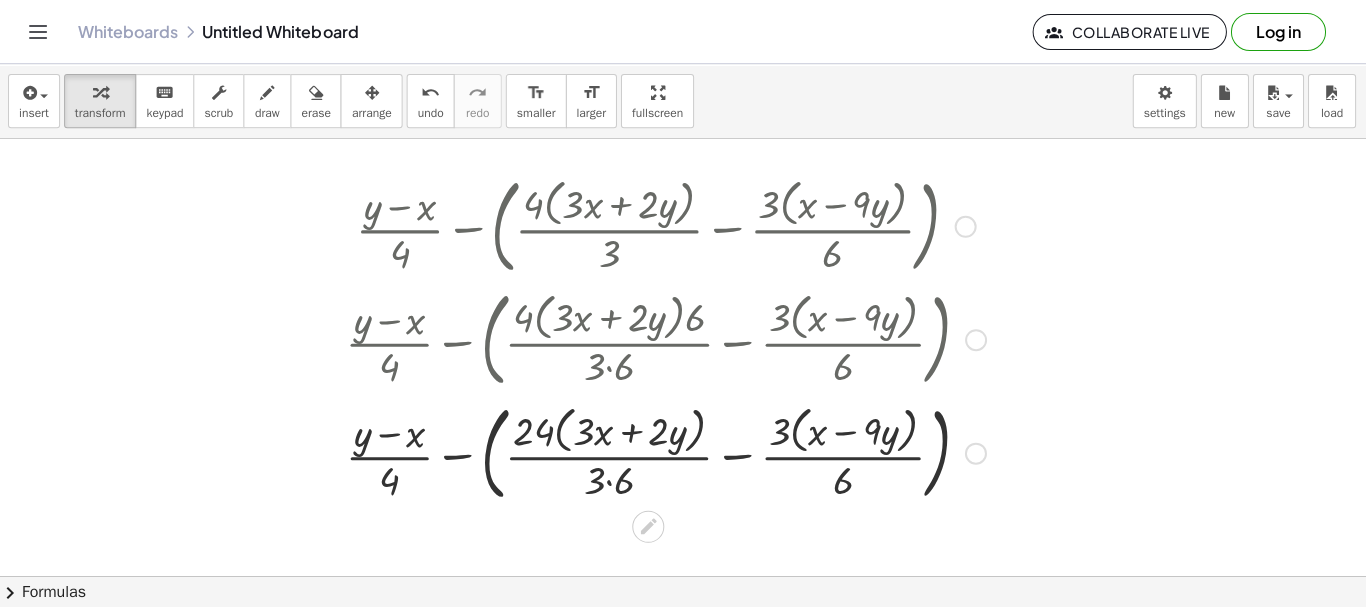 drag, startPoint x: 597, startPoint y: 365, endPoint x: 728, endPoint y: 426, distance: 144.50606 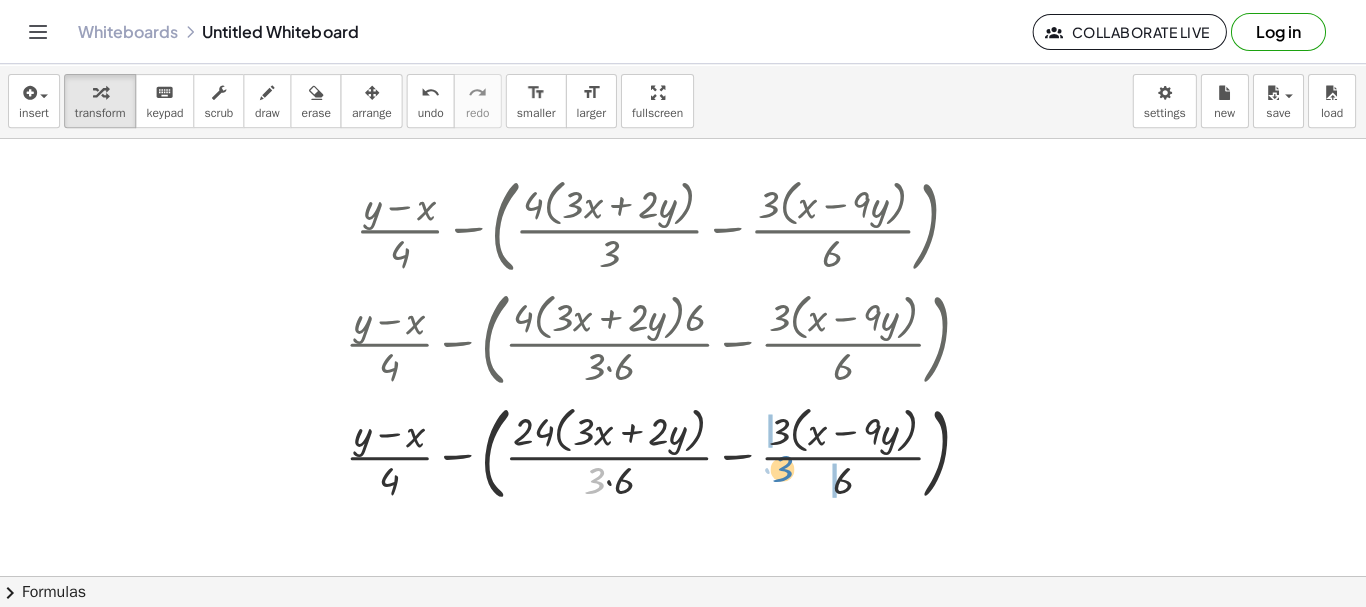 drag, startPoint x: 595, startPoint y: 480, endPoint x: 786, endPoint y: 471, distance: 191.21193 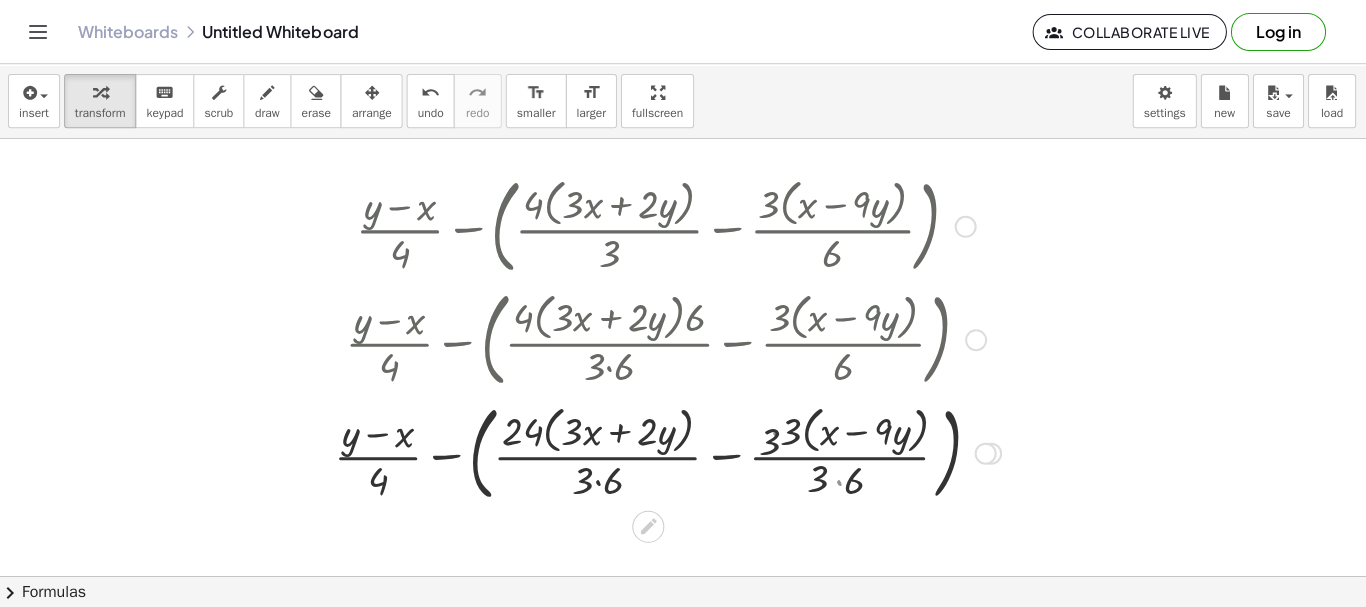 click at bounding box center (667, 451) 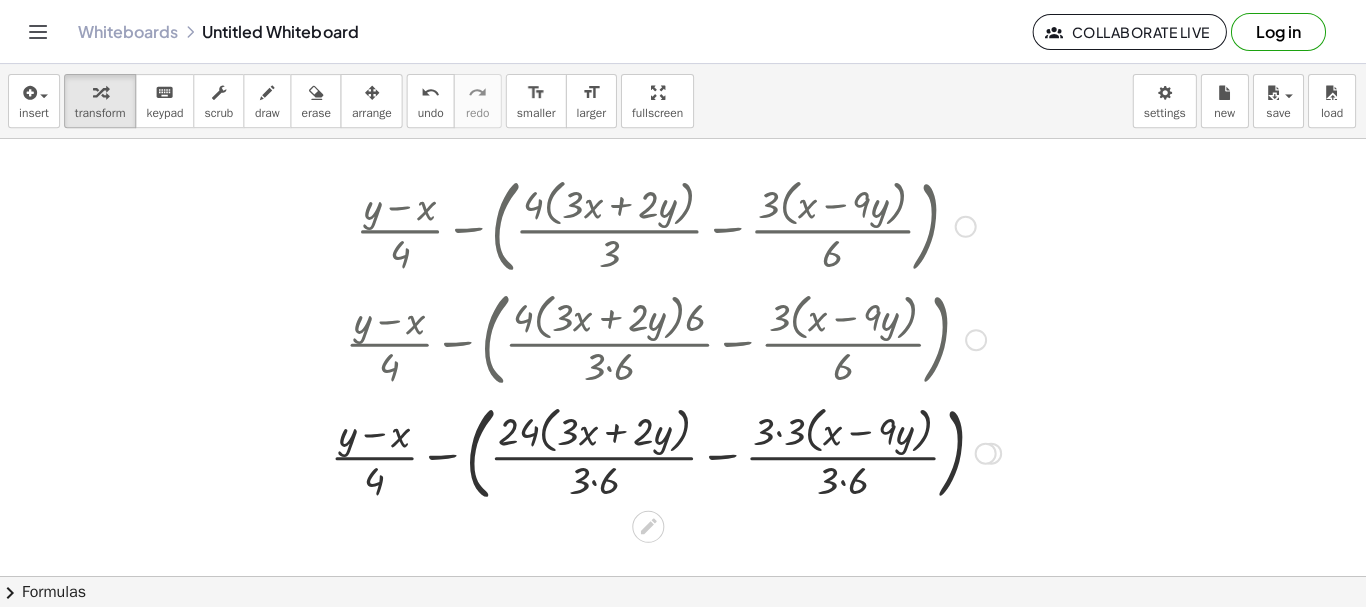 click at bounding box center (667, 451) 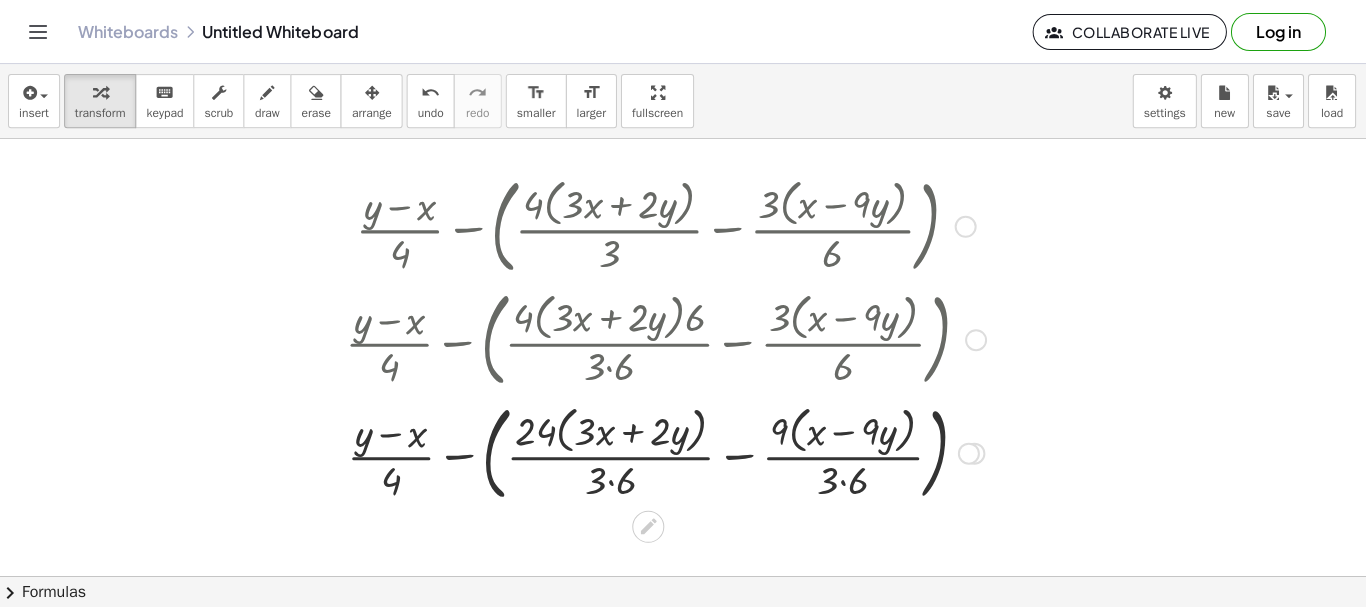 click at bounding box center (667, 451) 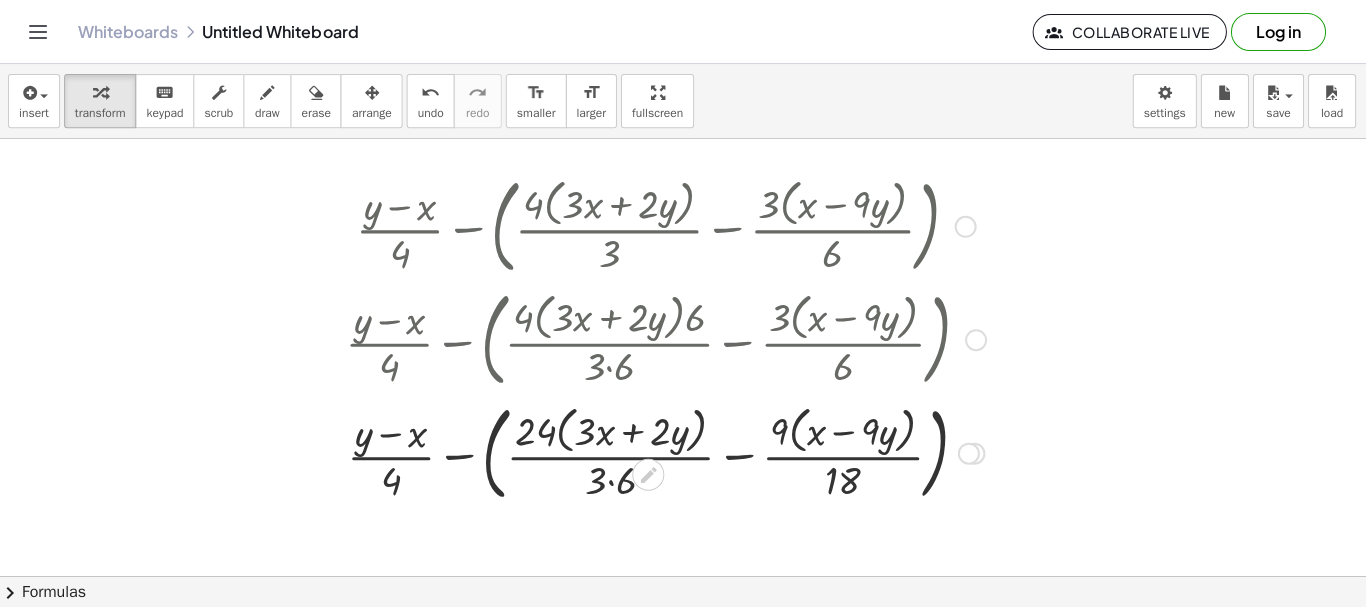 click at bounding box center [667, 451] 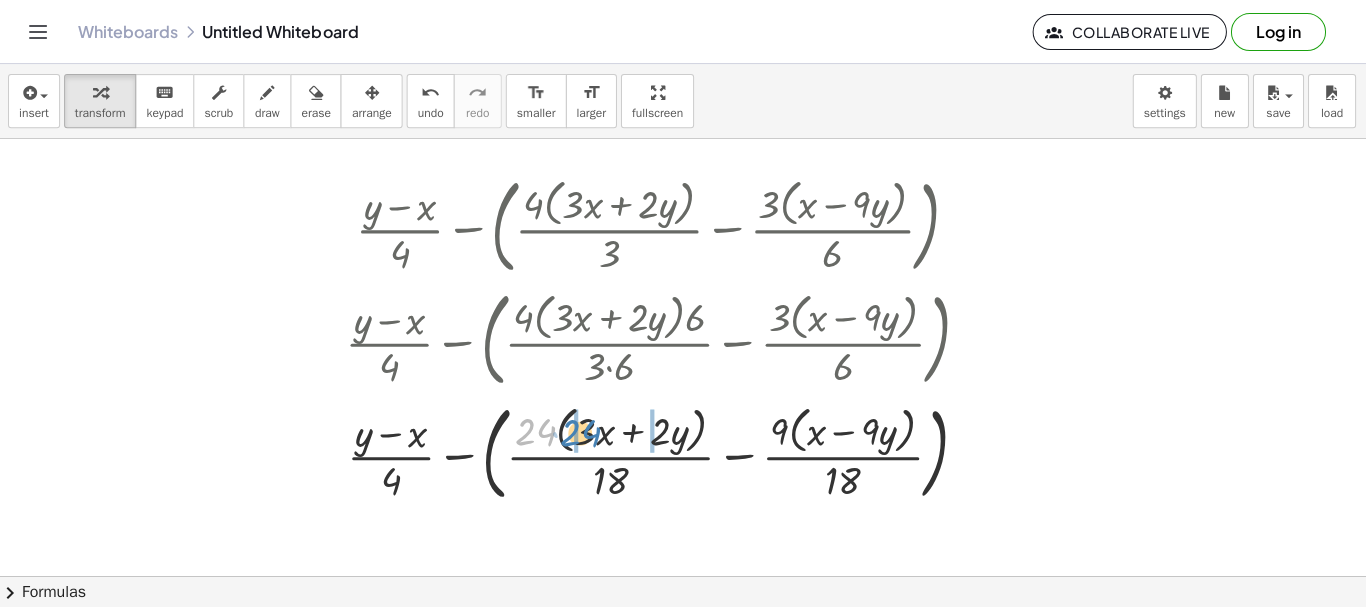 drag, startPoint x: 537, startPoint y: 425, endPoint x: 582, endPoint y: 426, distance: 45.01111 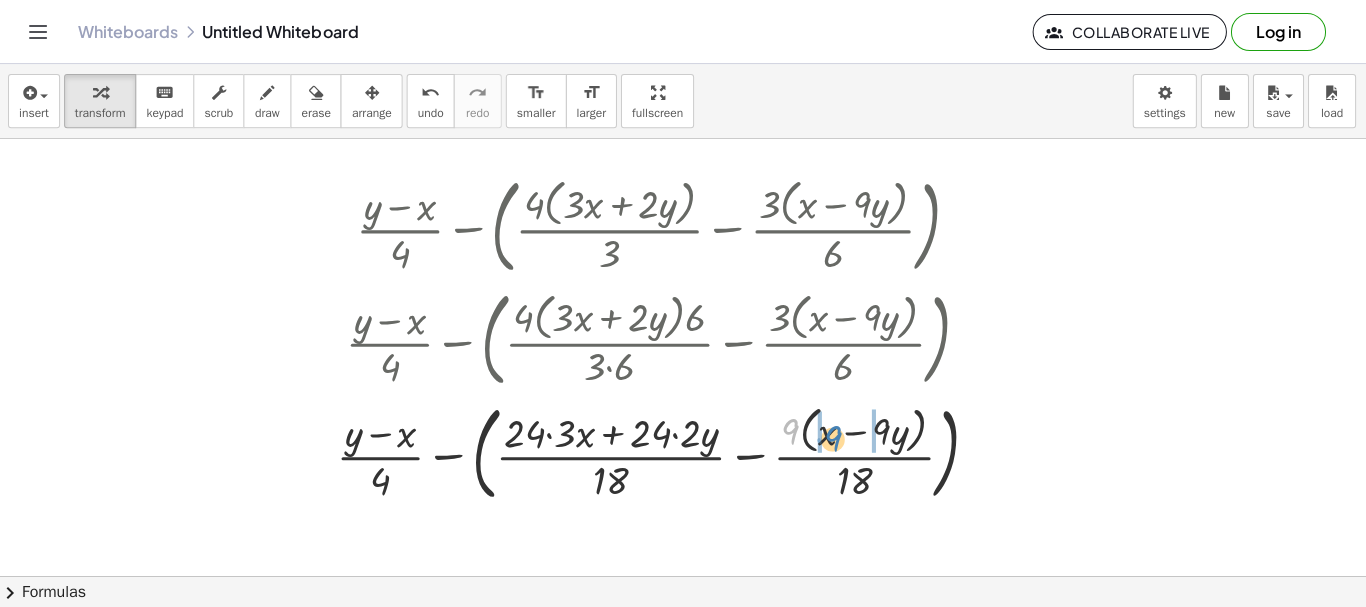 drag, startPoint x: 794, startPoint y: 427, endPoint x: 836, endPoint y: 434, distance: 42.579338 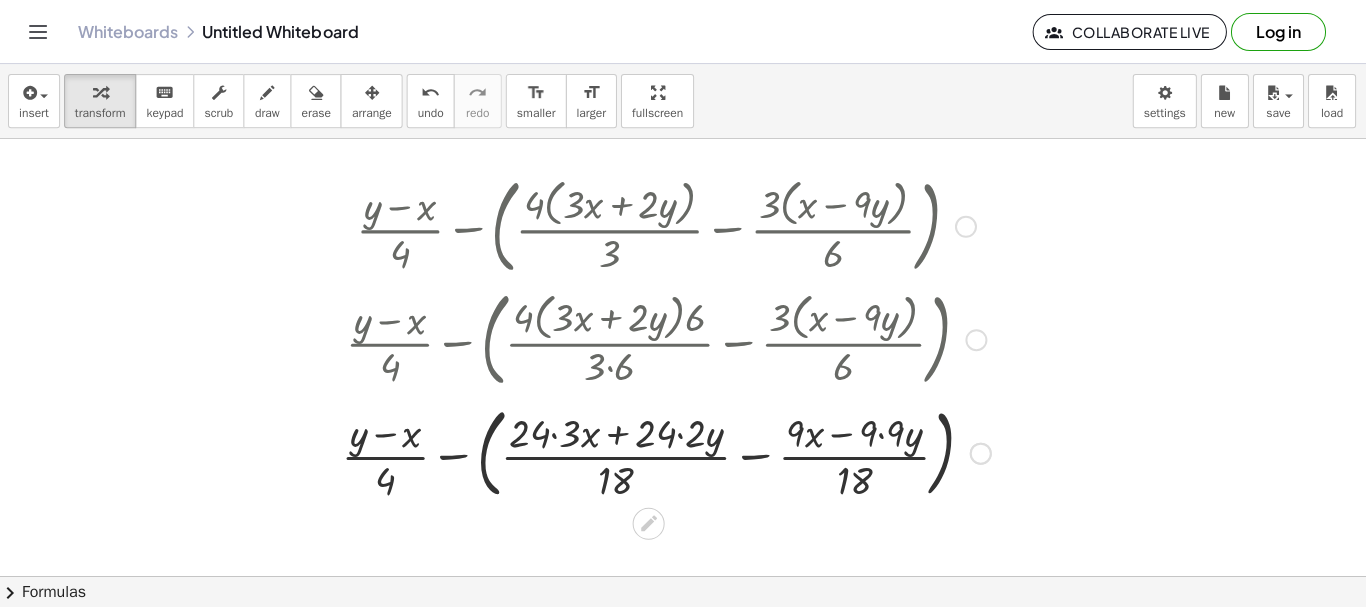 click at bounding box center [667, 451] 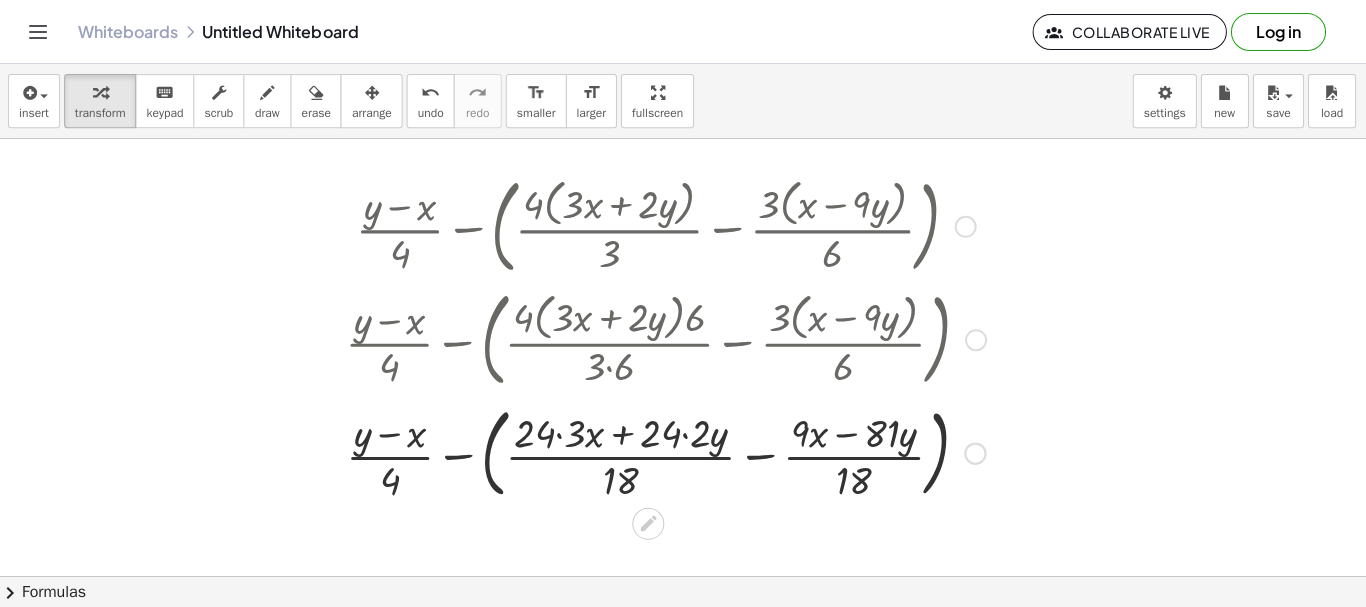 click at bounding box center [667, 451] 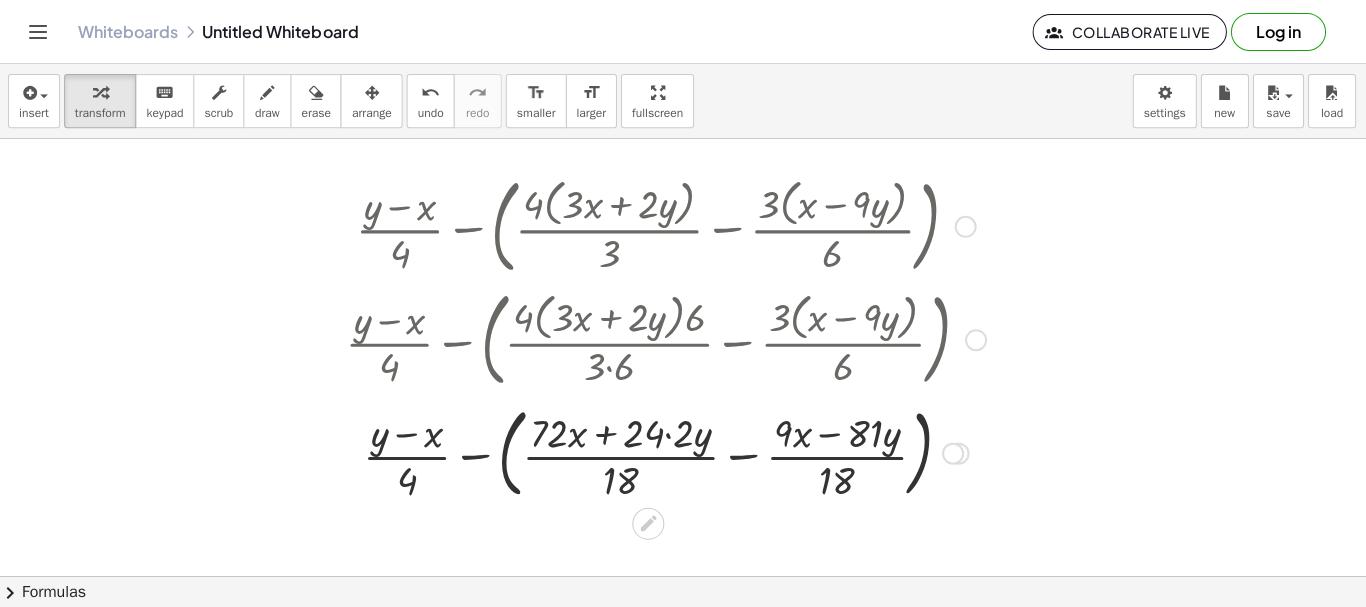 click at bounding box center (667, 451) 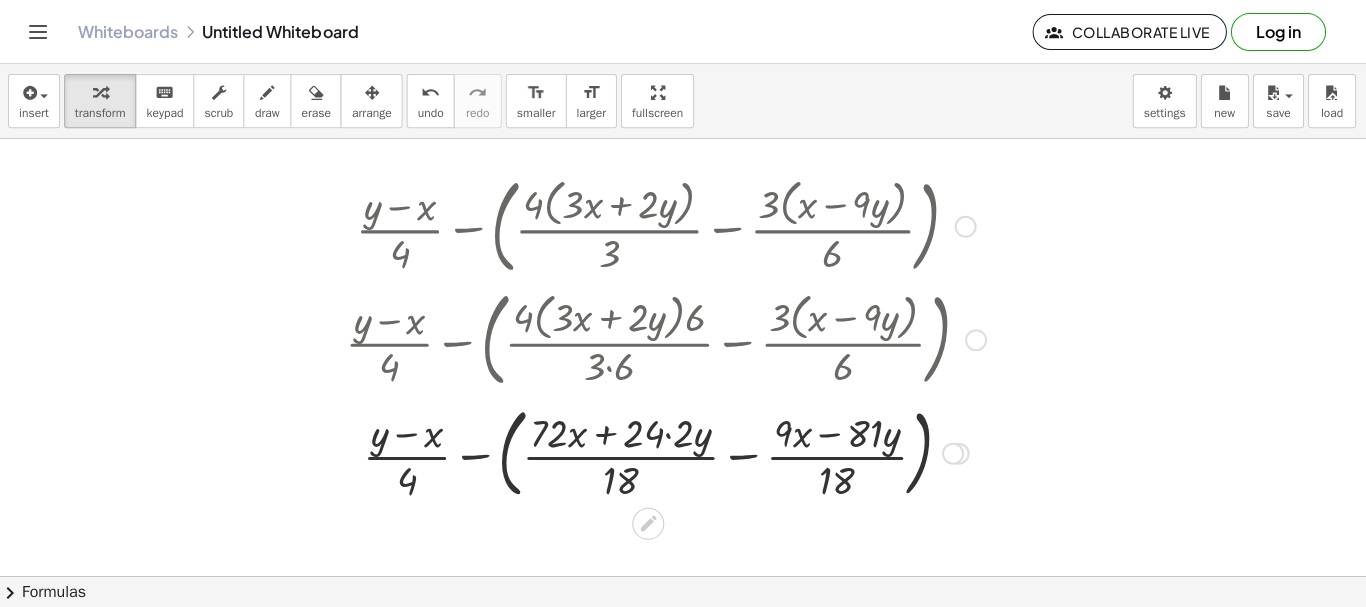 click at bounding box center [667, 451] 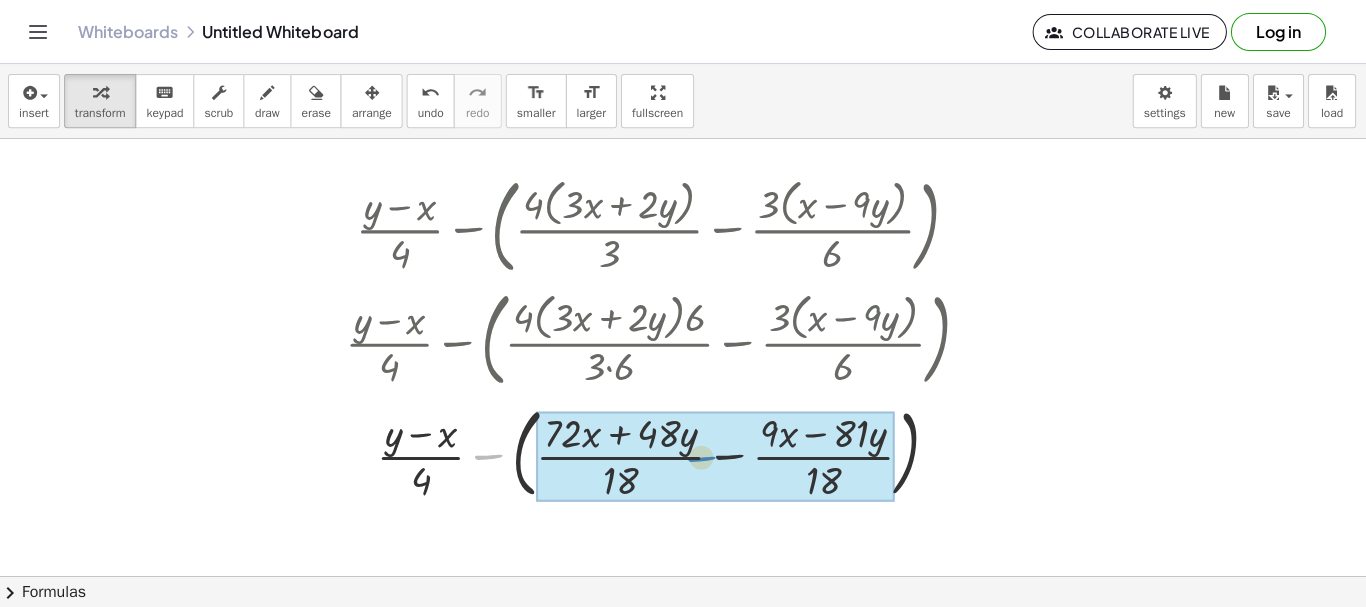 drag, startPoint x: 489, startPoint y: 452, endPoint x: 698, endPoint y: 454, distance: 209.00957 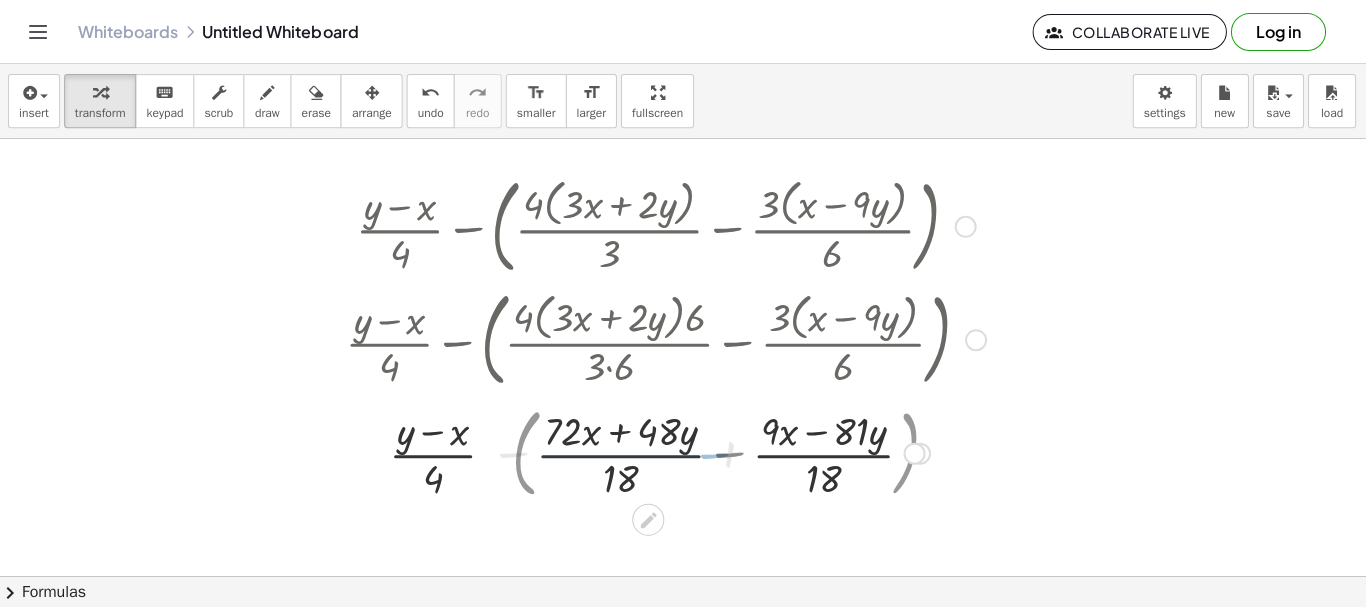 click at bounding box center (667, 451) 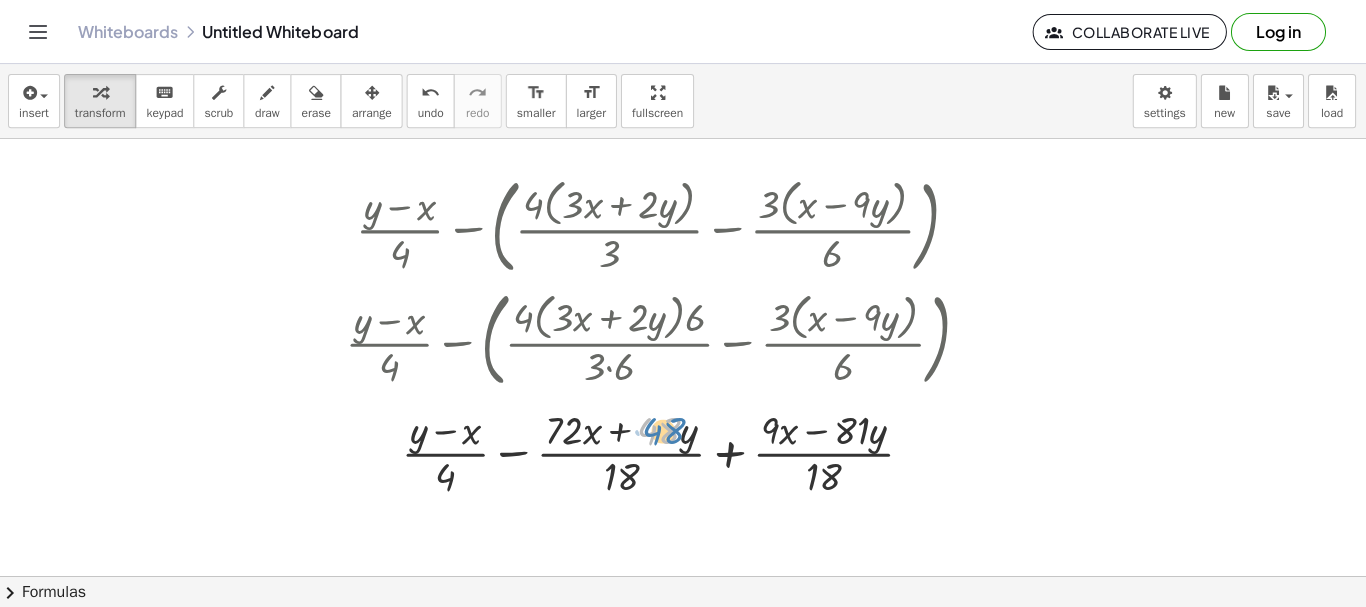 click at bounding box center [667, 451] 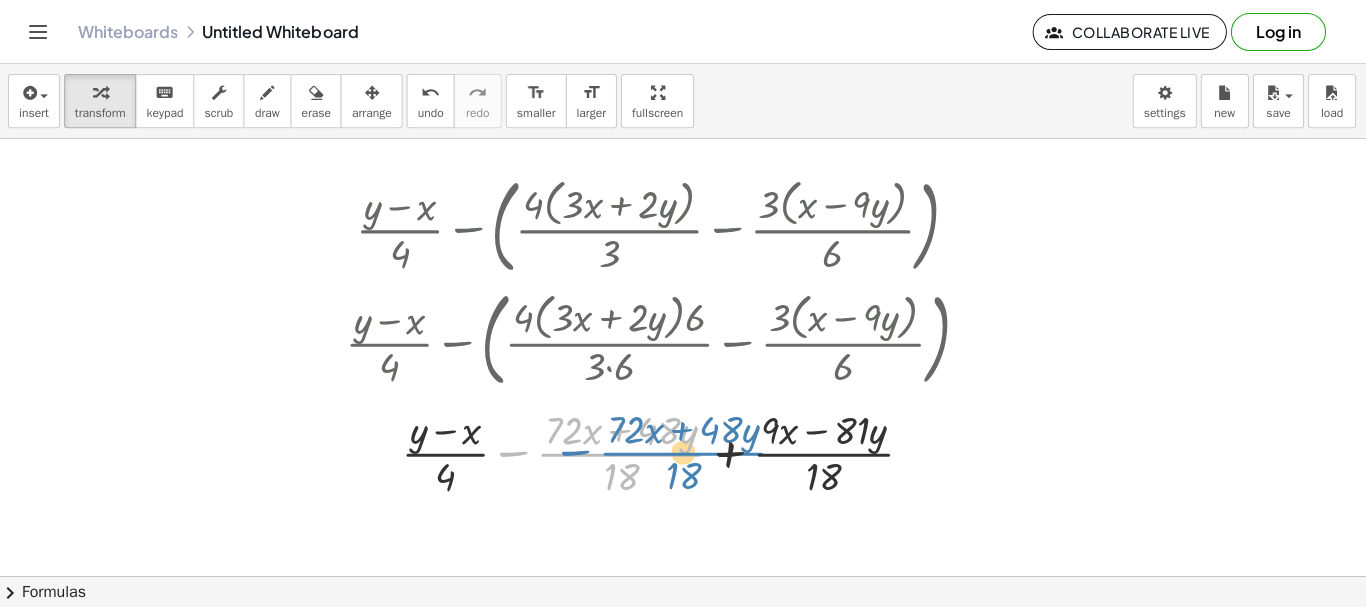 drag, startPoint x: 662, startPoint y: 455, endPoint x: 724, endPoint y: 454, distance: 62.008064 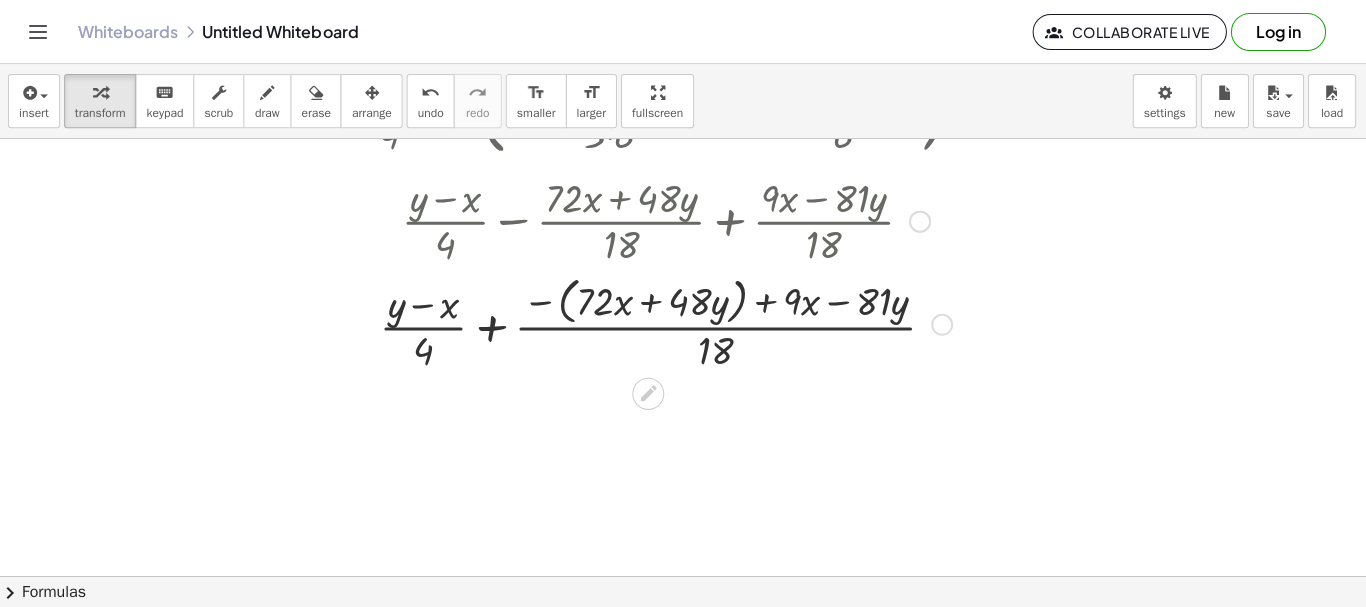 scroll, scrollTop: 261, scrollLeft: 0, axis: vertical 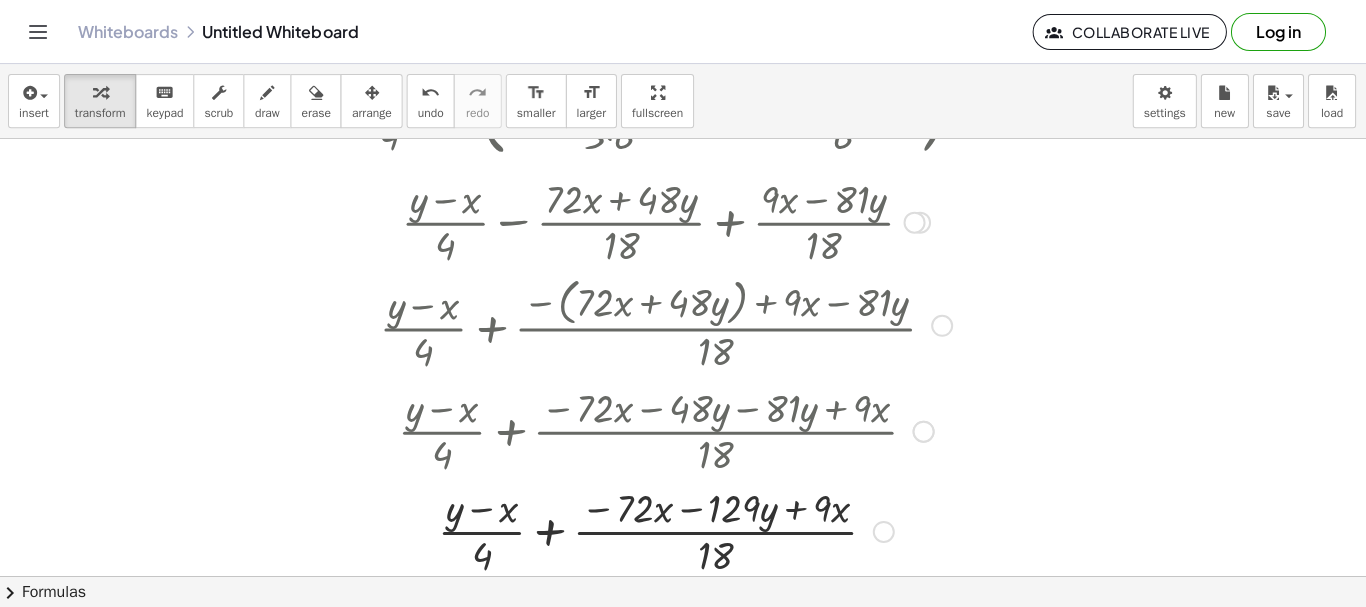 click 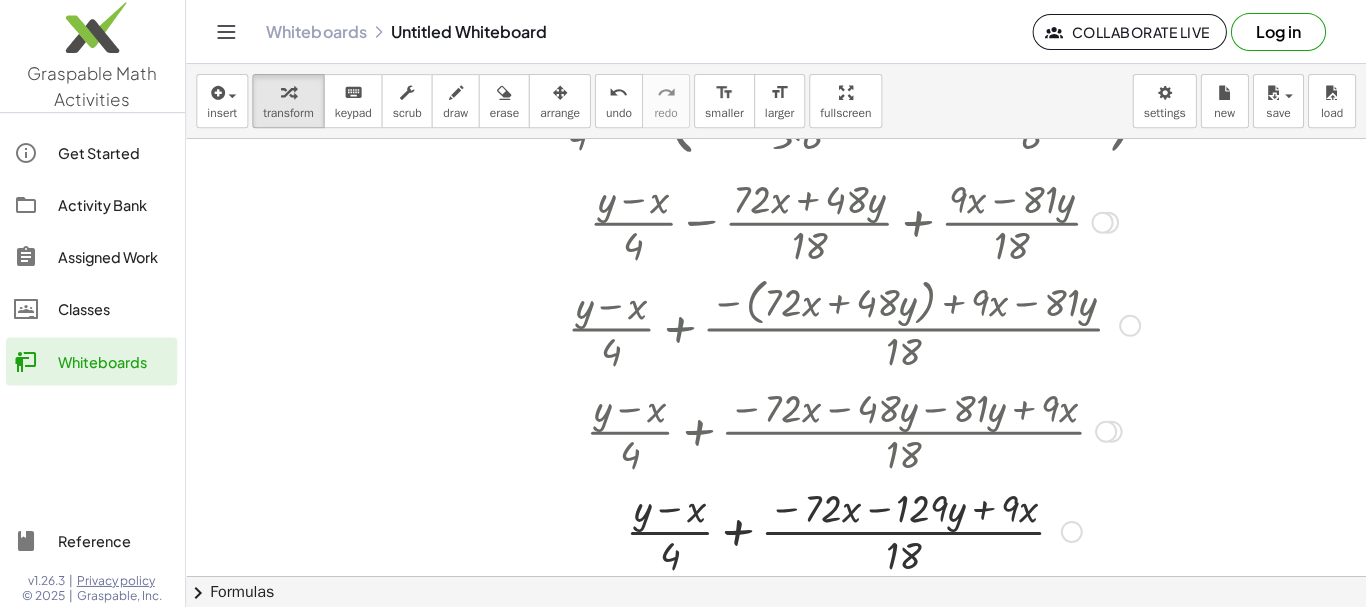 click on "Whiteboards" 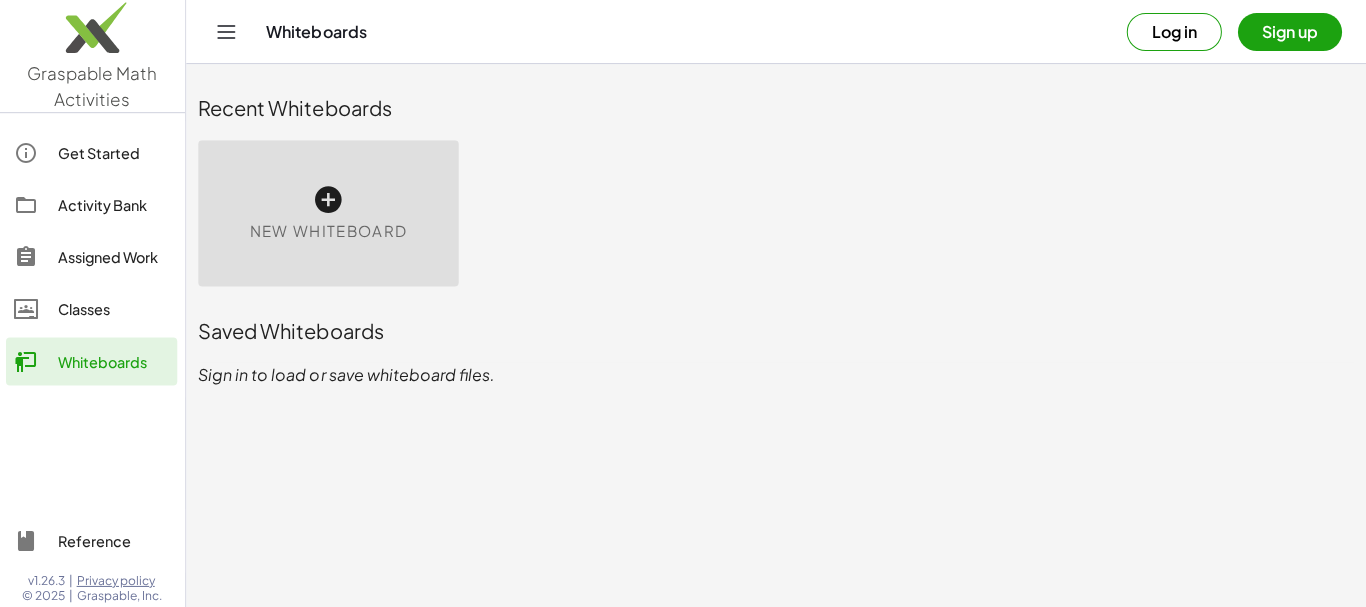 click at bounding box center (330, 200) 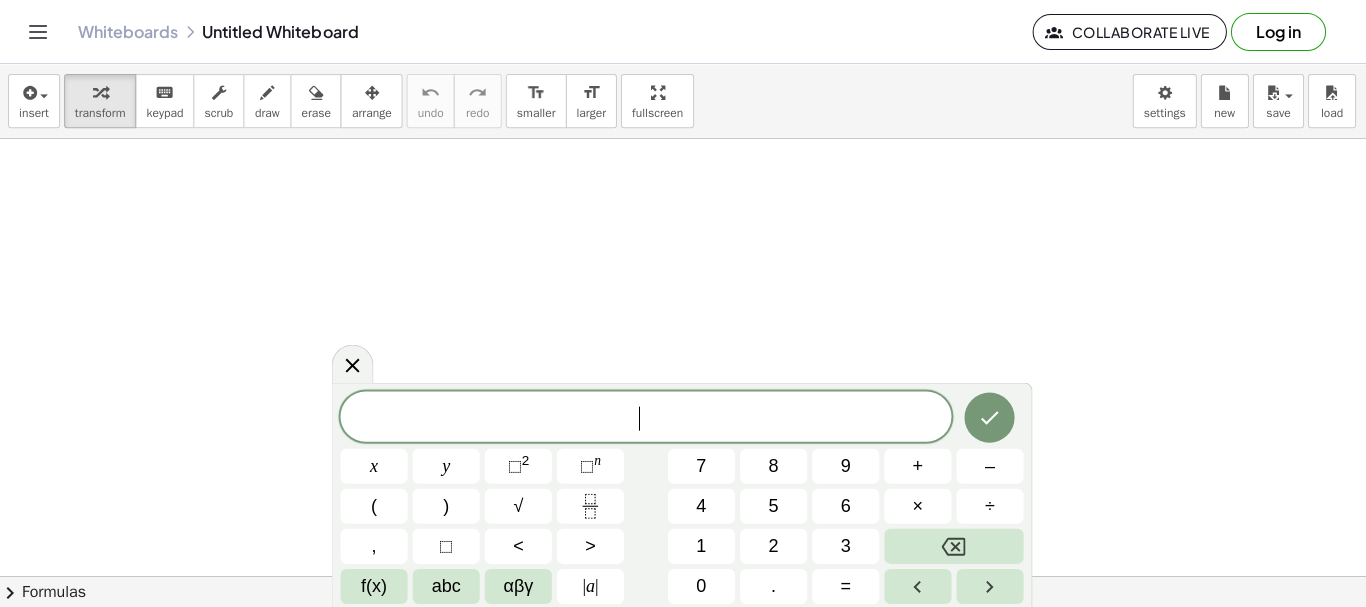 scroll, scrollTop: 1, scrollLeft: 0, axis: vertical 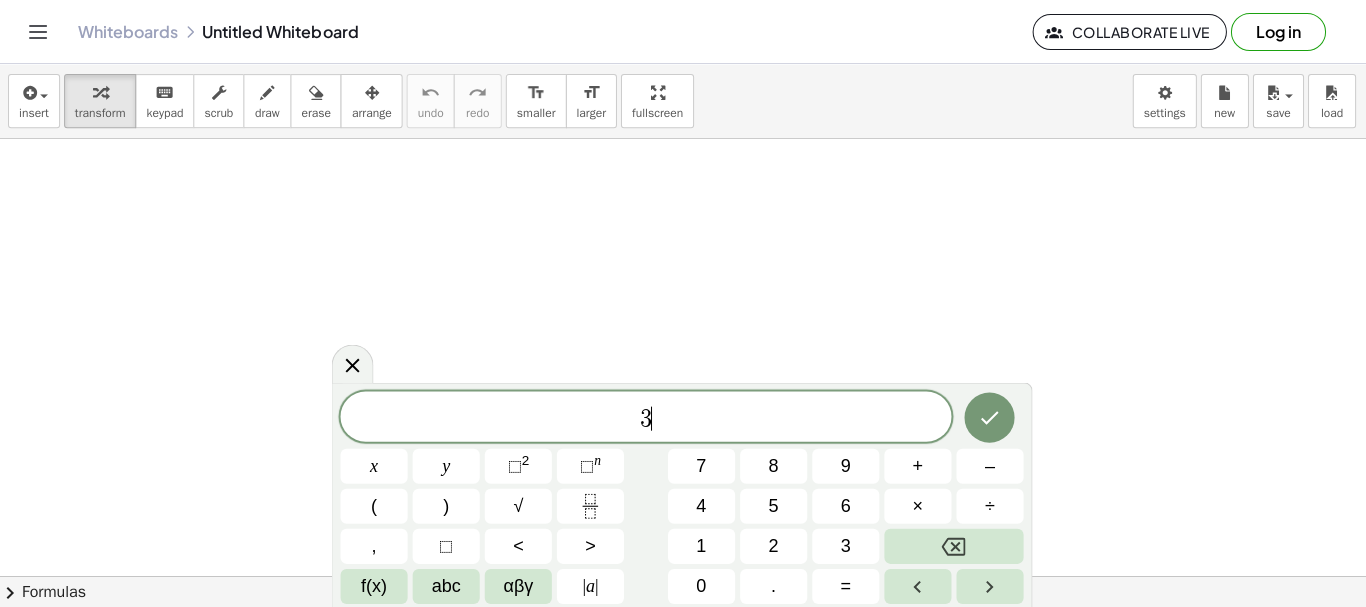 click at bounding box center (591, 505) 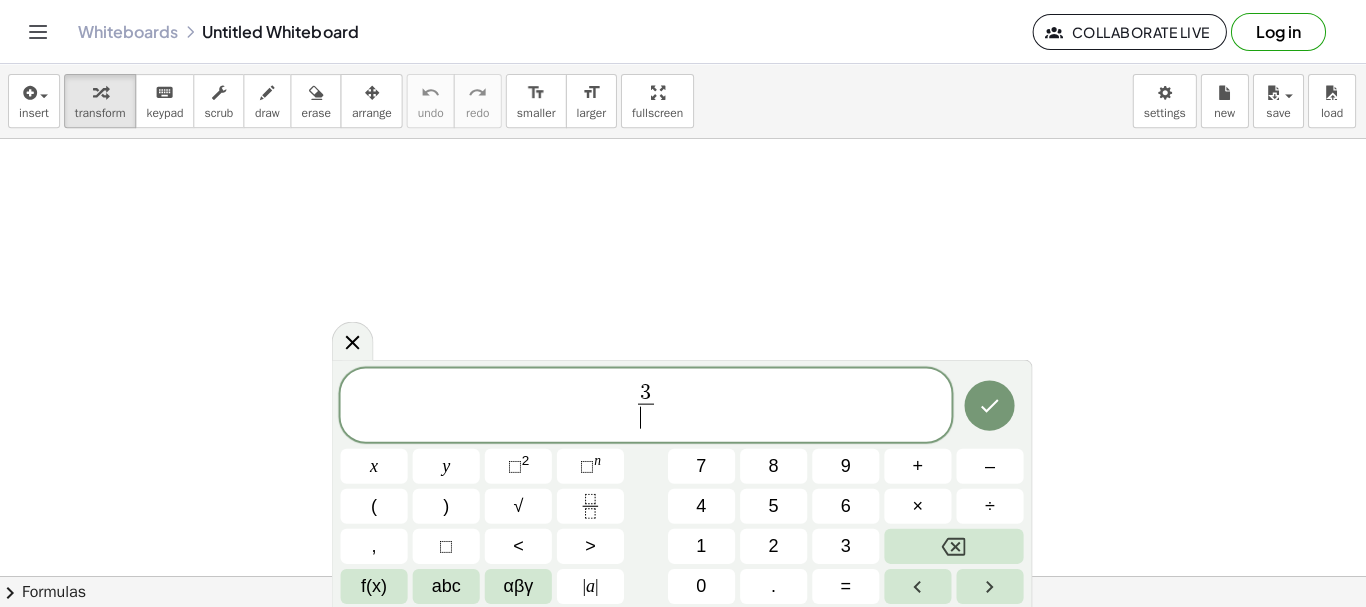 click 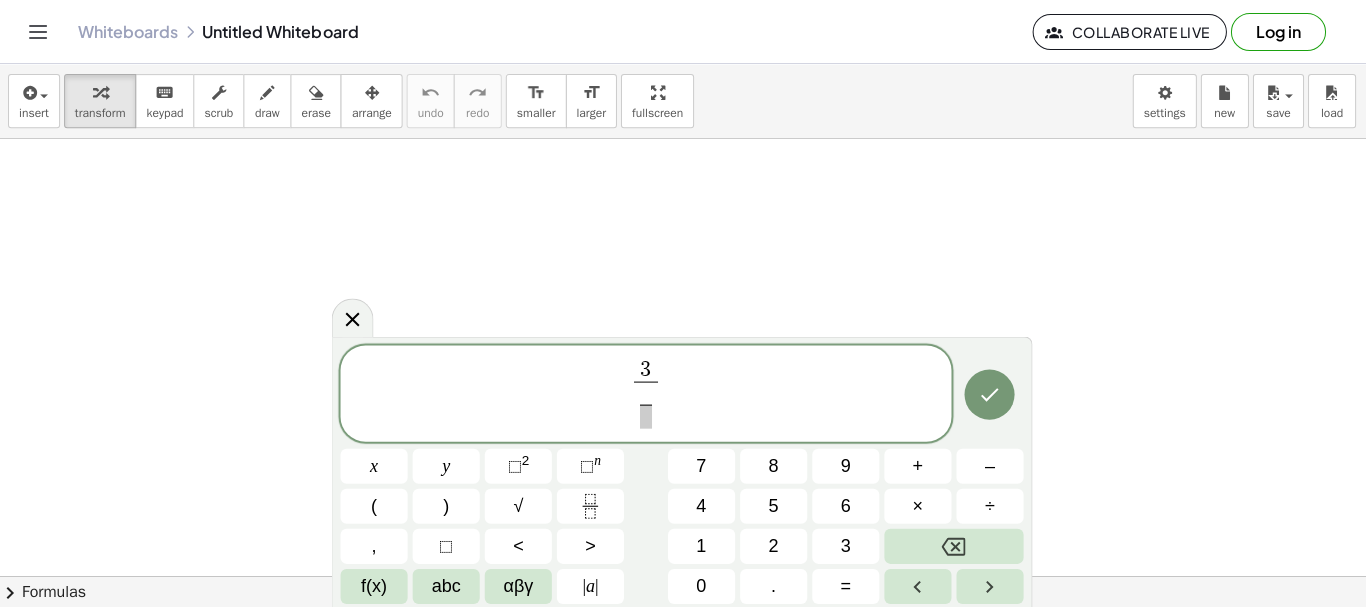 click 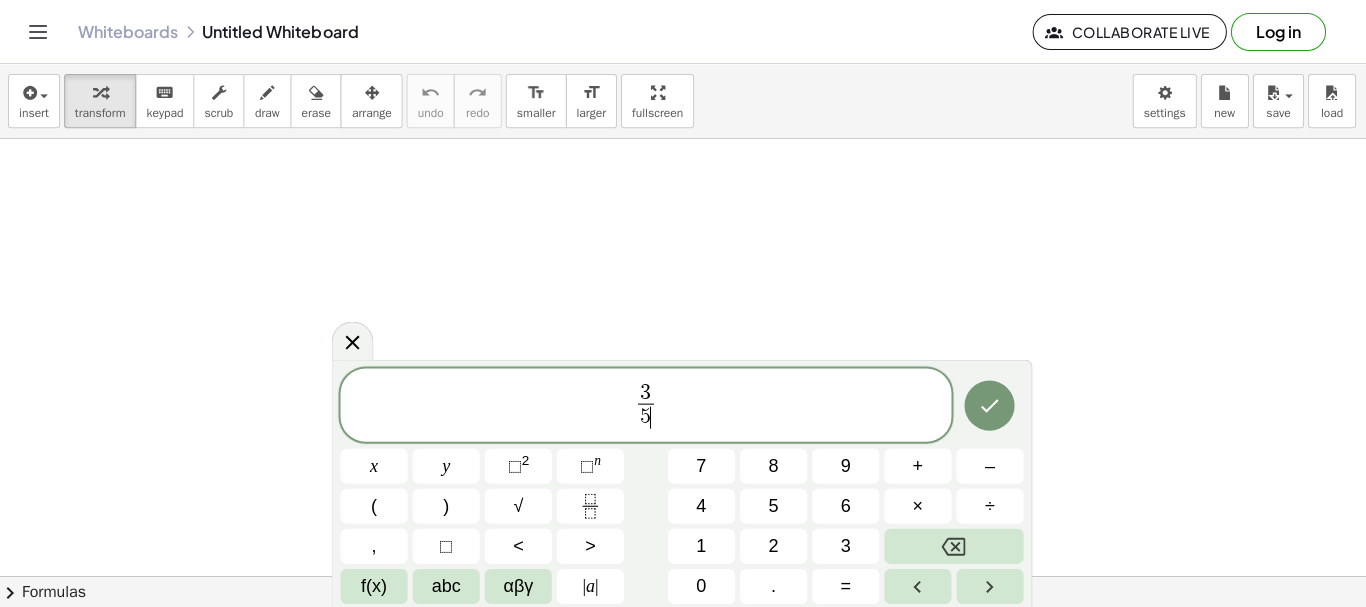 click on "3 5 ​ ​" at bounding box center (647, 406) 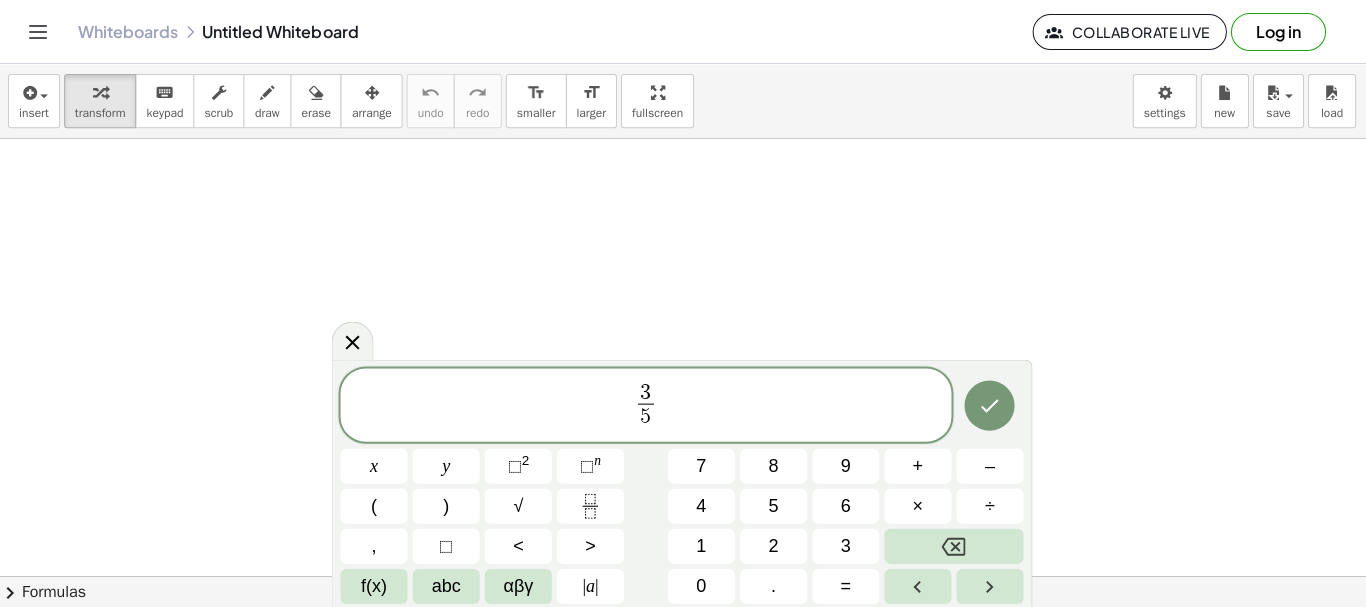 click on "3 5 ​ ​ x y ⬚ 2 ⬚ n 7 8 9 + – ( ) √ 4 5 6 × ÷ , ⬚ < > 1 2 3 f(x) abc αβγ | a | 0 . =" at bounding box center (683, 483) 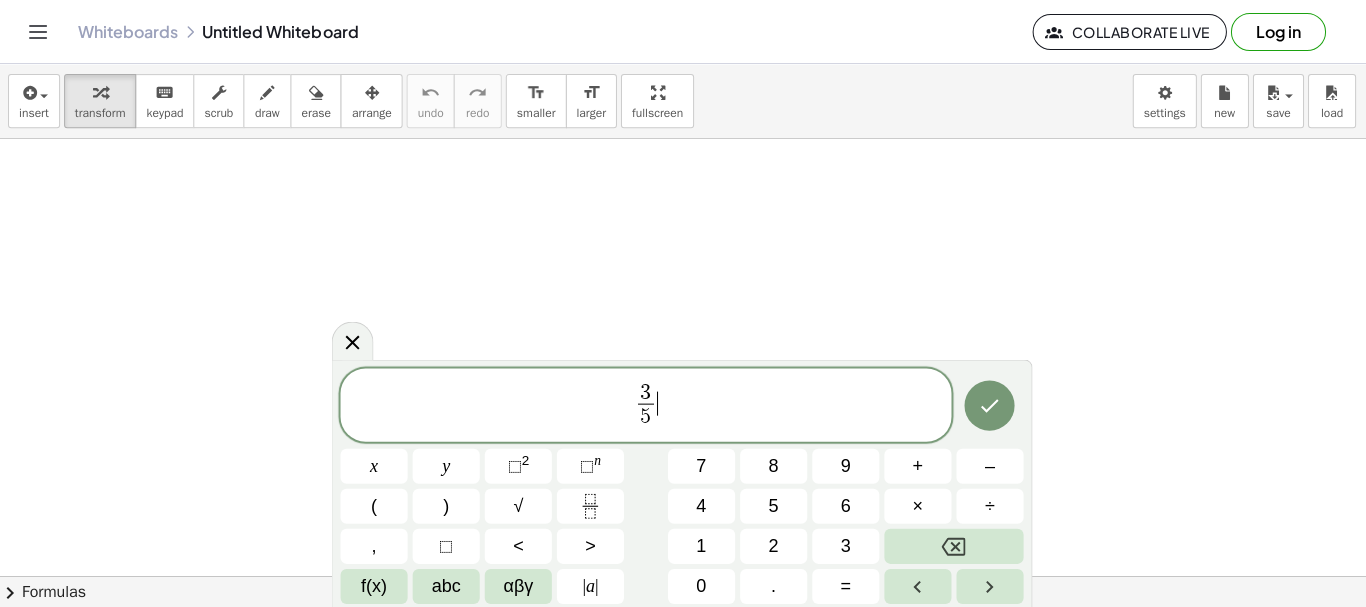 click on "3" at bounding box center (646, 392) 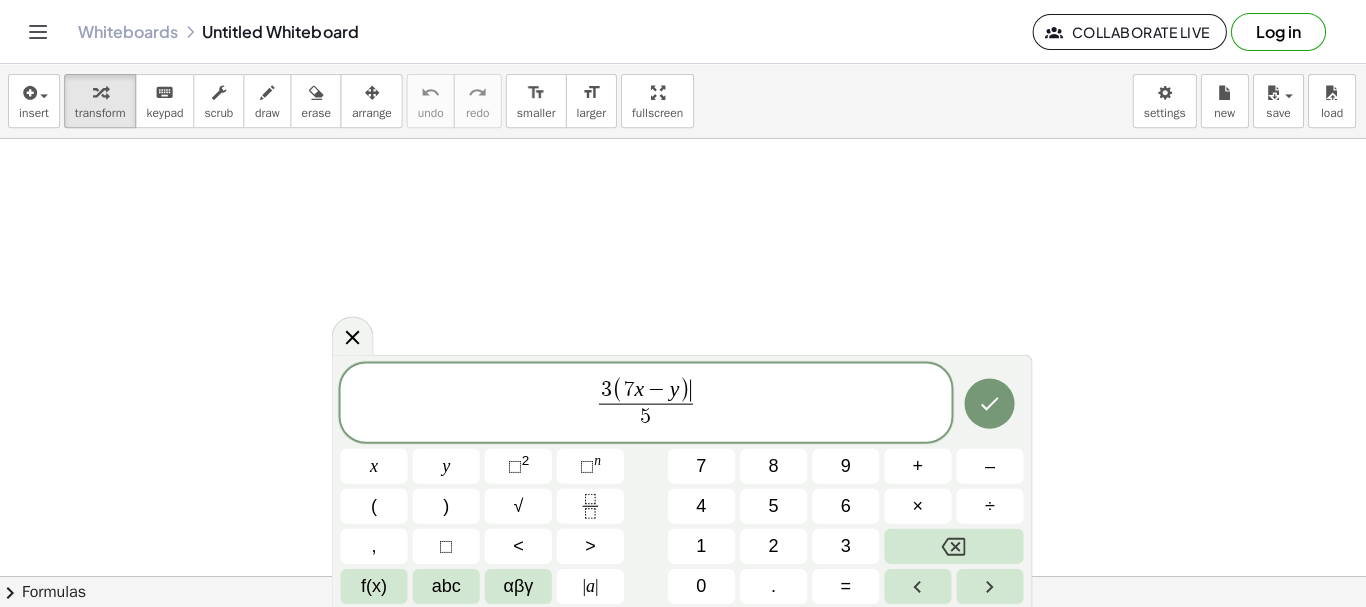 click on "3 ( 7 x − y ) ​ 5 ​" at bounding box center [647, 403] 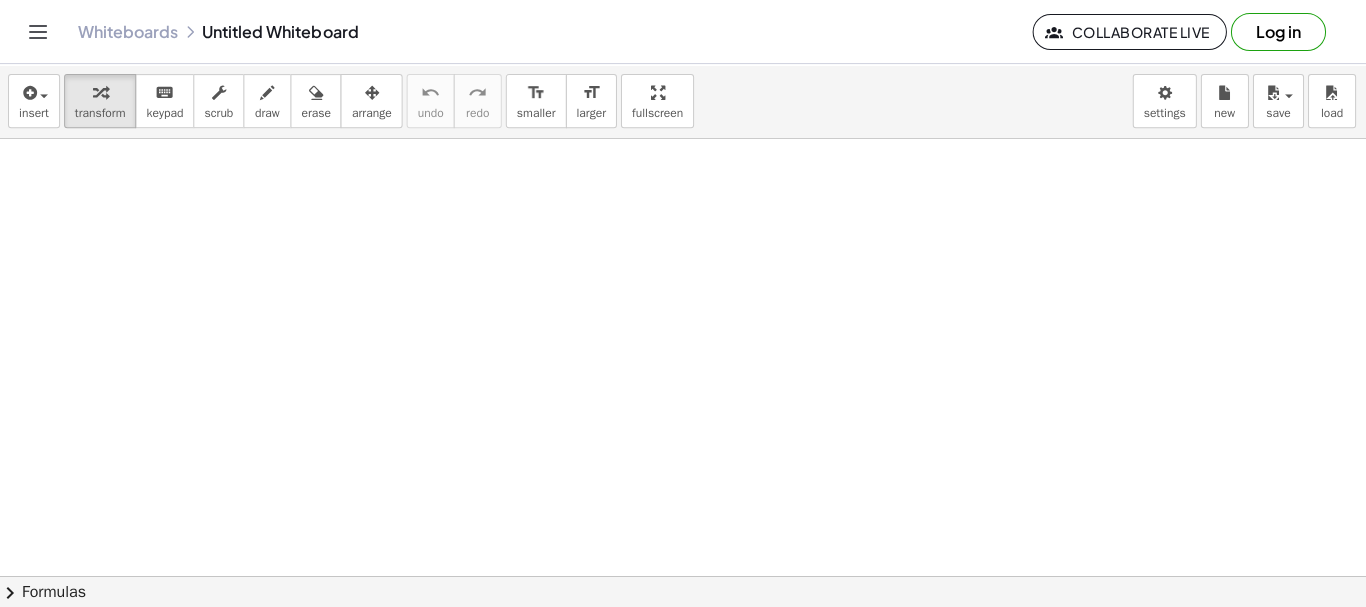 scroll, scrollTop: 0, scrollLeft: 0, axis: both 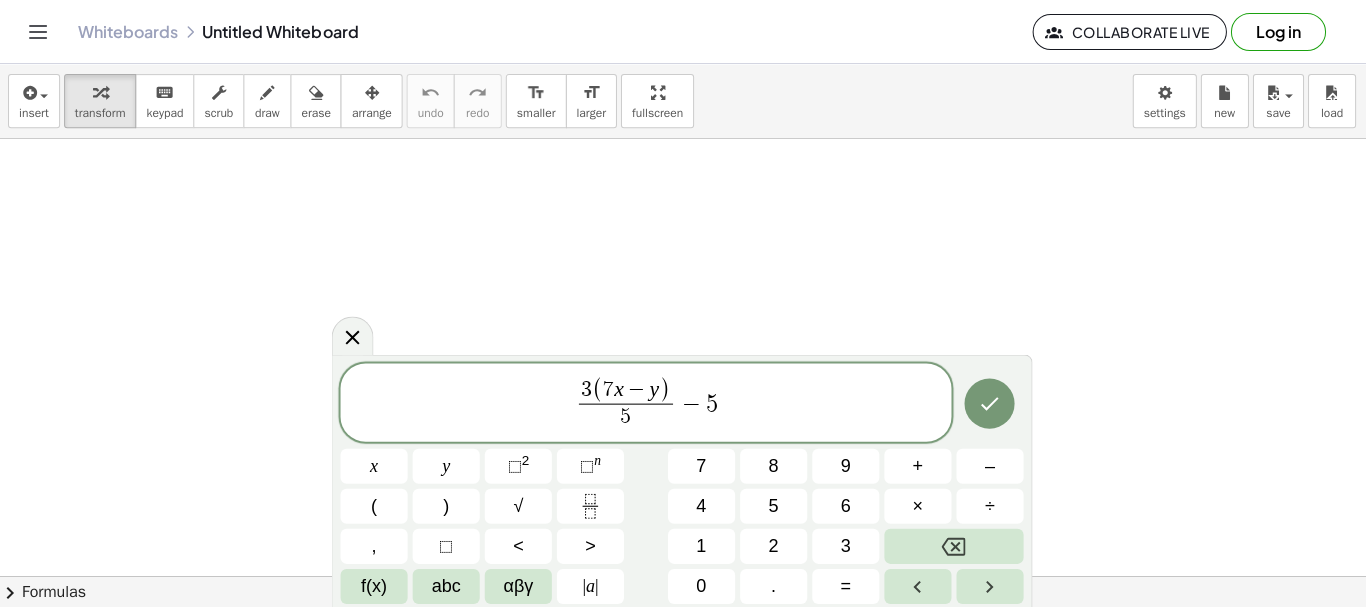 click 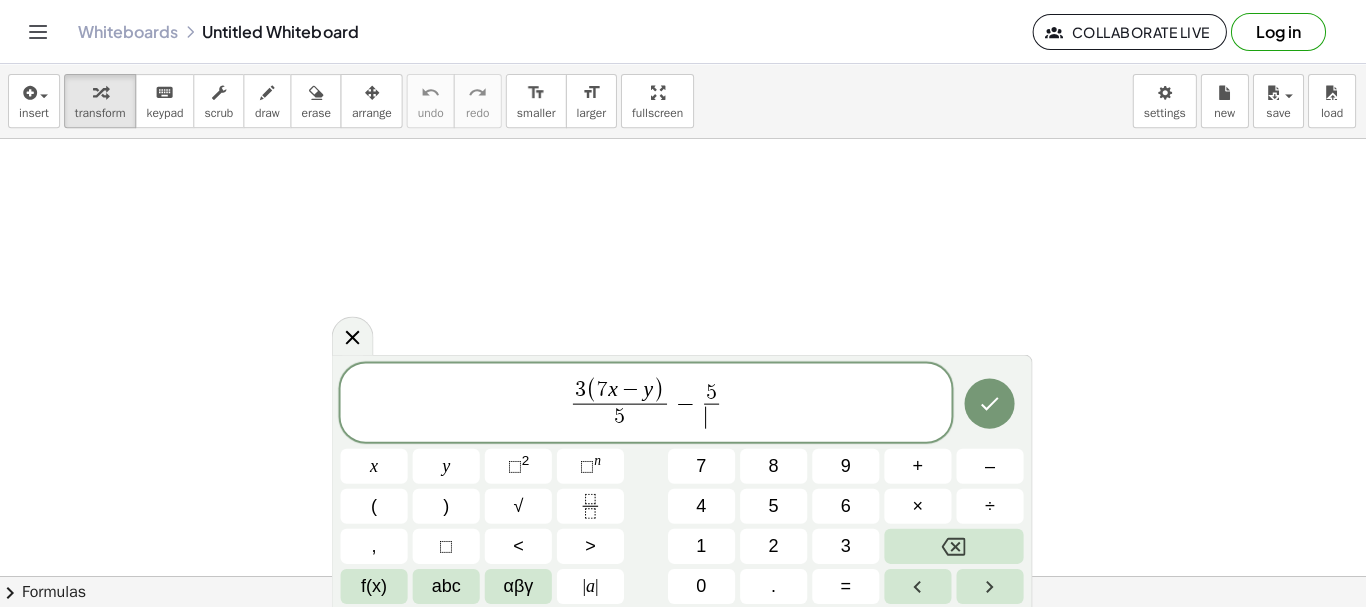 click on "5" at bounding box center (712, 393) 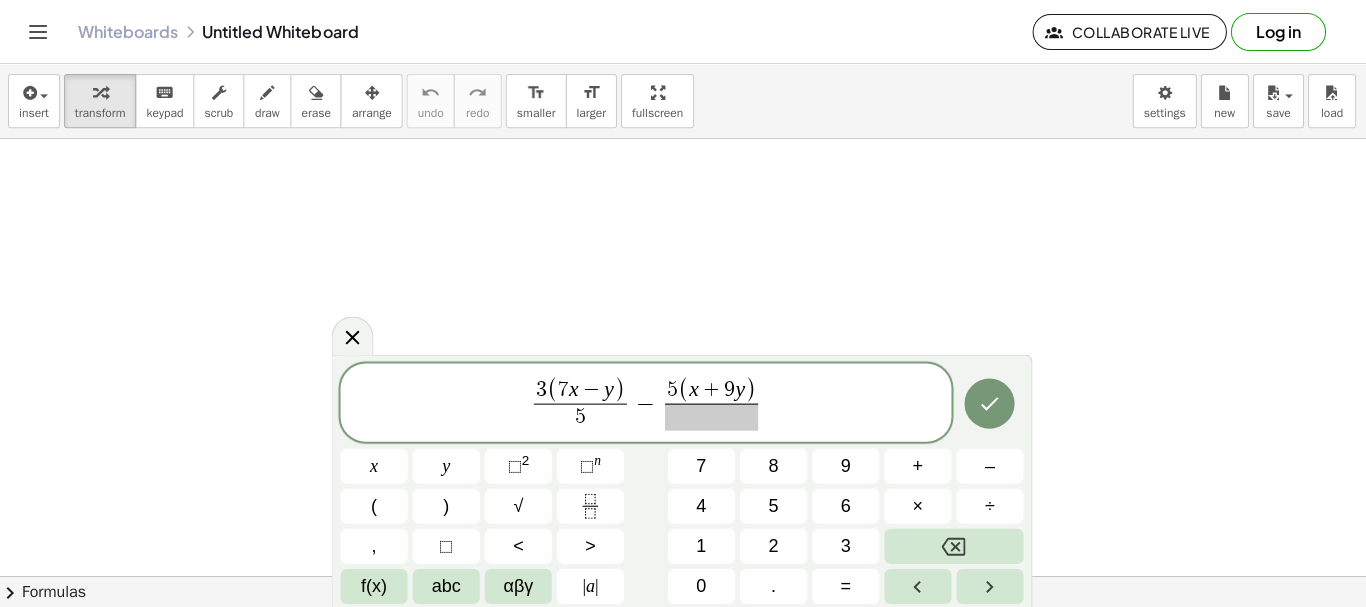 click at bounding box center [713, 416] 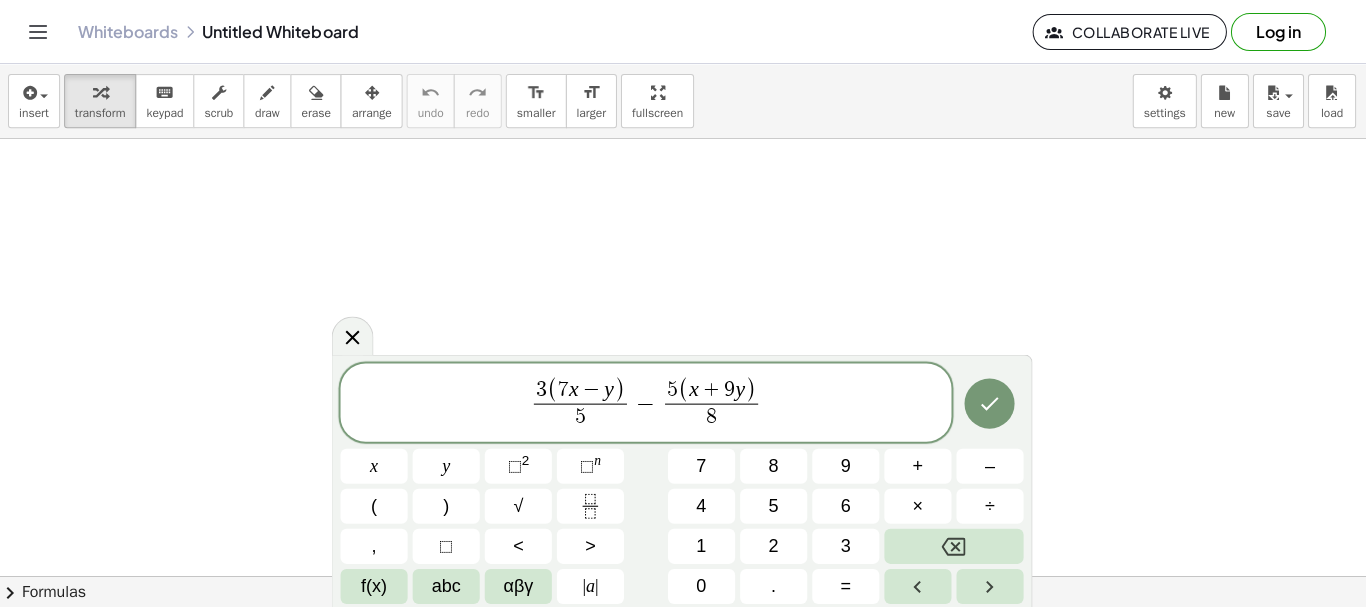 click on "3 ( 7 x − y ) 5 ​ − 5 ( x + 9 y ) 8 ​ ​" at bounding box center [647, 403] 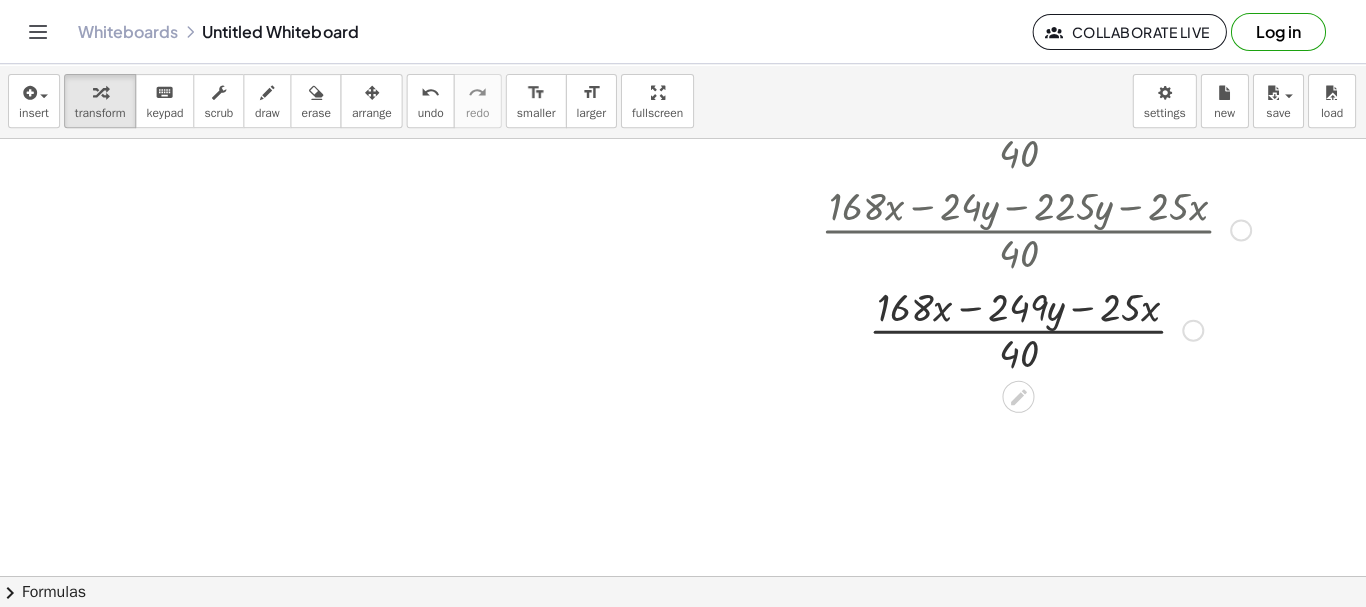 scroll, scrollTop: 491, scrollLeft: 0, axis: vertical 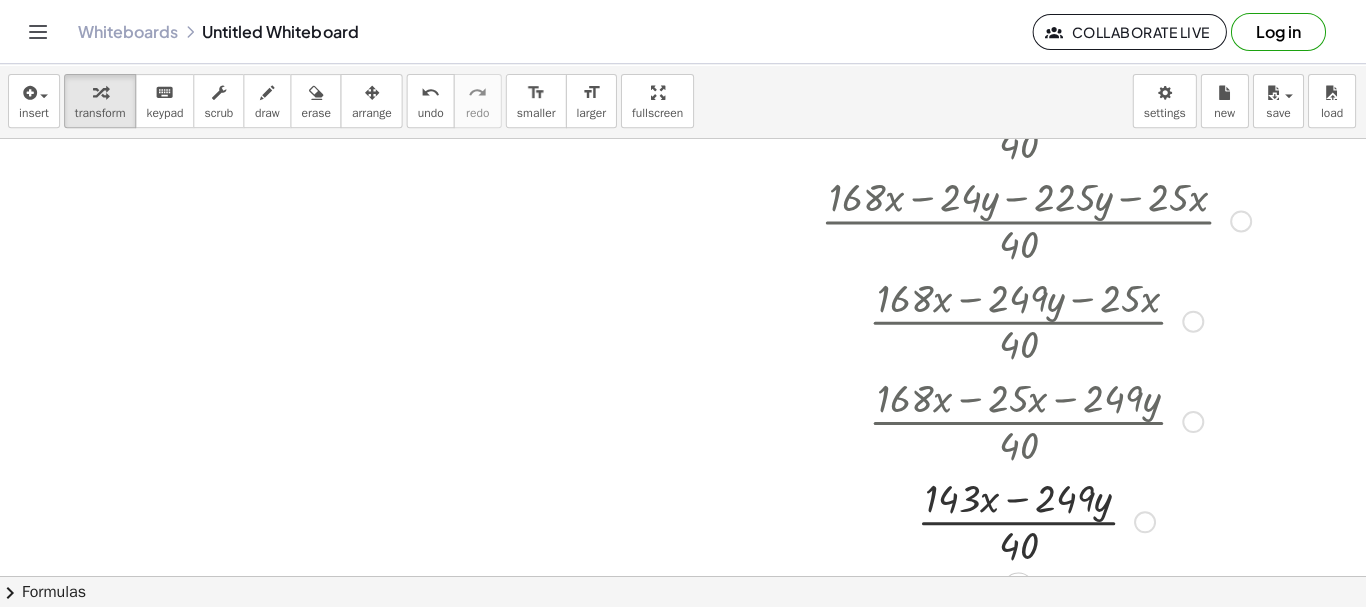 click at bounding box center (1036, 420) 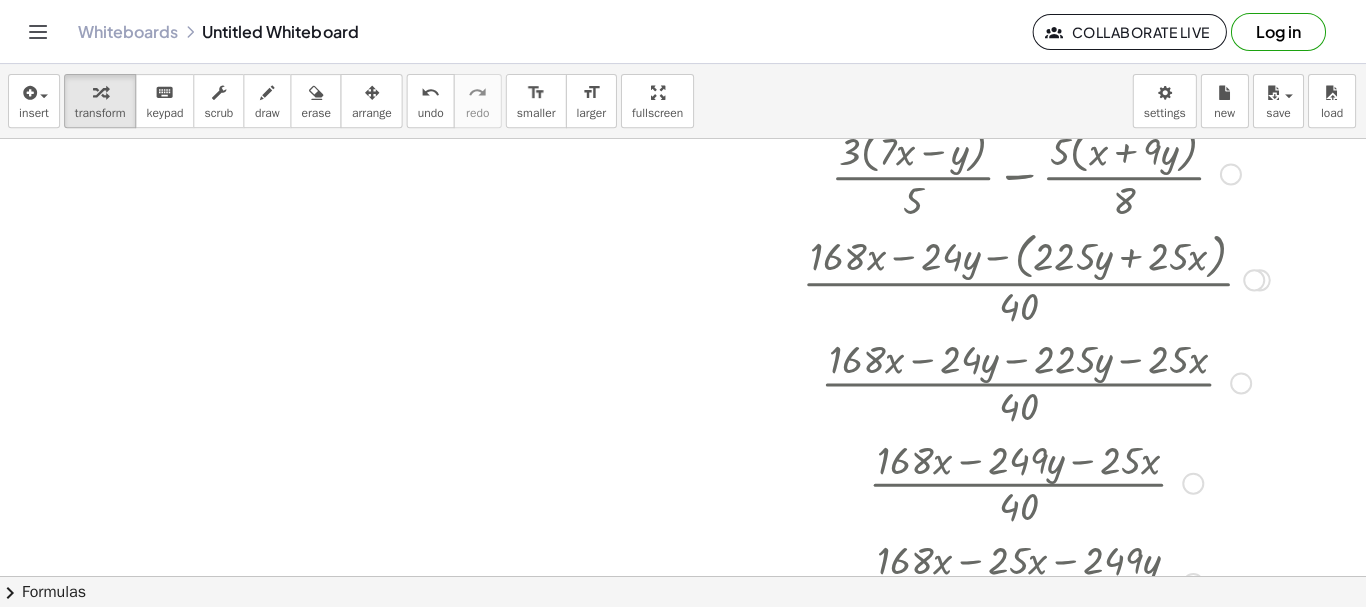 scroll, scrollTop: 339, scrollLeft: 0, axis: vertical 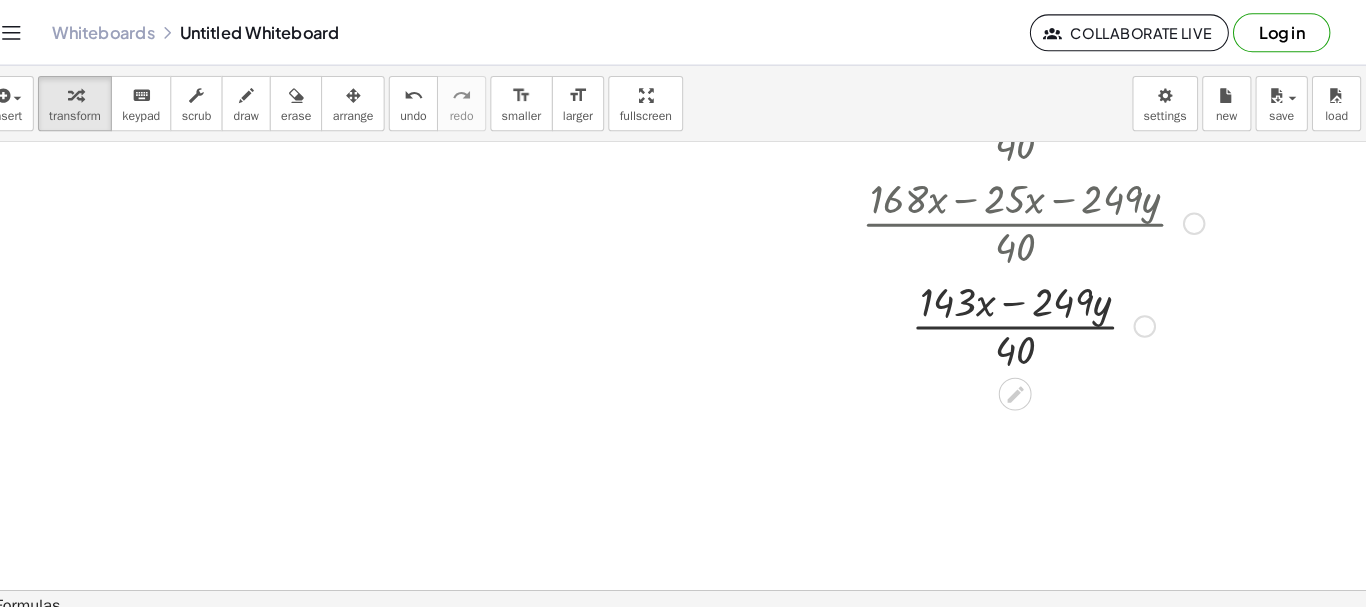 click 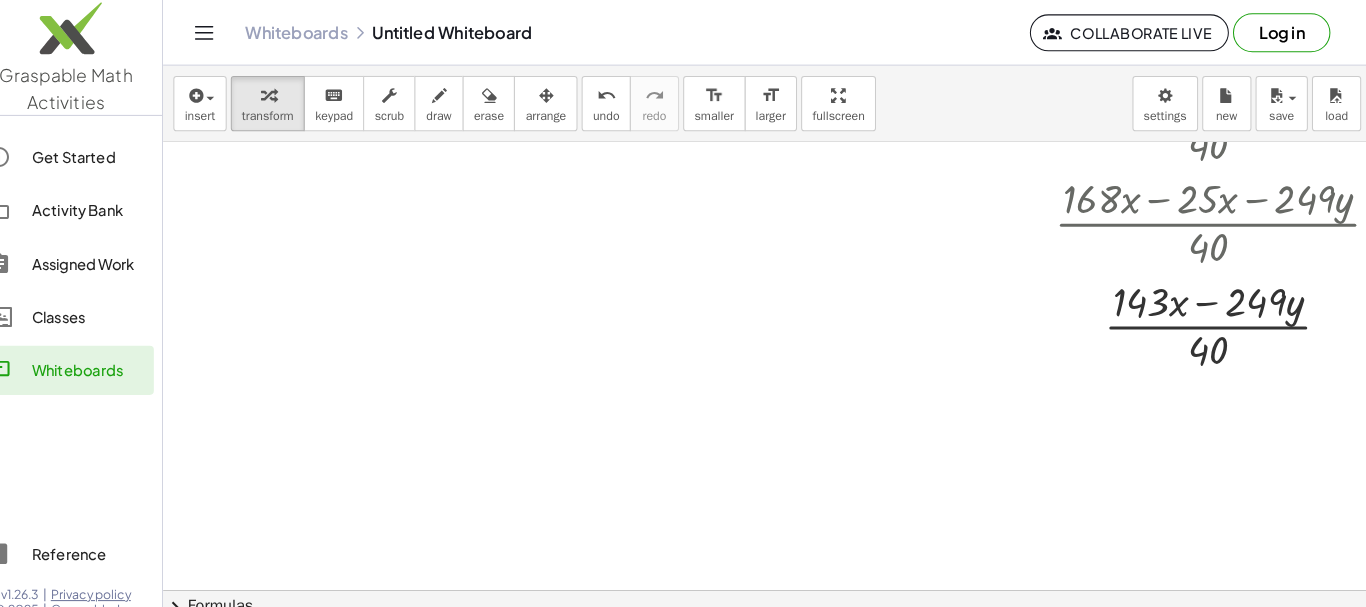 click on "Whiteboards" 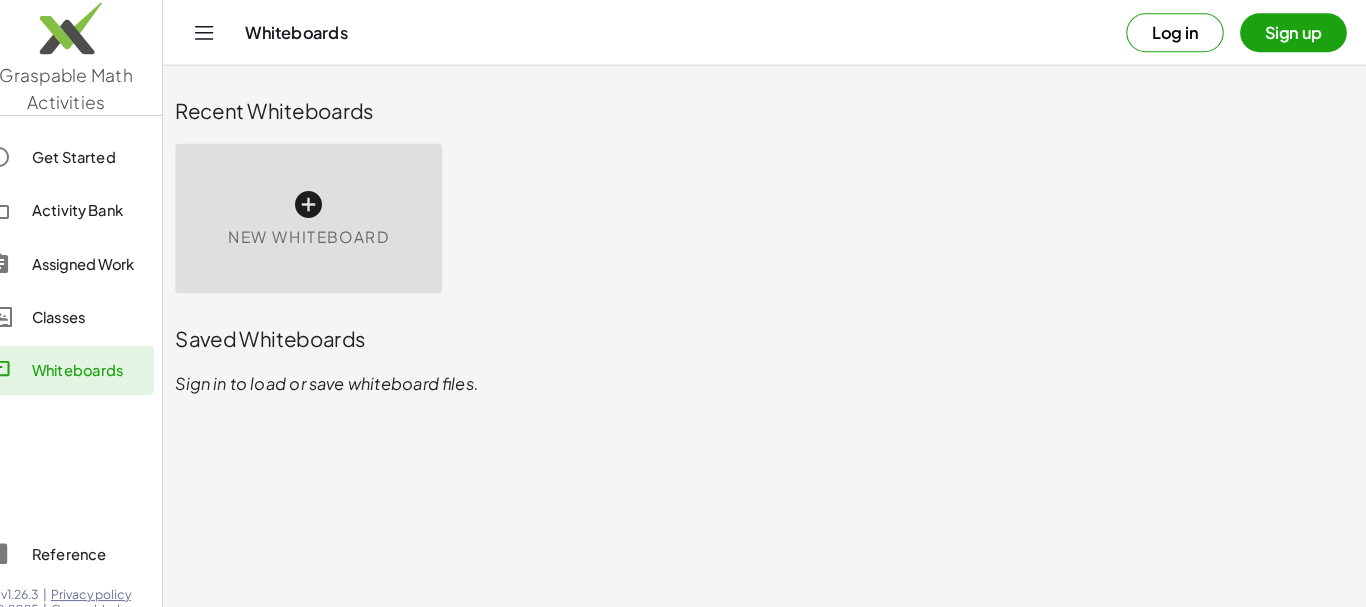 click on "New Whiteboard" at bounding box center (330, 213) 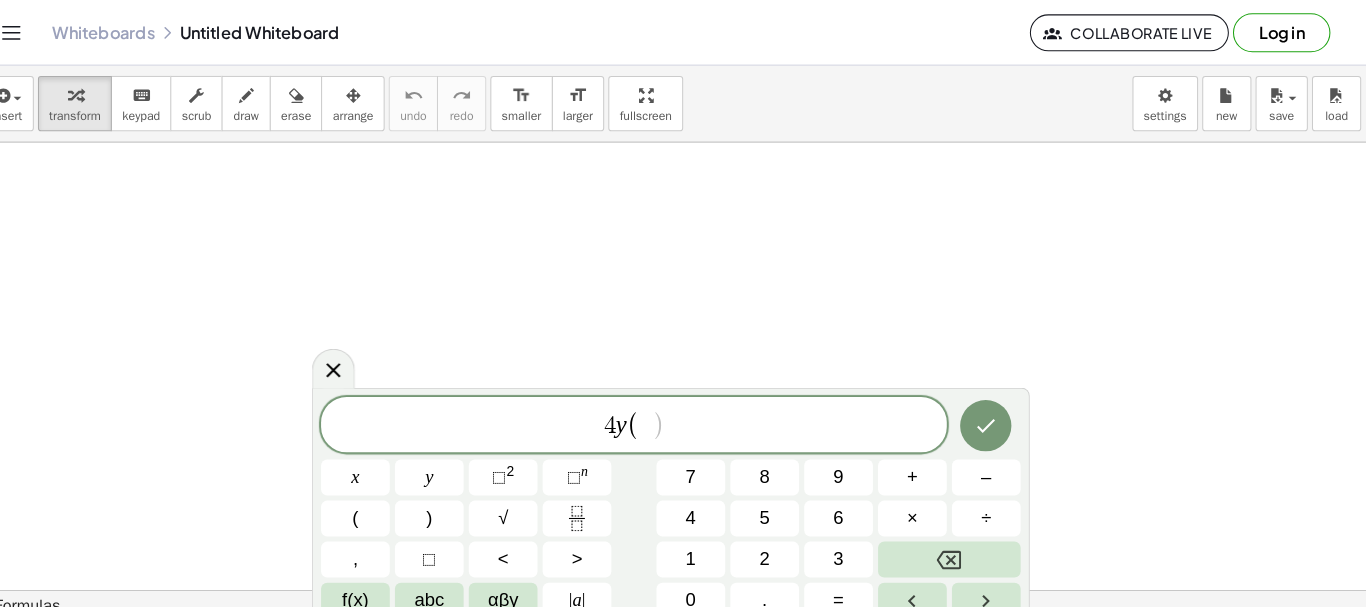 click on "y" at bounding box center [634, 415] 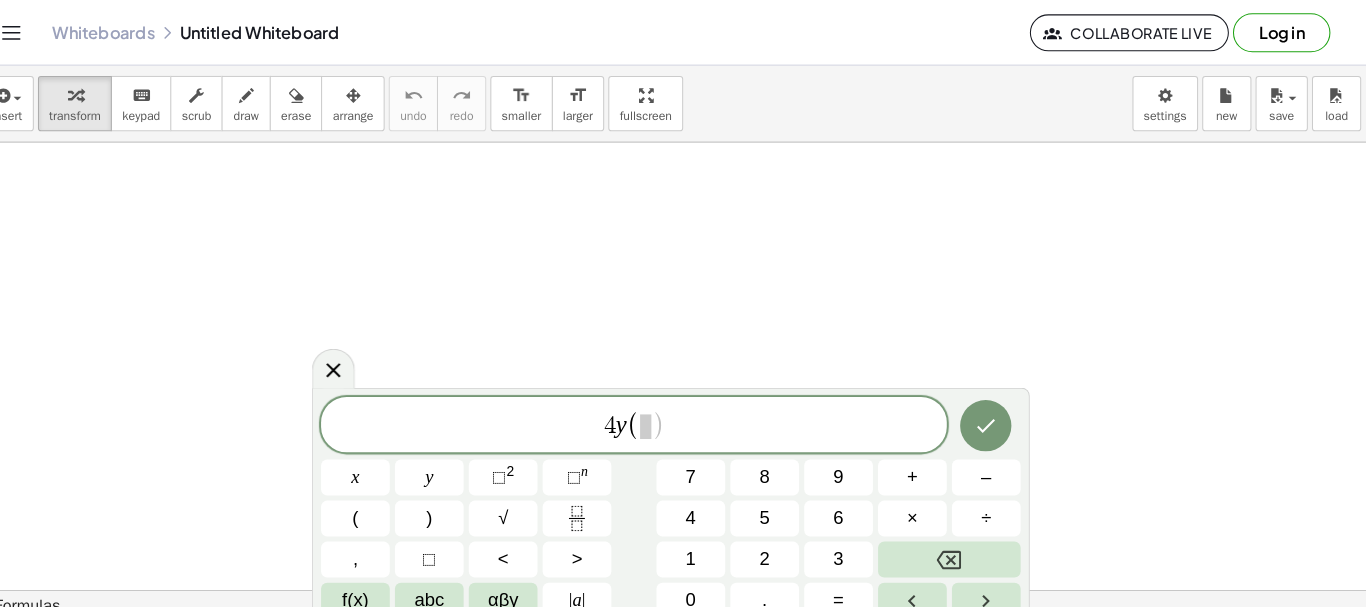 click on "y" at bounding box center (634, 415) 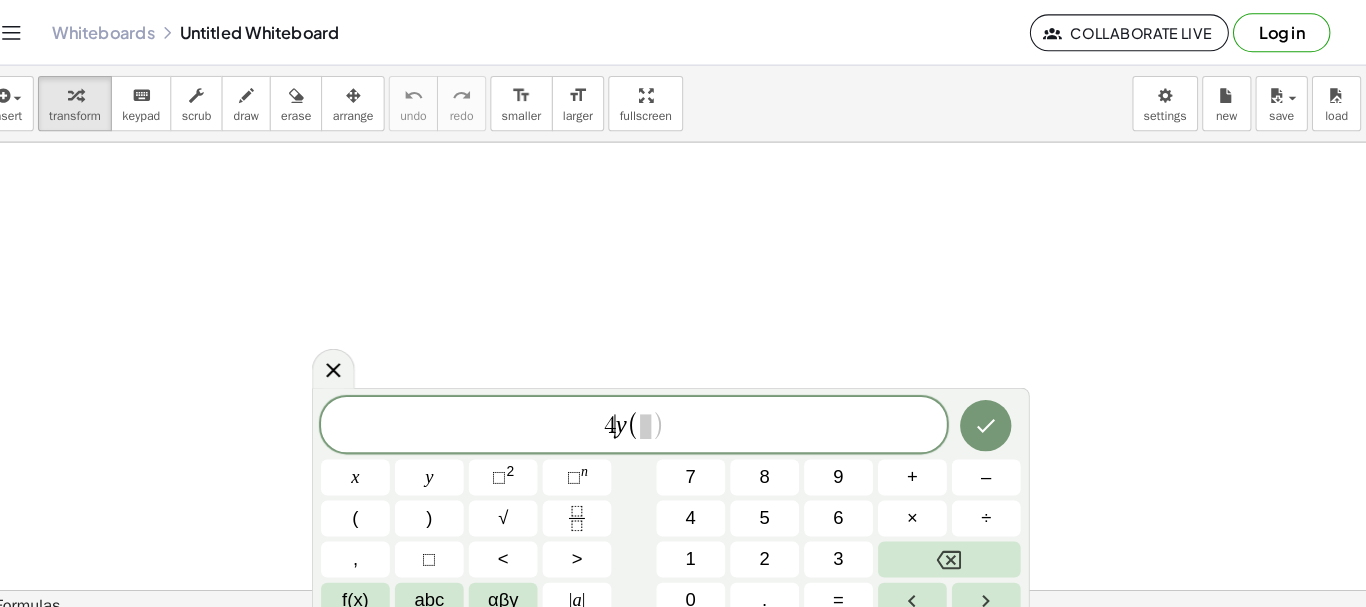click on "(" at bounding box center [646, 415] 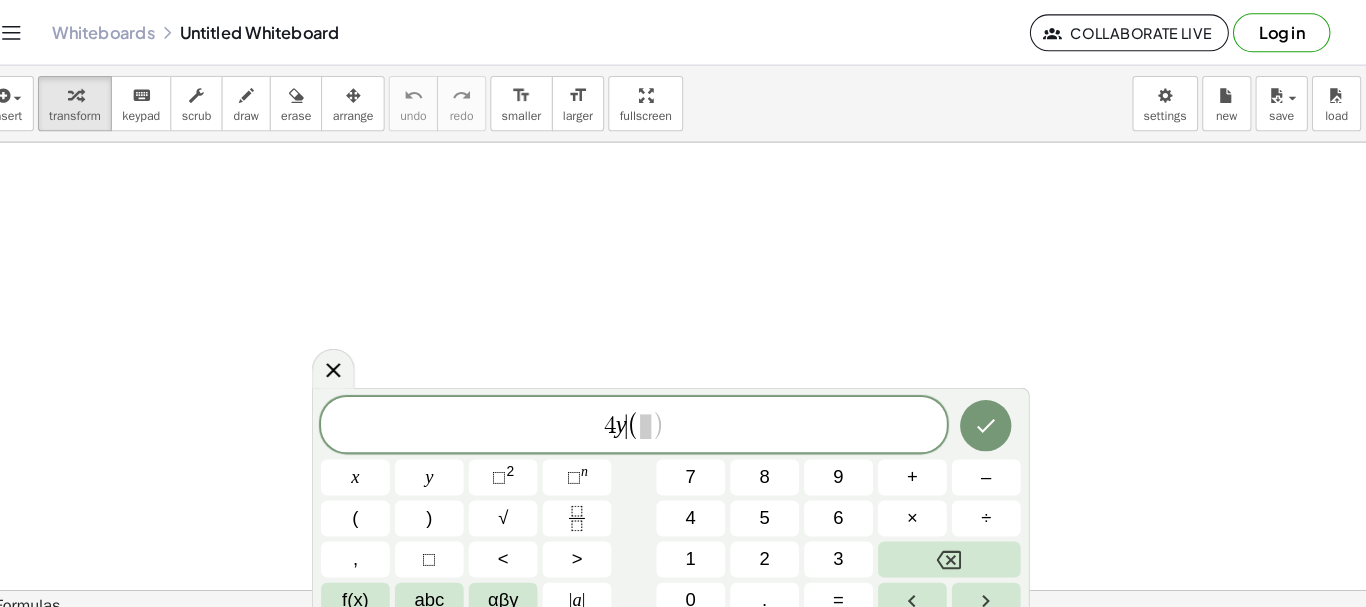 click on "–" at bounding box center (990, 465) 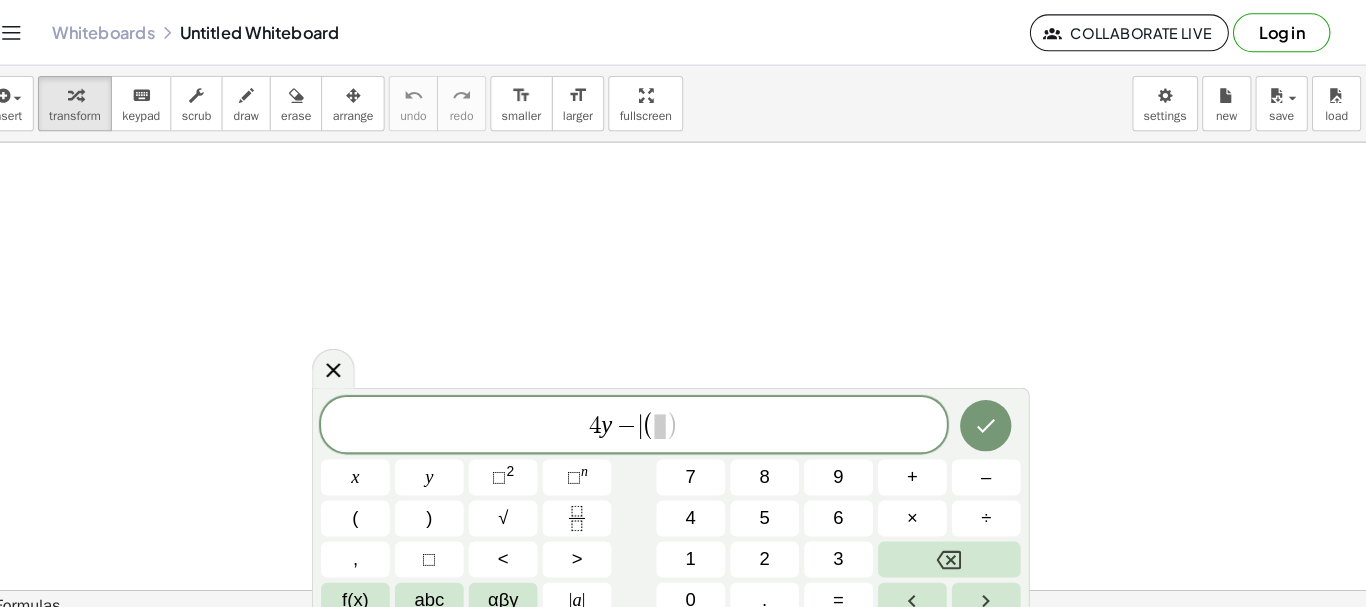 click at bounding box center [672, 416] 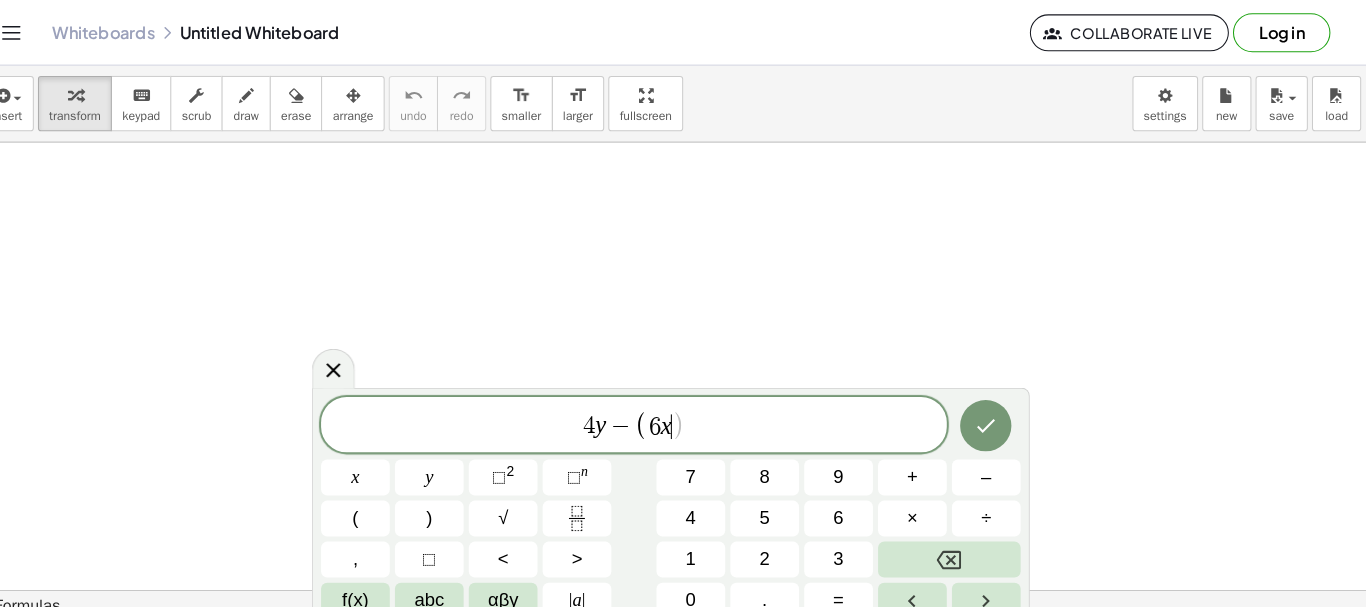 click 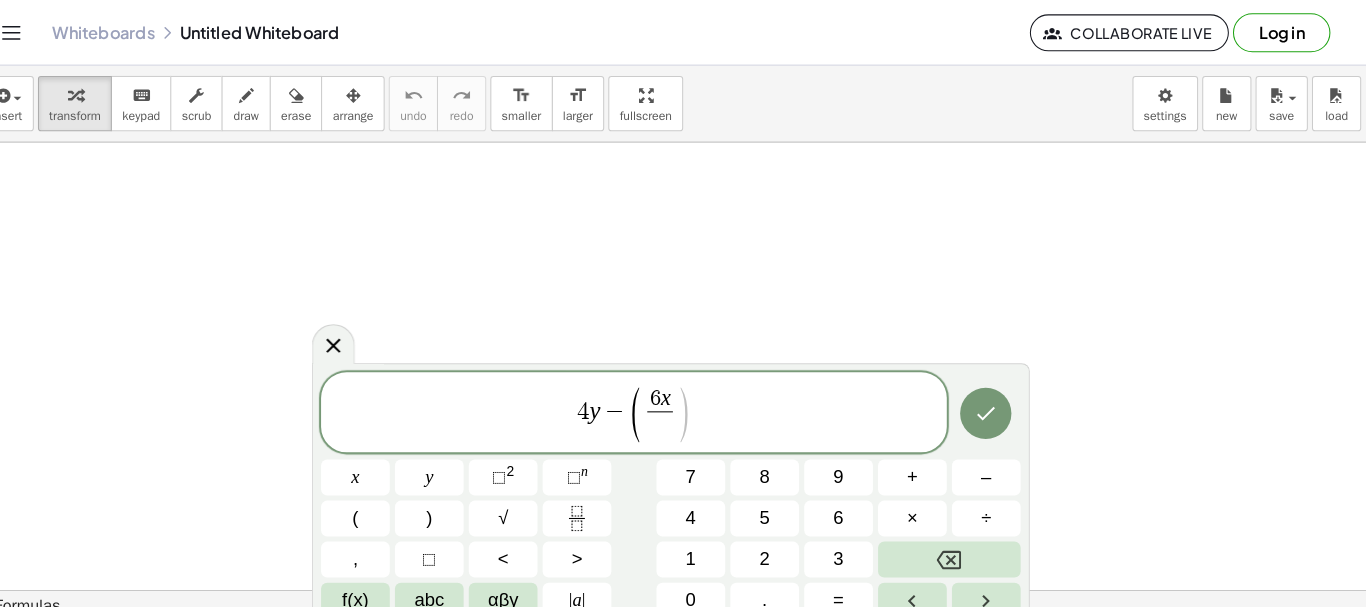 click on ")" at bounding box center (695, 404) 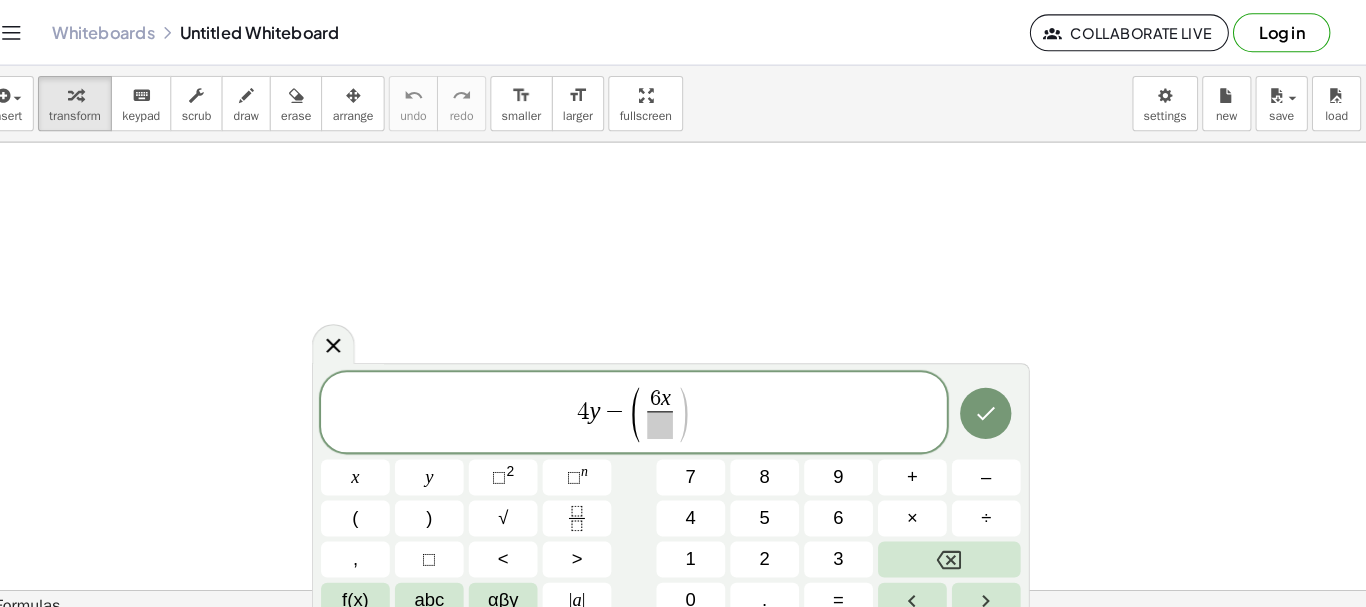 click on ")" at bounding box center [695, 404] 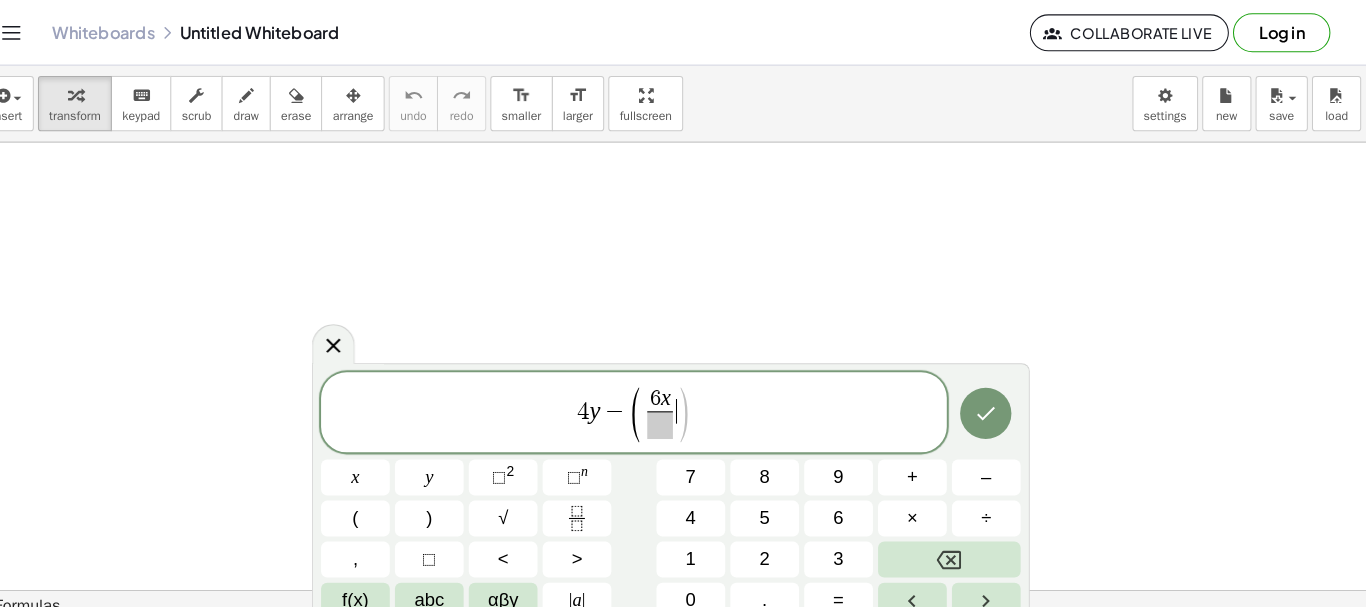 click on ")" at bounding box center (695, 404) 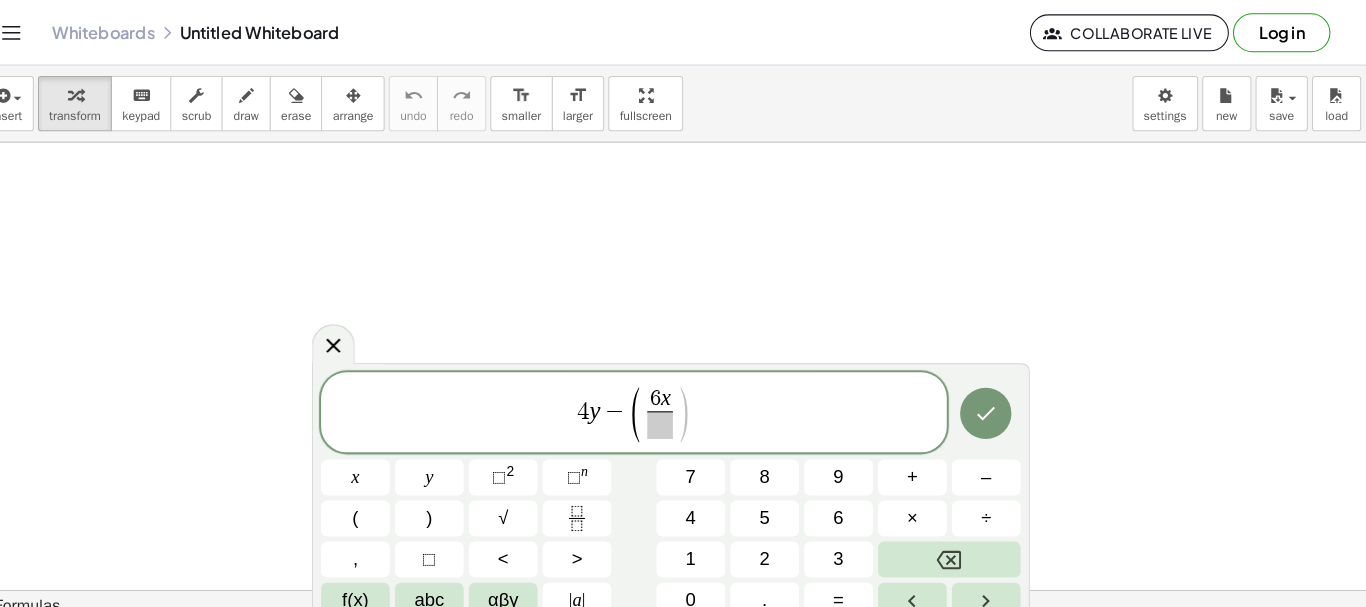 click at bounding box center (672, 414) 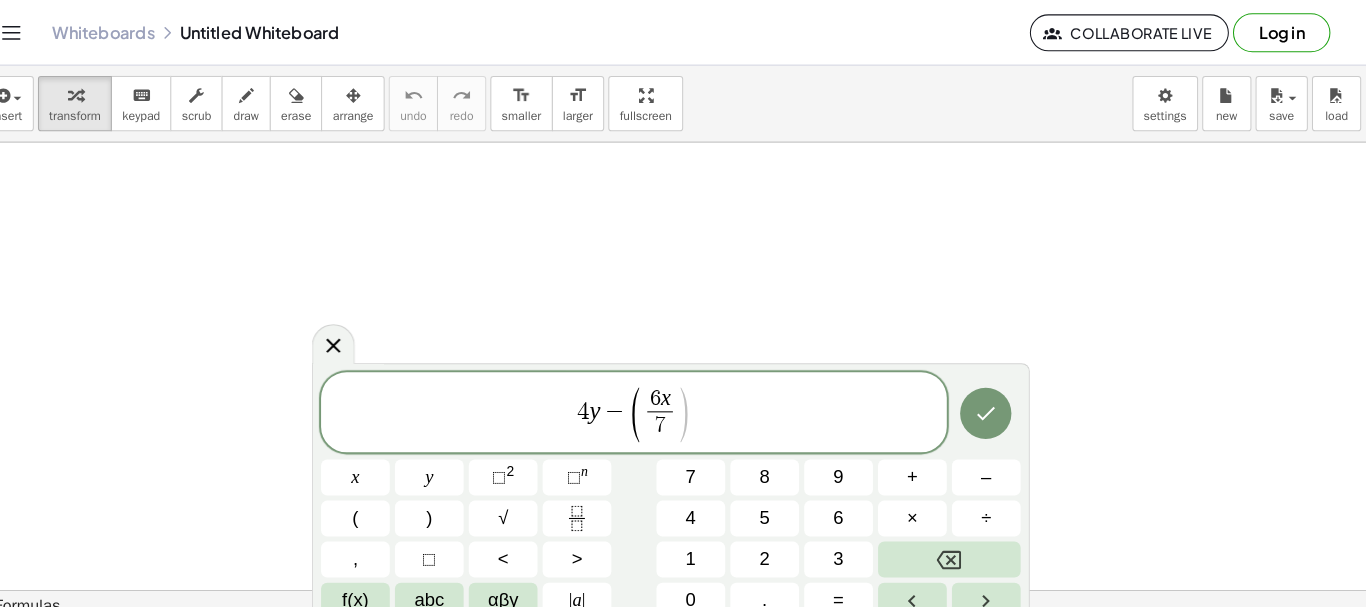 click on ")" at bounding box center [695, 404] 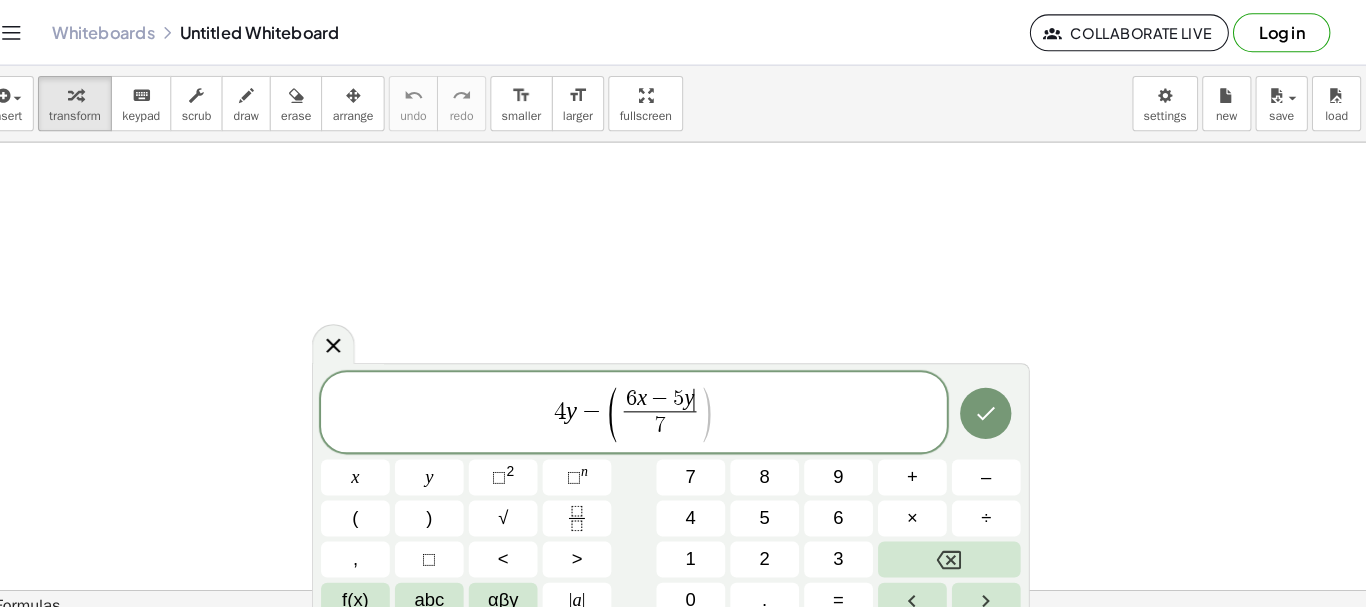 click on ")" at bounding box center [718, 404] 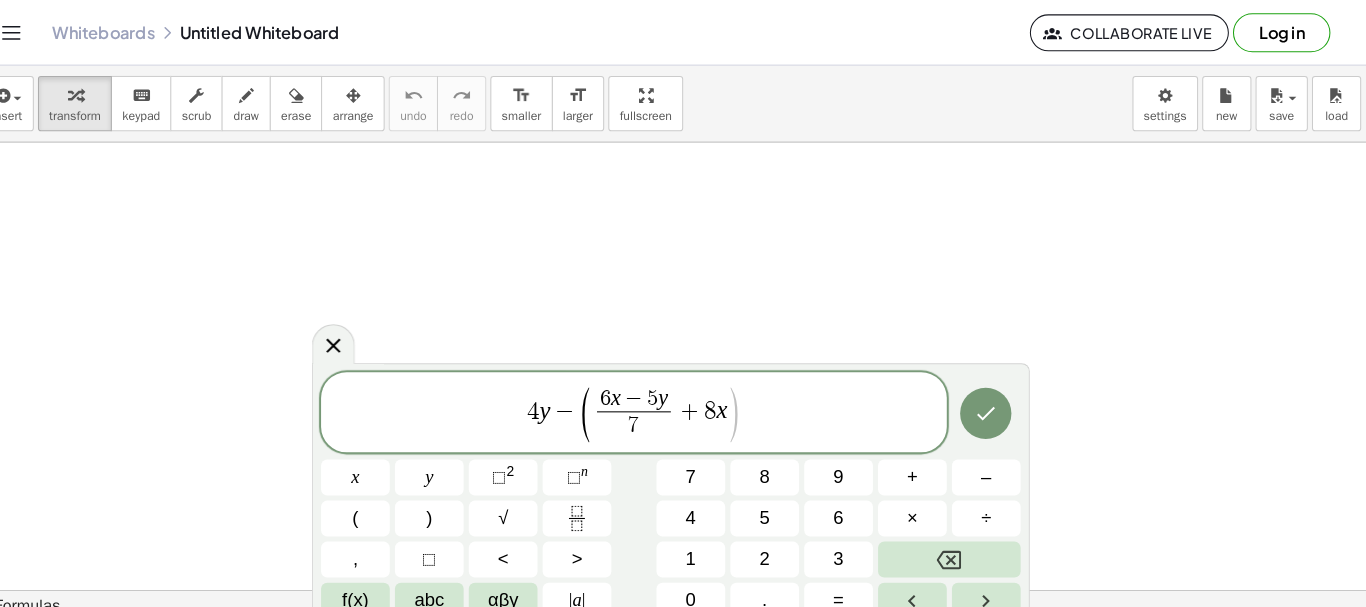 click 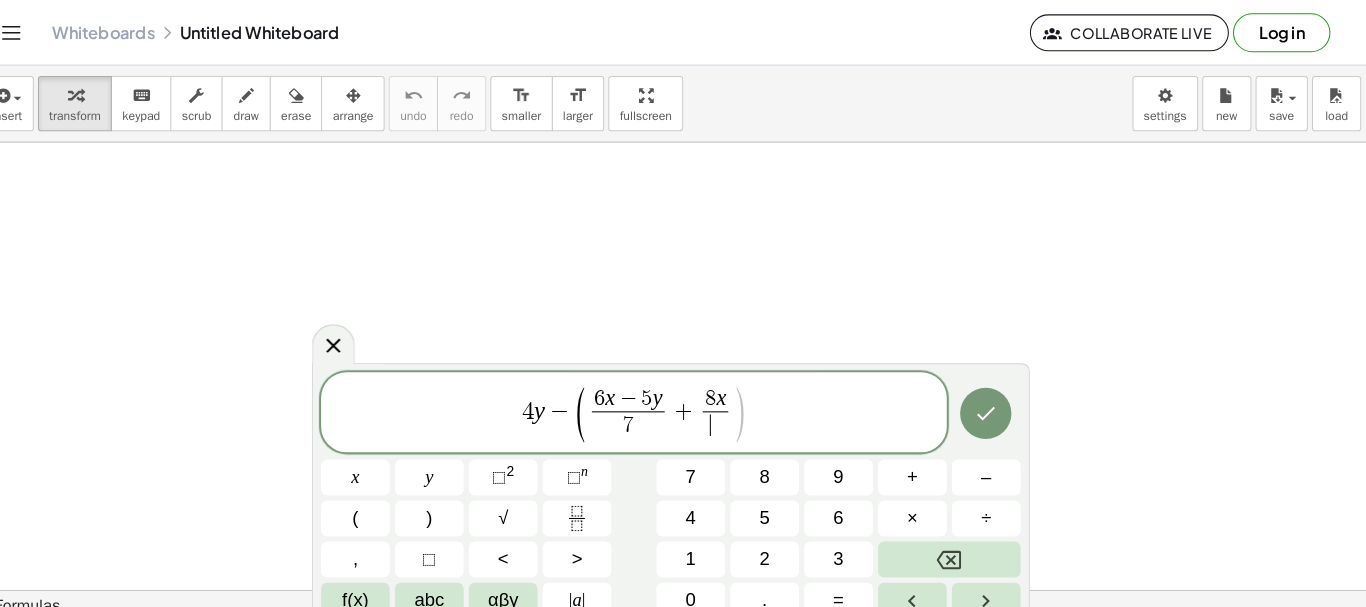 click on ")" at bounding box center (749, 404) 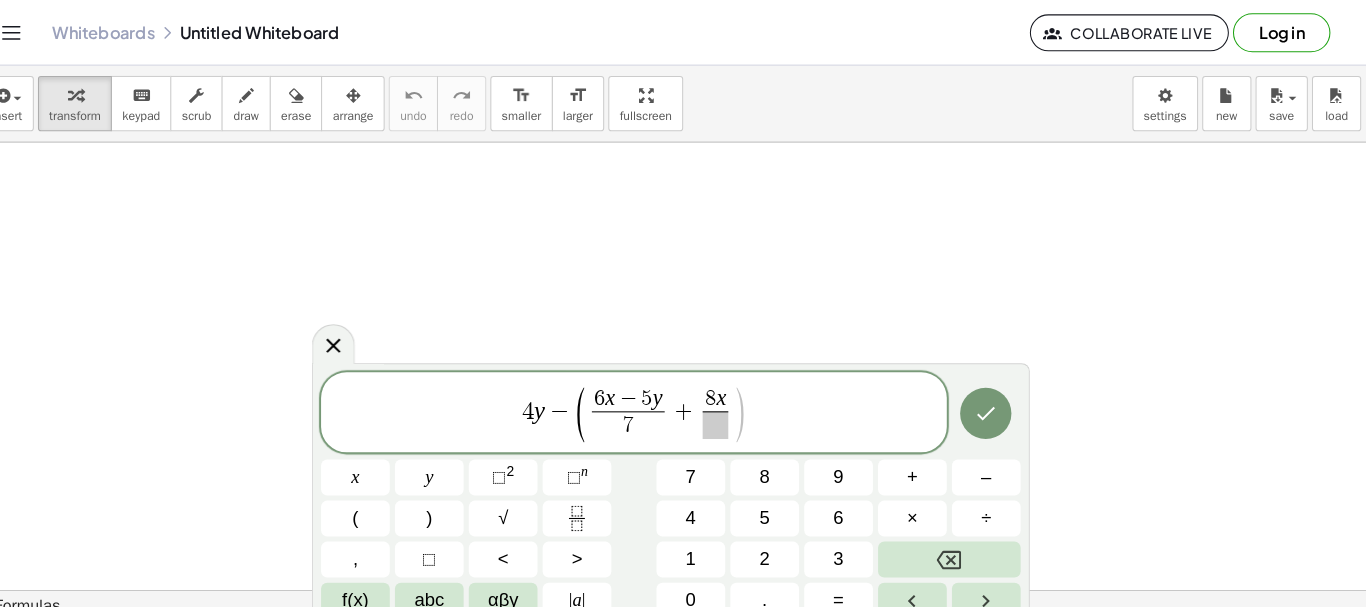 click on "4 y − ( 6 x − 5 y 7 ​ + 8 x ​ ​ ) x y ⬚ 2 ⬚ n 7 8 9 + – ( ) √ 4 5 6 × ÷ , ⬚ < > 1 2 3 f(x) abc αβγ | a | 0 . =" at bounding box center (683, 480) 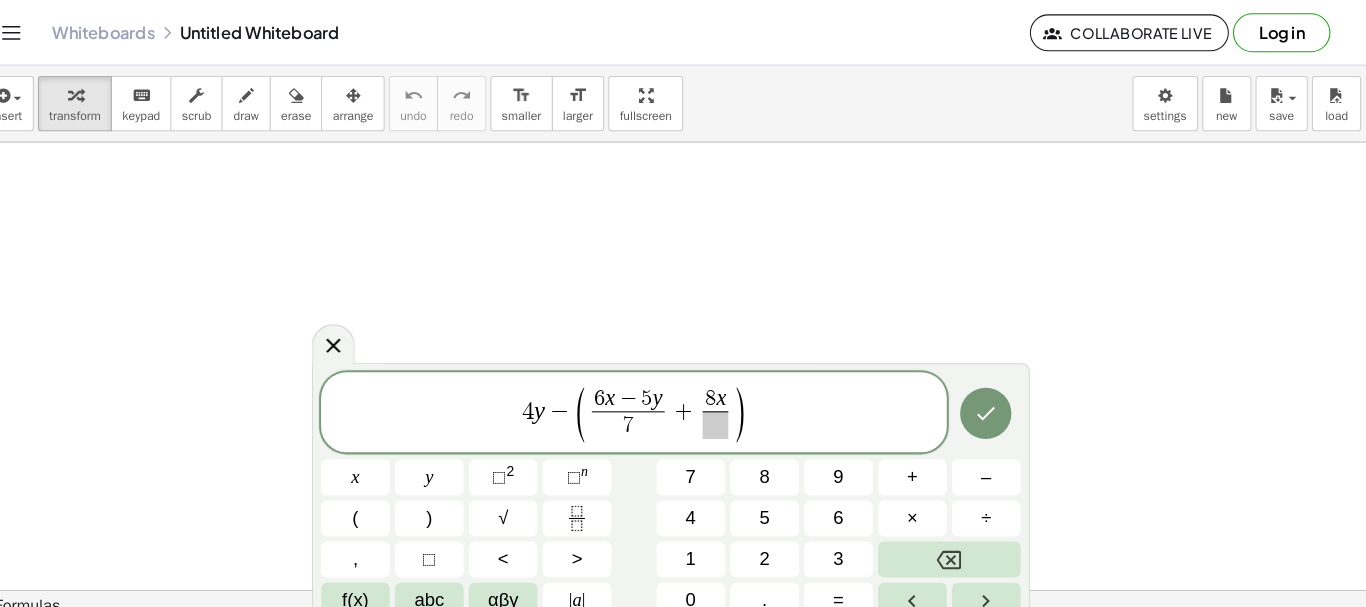 click on "4 y − ( 6 x − 5 y 7 ​ + 8 x ​ )" at bounding box center [647, 403] 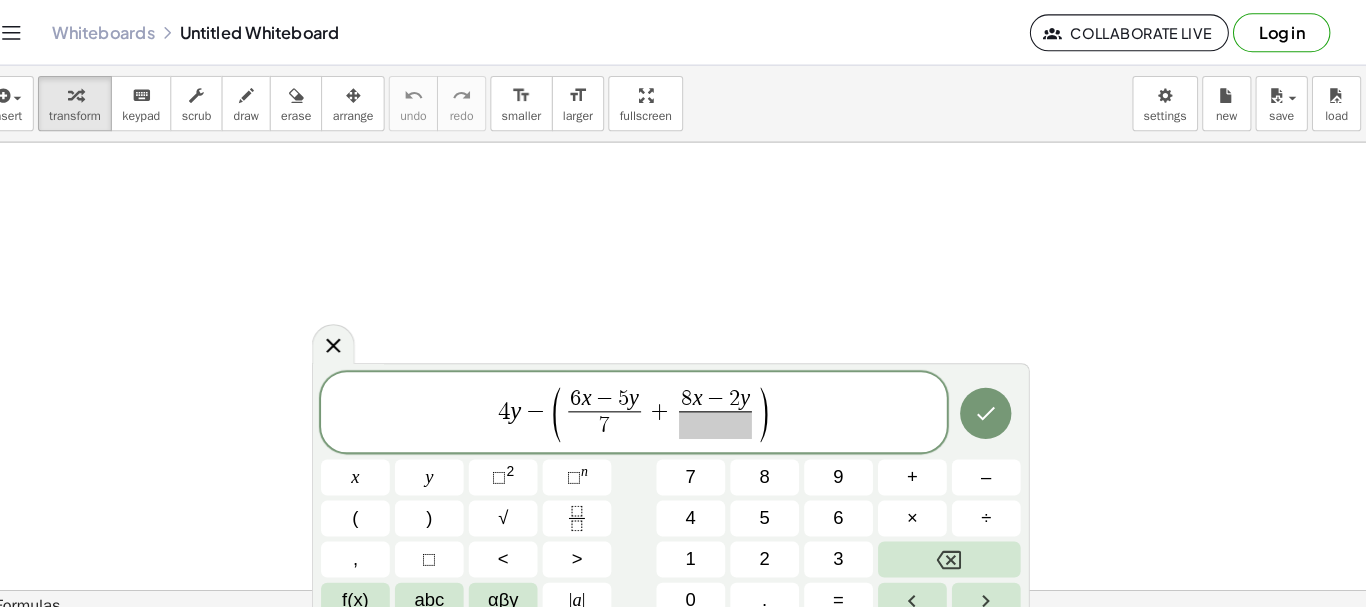 click at bounding box center (726, 414) 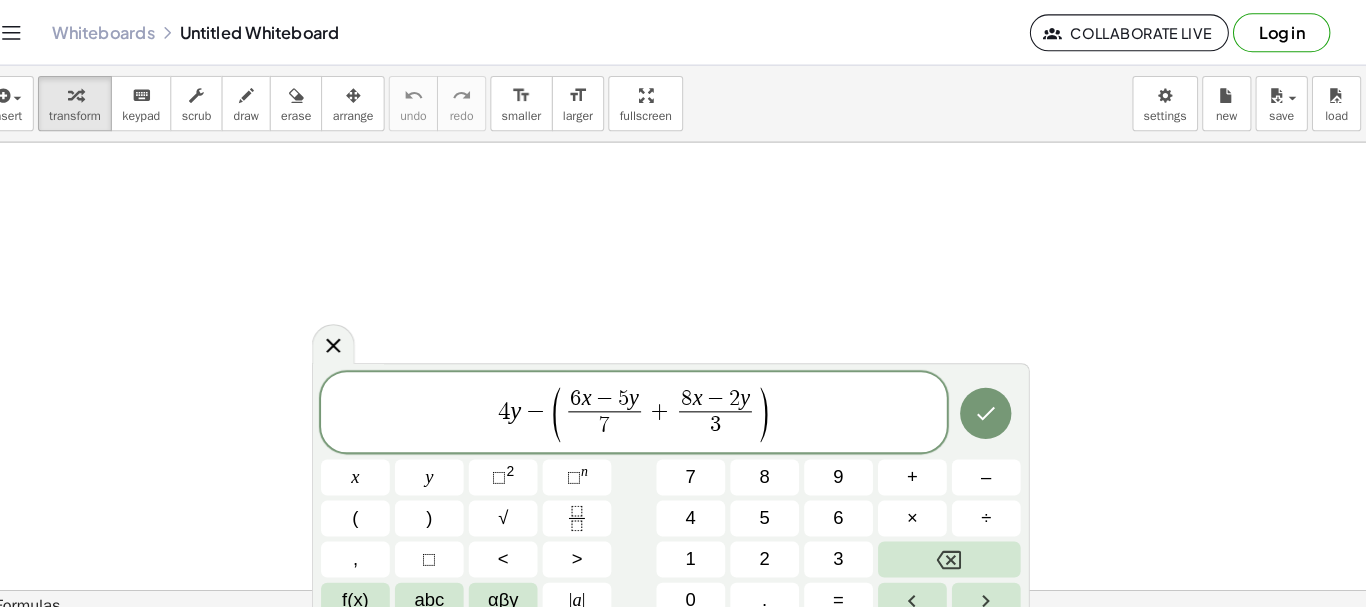 click 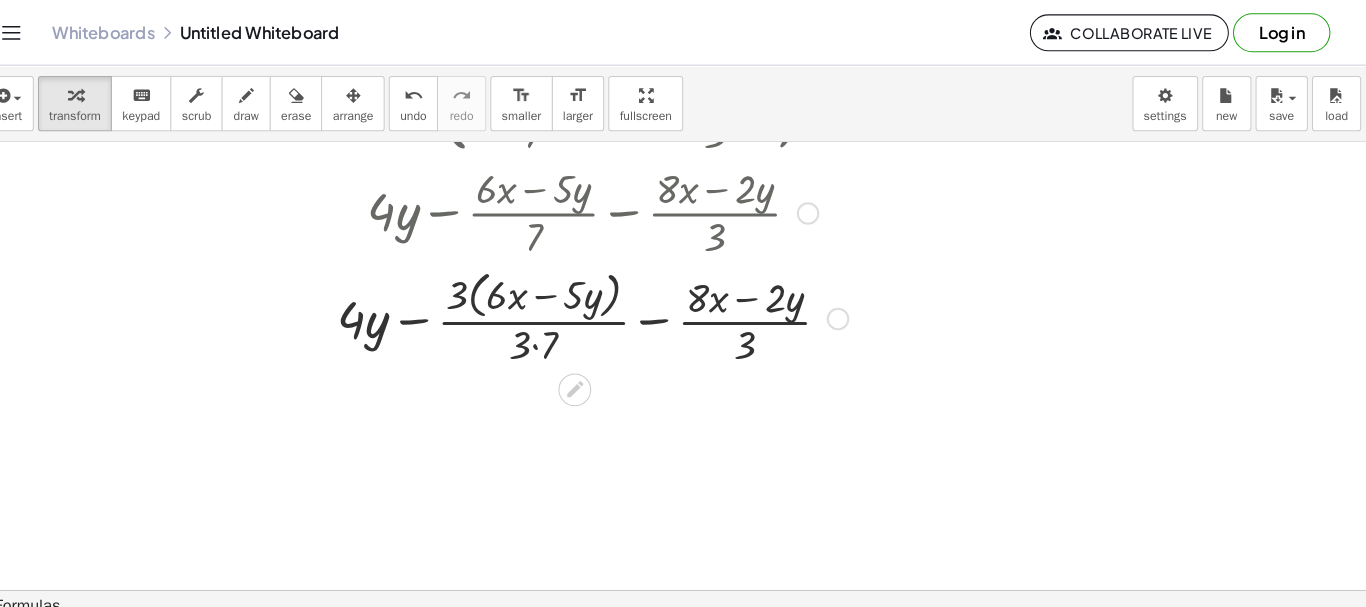 scroll, scrollTop: 190, scrollLeft: 0, axis: vertical 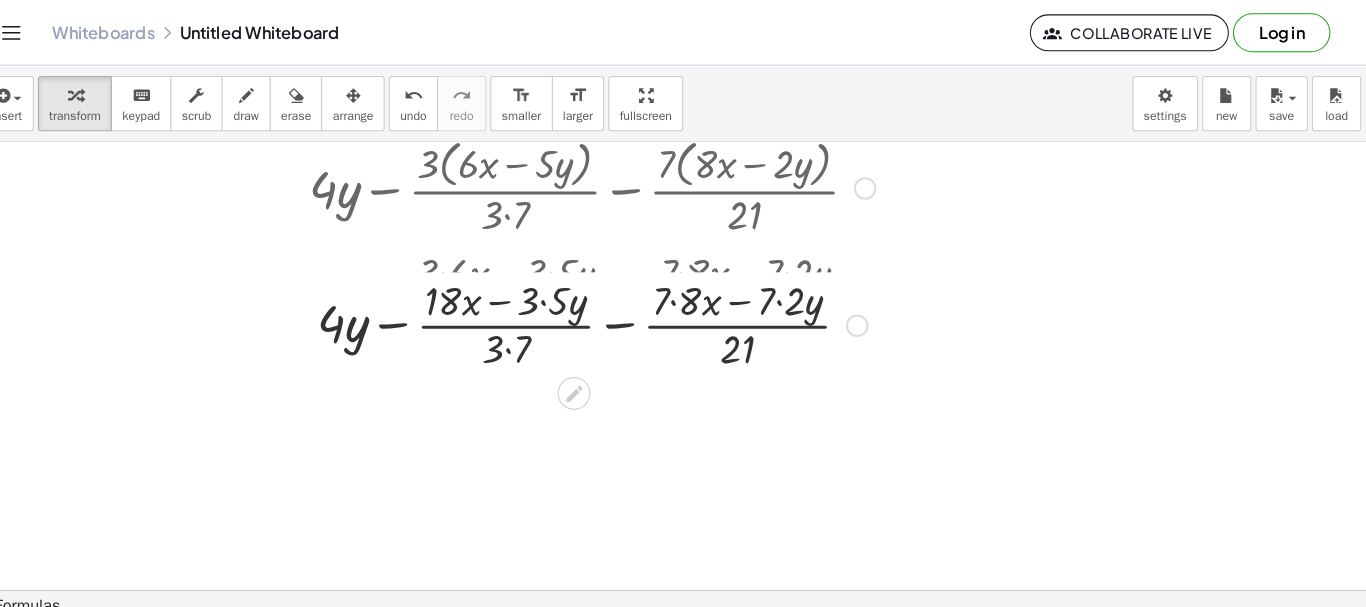 click at bounding box center (606, 287) 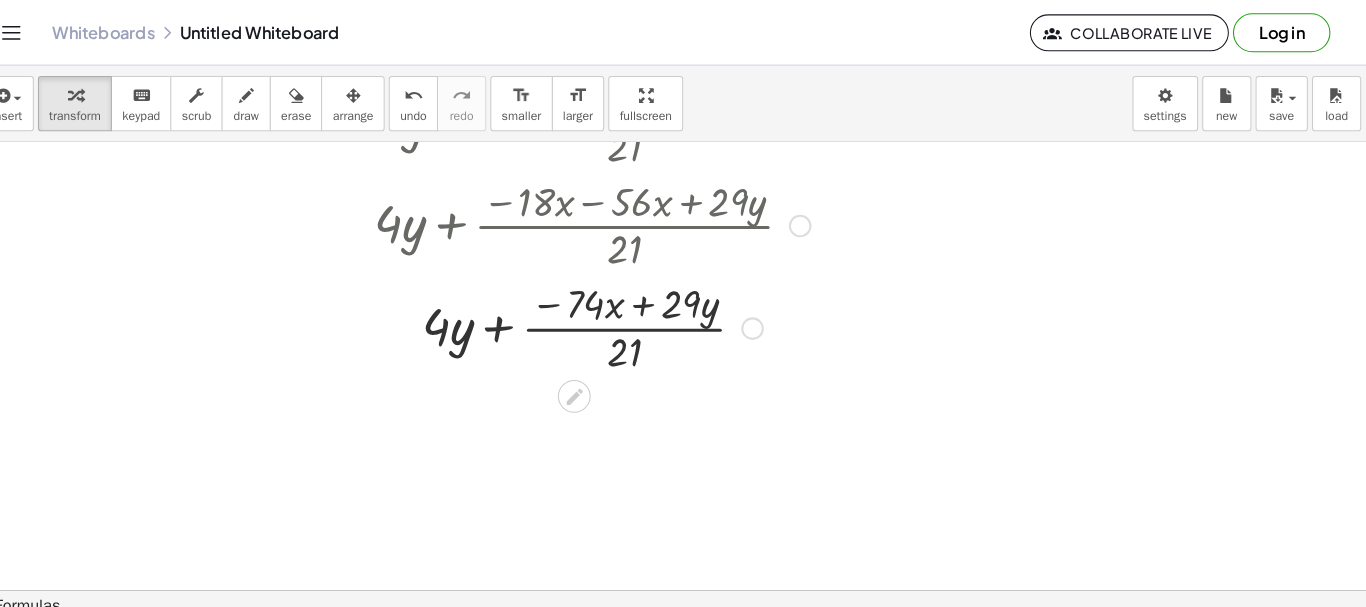 scroll, scrollTop: 985, scrollLeft: 0, axis: vertical 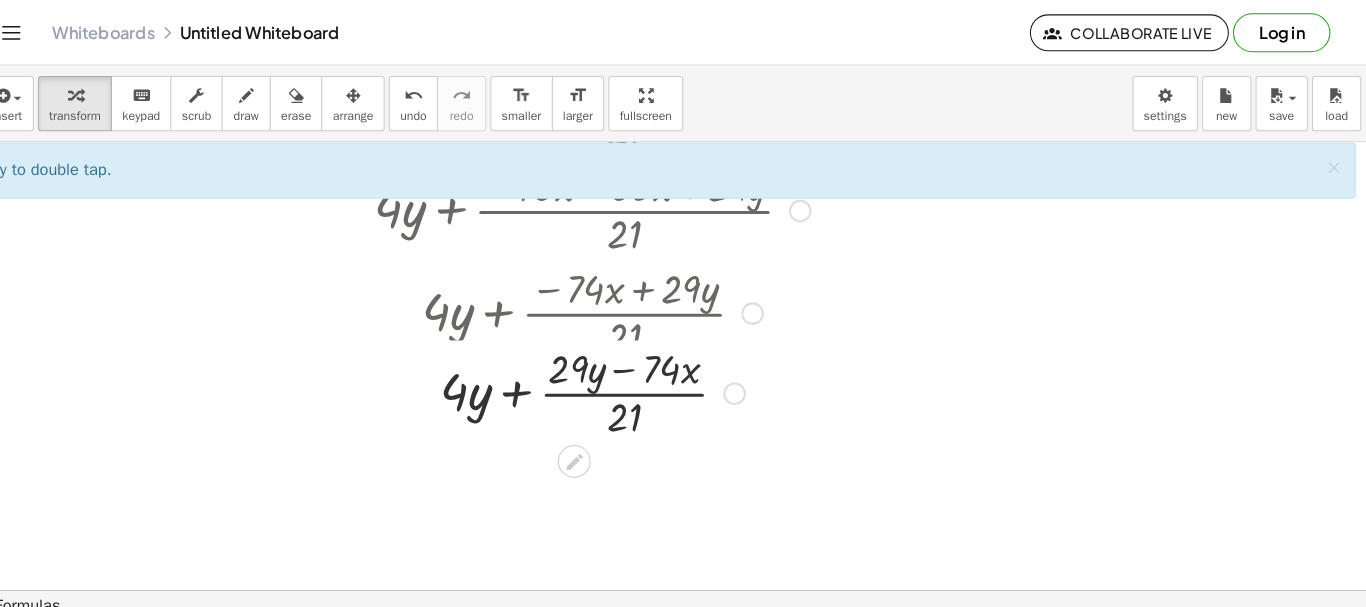 click at bounding box center [607, 304] 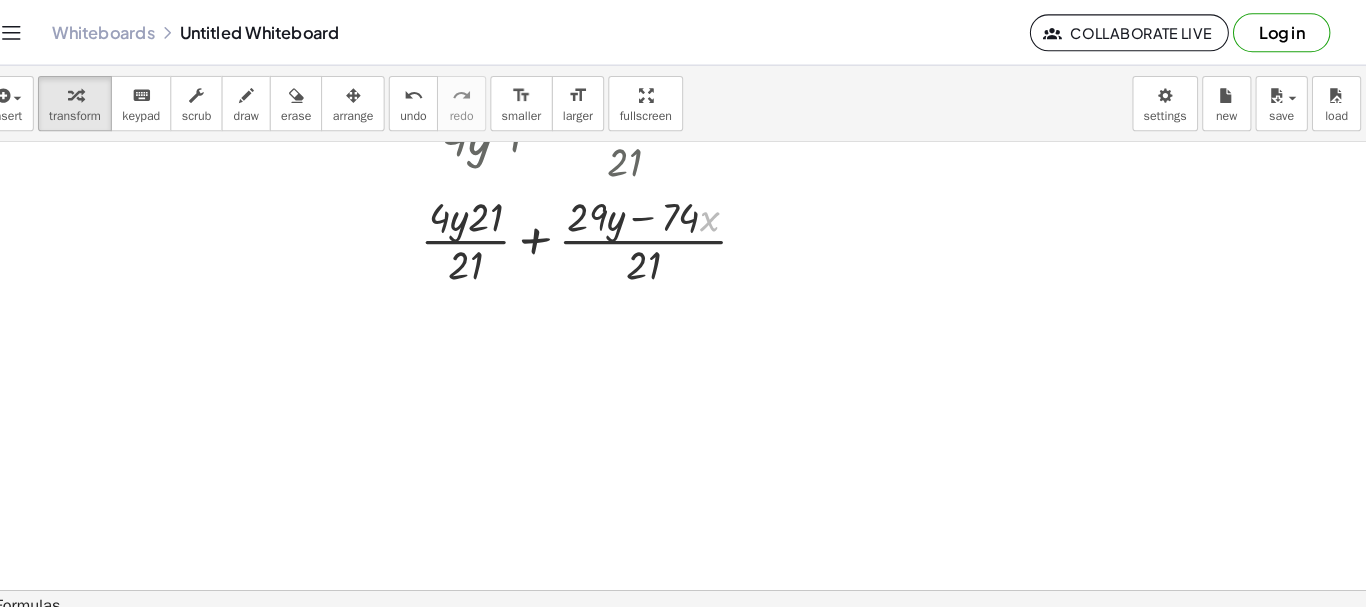 scroll, scrollTop: 1264, scrollLeft: 0, axis: vertical 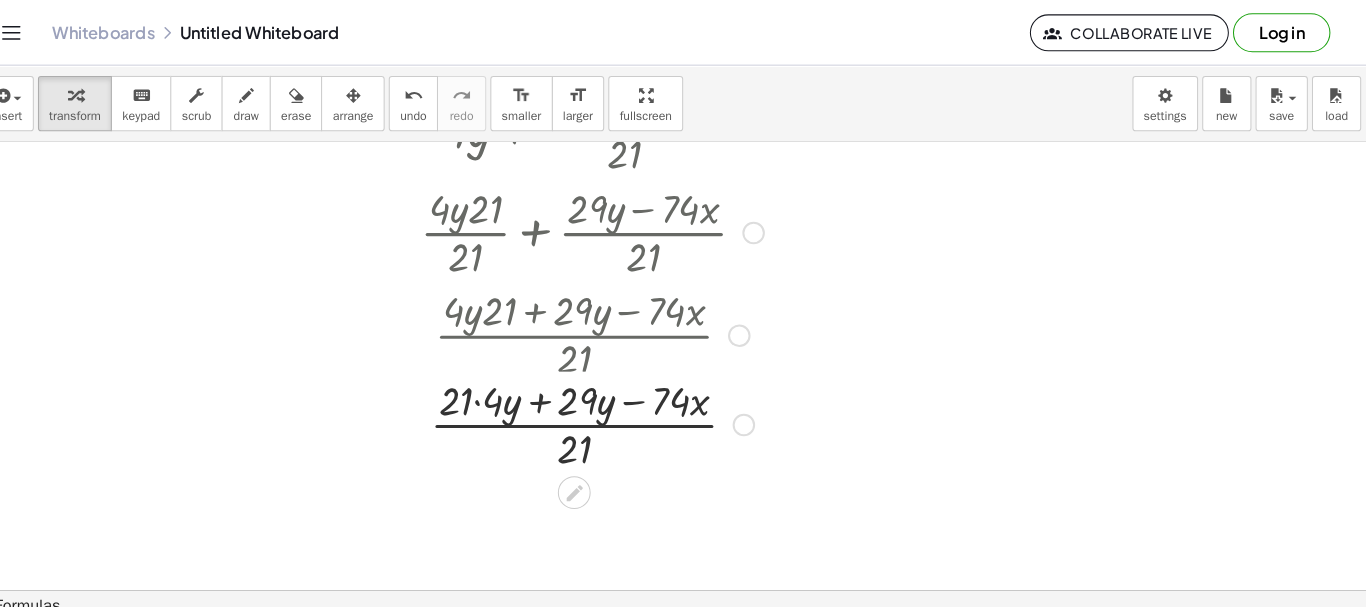 click at bounding box center (606, 325) 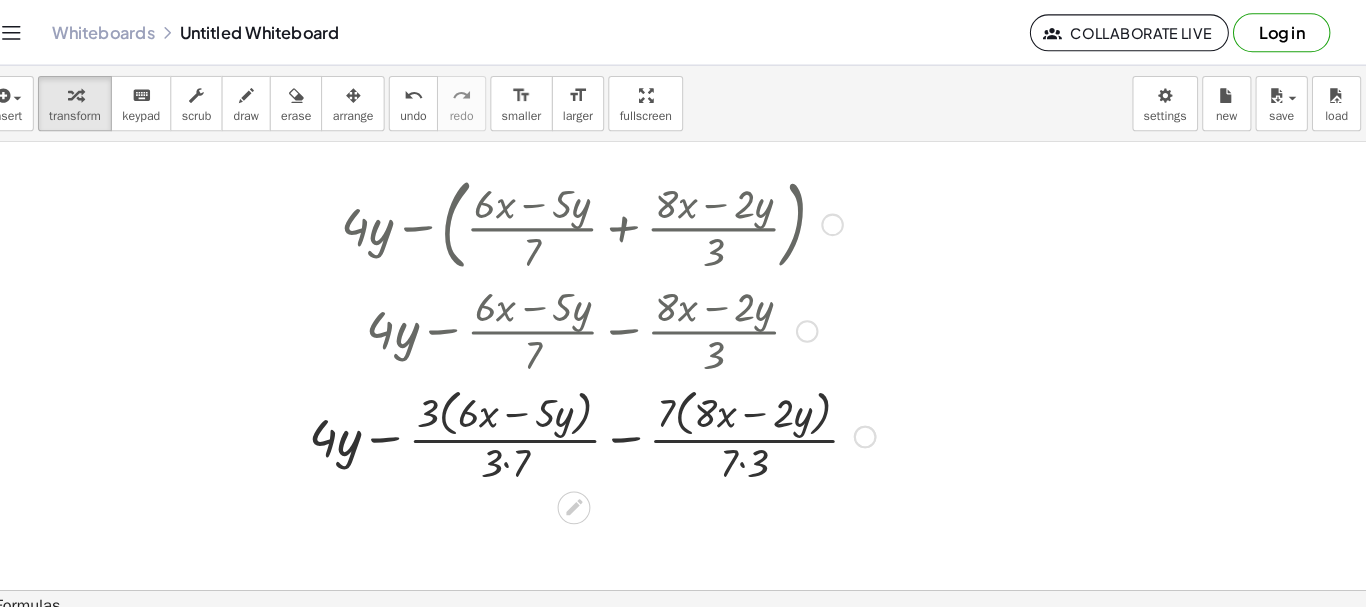 scroll, scrollTop: 40, scrollLeft: 0, axis: vertical 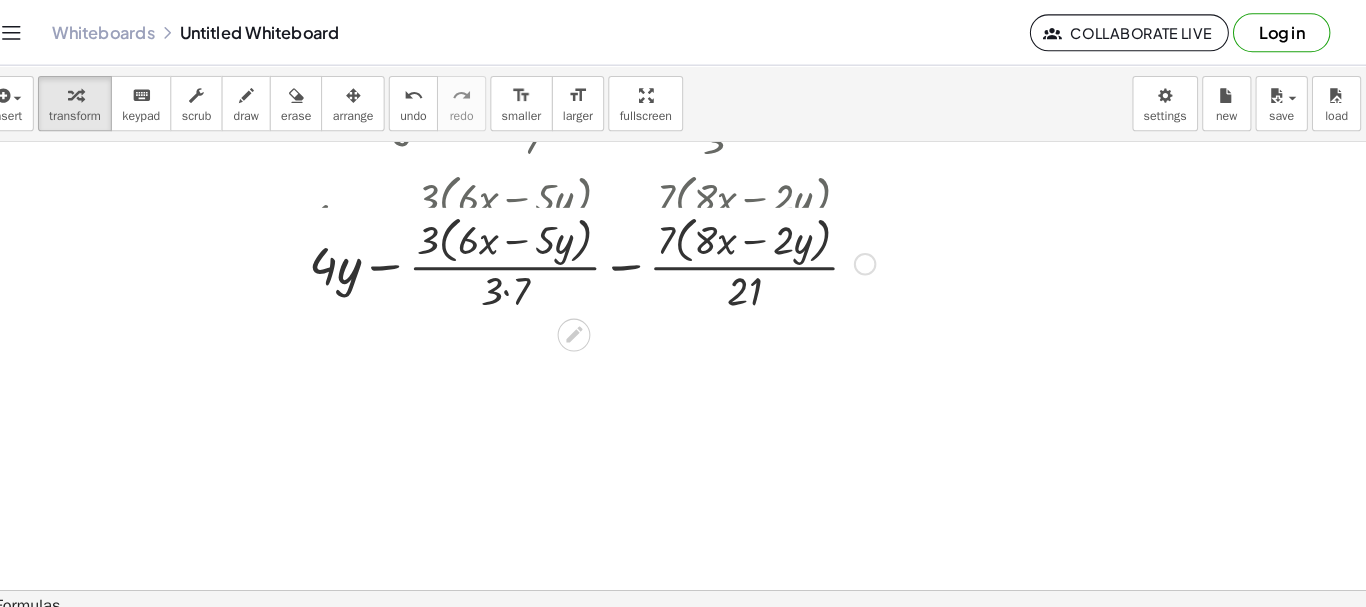 click at bounding box center (606, 215) 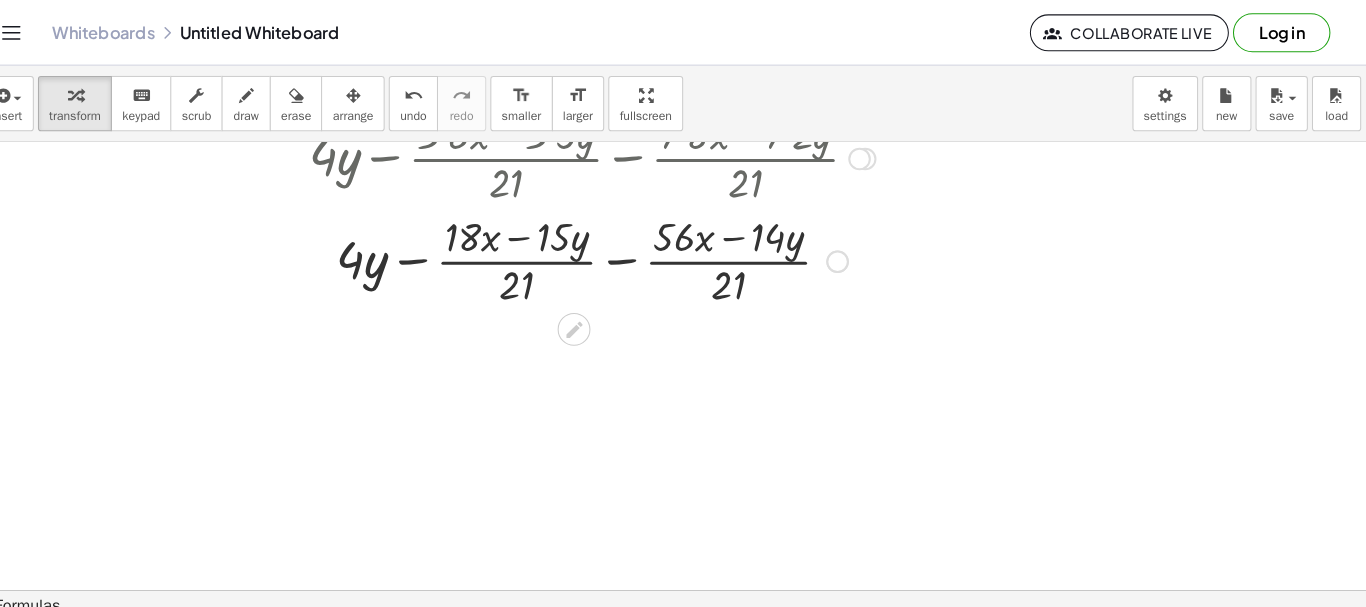 scroll, scrollTop: 520, scrollLeft: 0, axis: vertical 